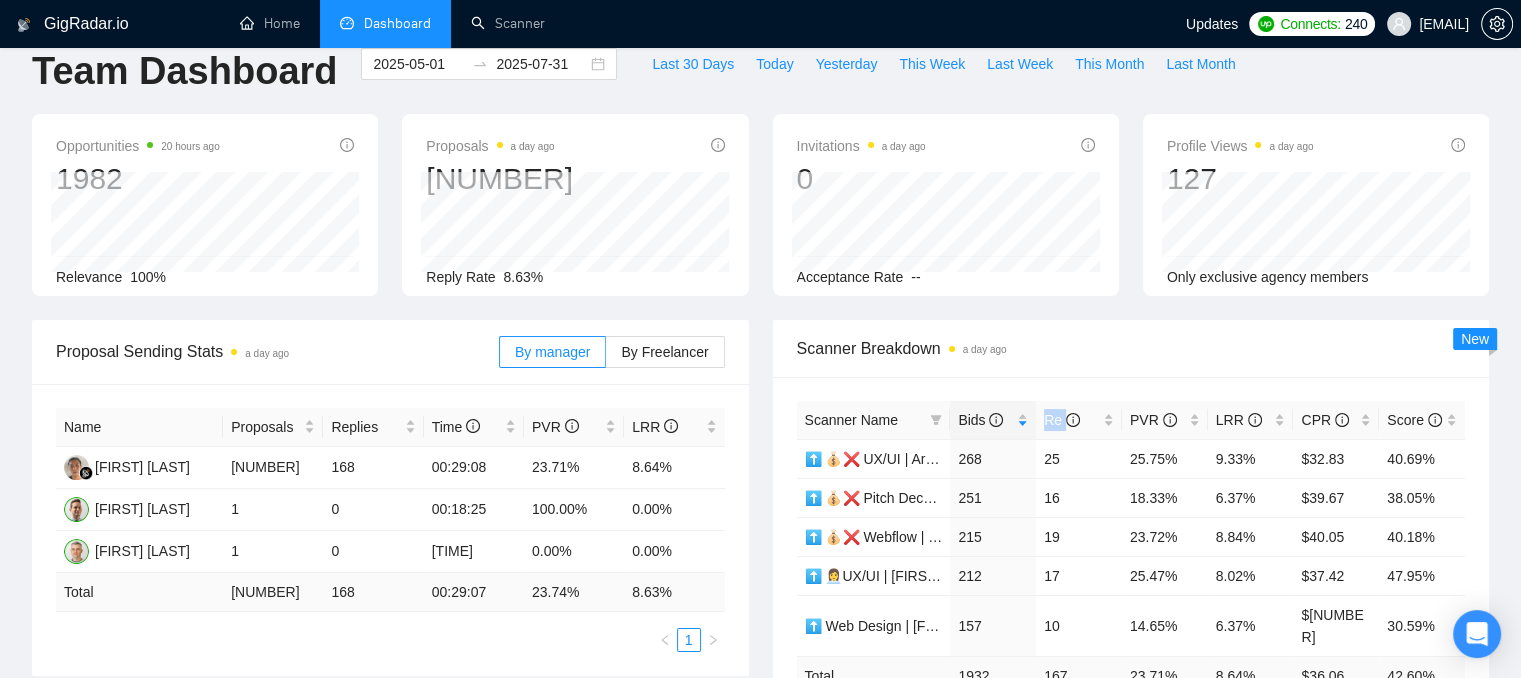 scroll, scrollTop: 0, scrollLeft: 0, axis: both 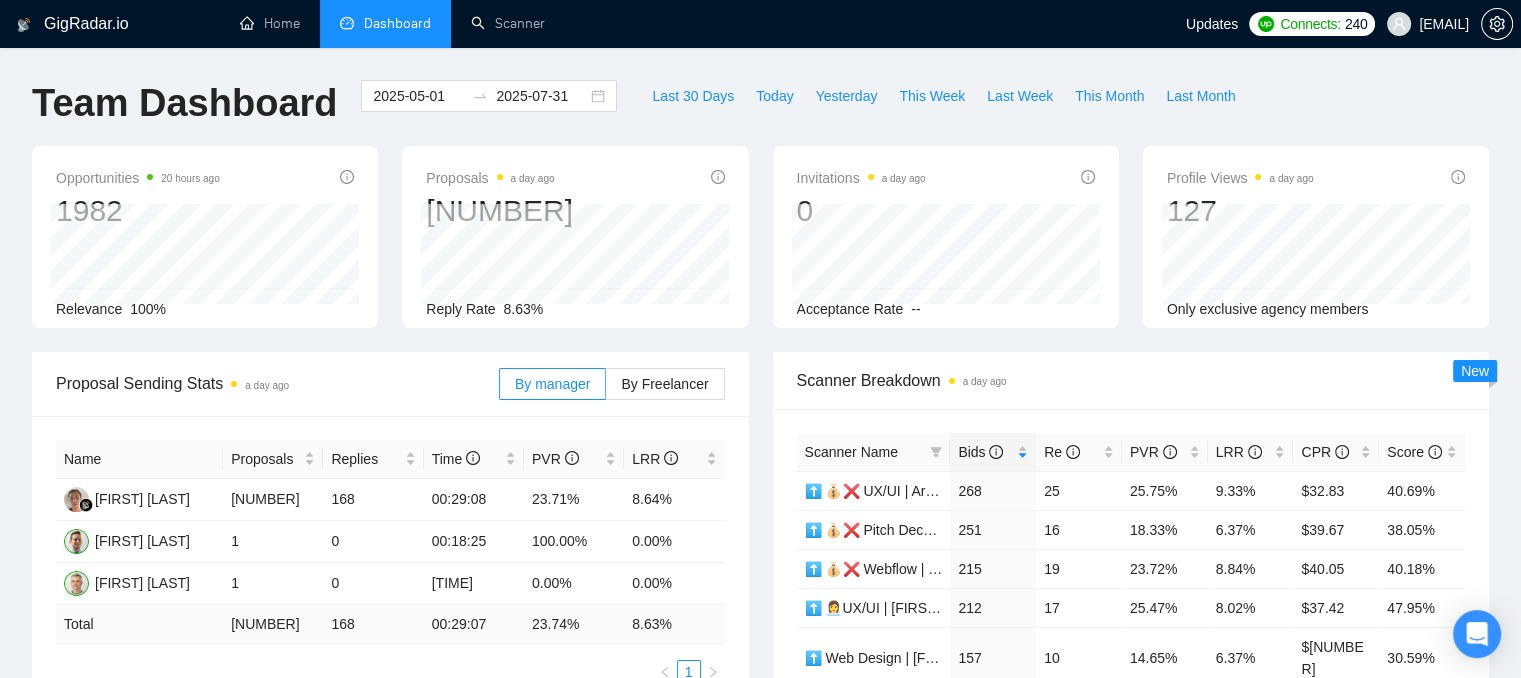click on "Opportunities [TIME] [NUMBER] Relevance [NUMBER]% Proposals [TIME] [NUMBER]   [DATE]
Sent [NUMBER]
Replied [NUMBER] Reply Rate [NUMBER]% Invitations [TIME] [NUMBER]   [DATE]
[DATE]
[DATE] [NUMBER] Acceptance Rate -- Profile Views [TIME] [NUMBER]   [DATE]
[DATE] [NUMBER] Only exclusive agency members" at bounding box center [760, 249] 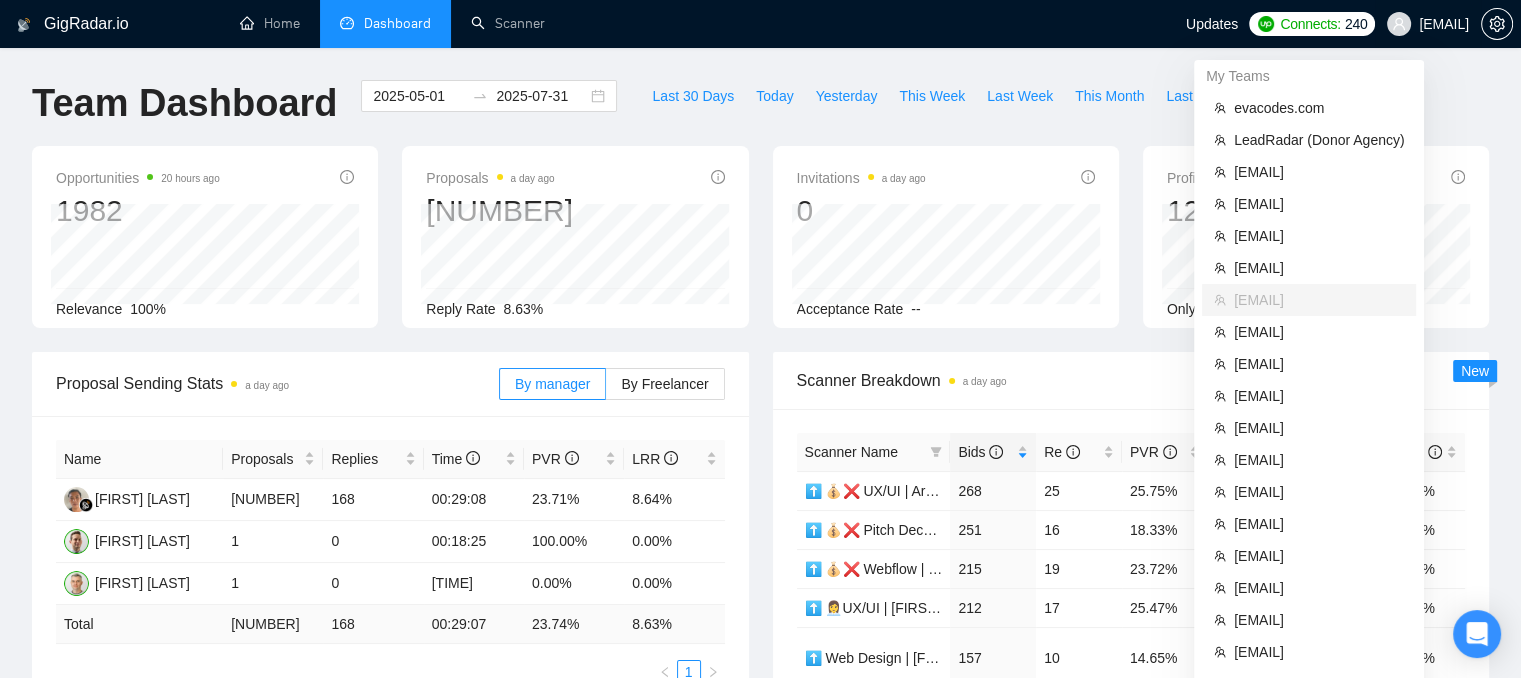 click on "[EMAIL]" at bounding box center (1444, 24) 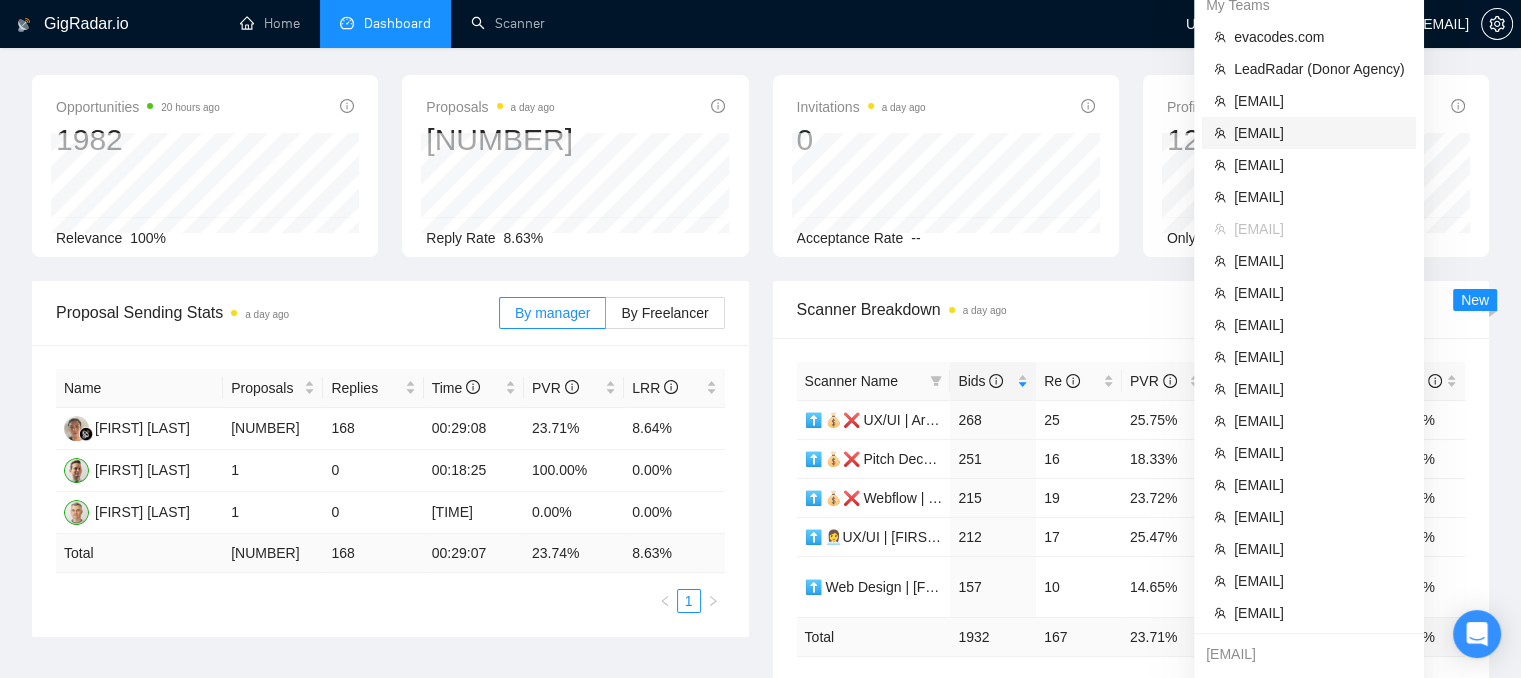 scroll, scrollTop: 100, scrollLeft: 0, axis: vertical 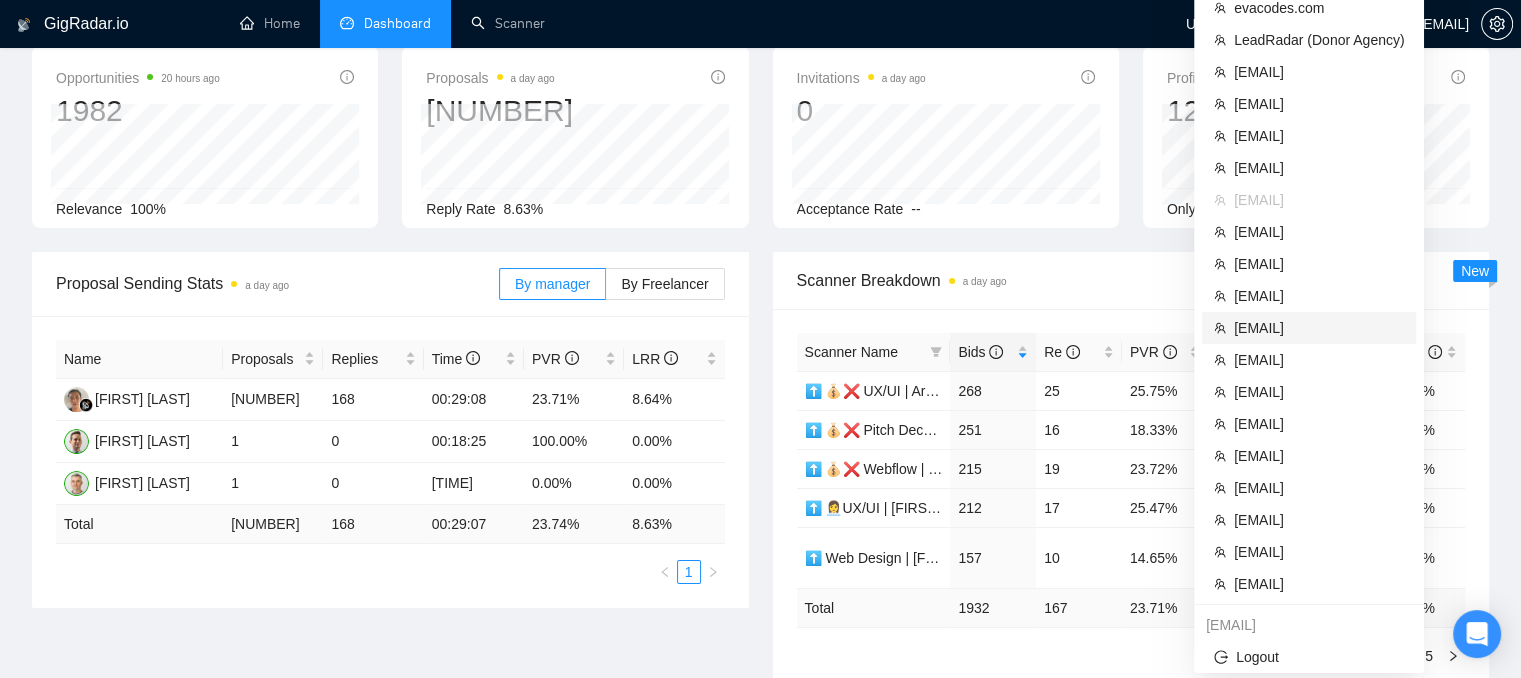 click on "[EMAIL]" at bounding box center [1319, 328] 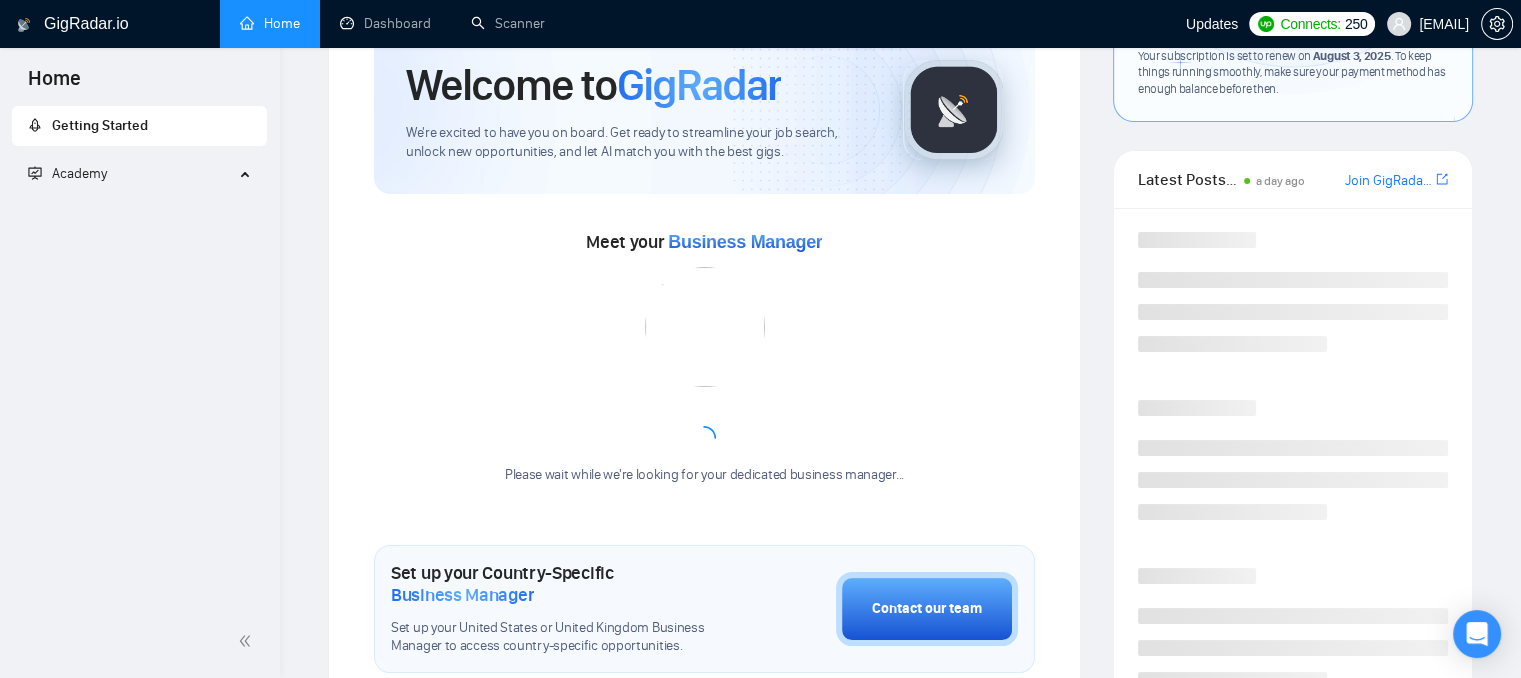 scroll, scrollTop: 380, scrollLeft: 0, axis: vertical 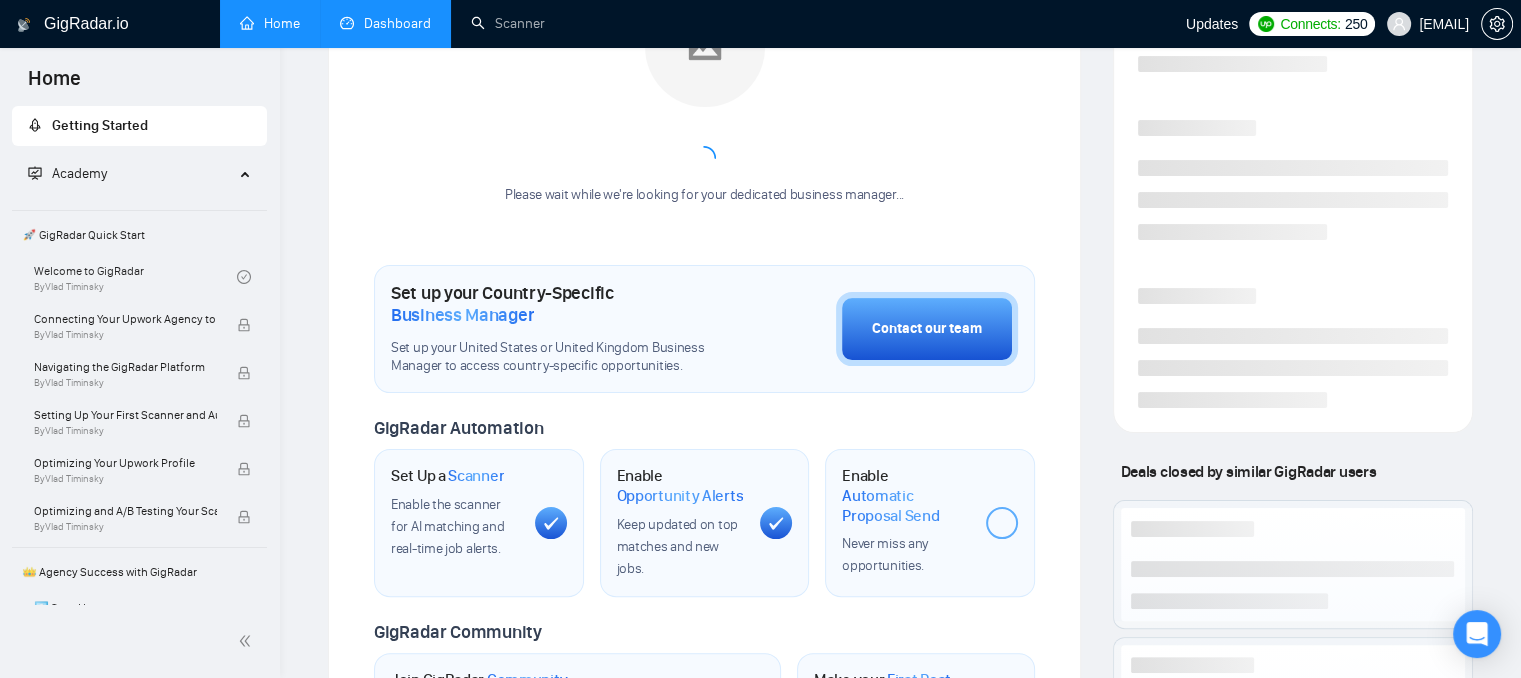 click on "Dashboard" at bounding box center (385, 23) 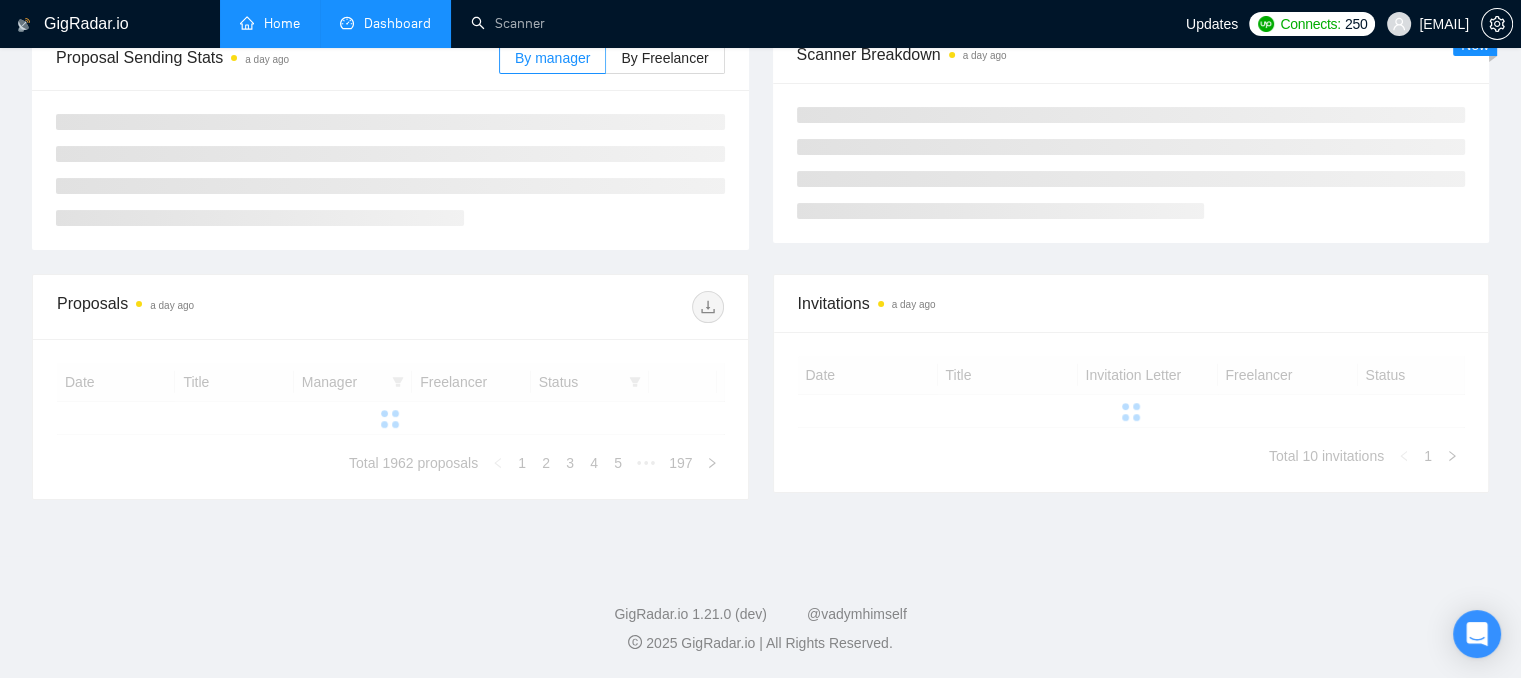 type on "2025-07-02" 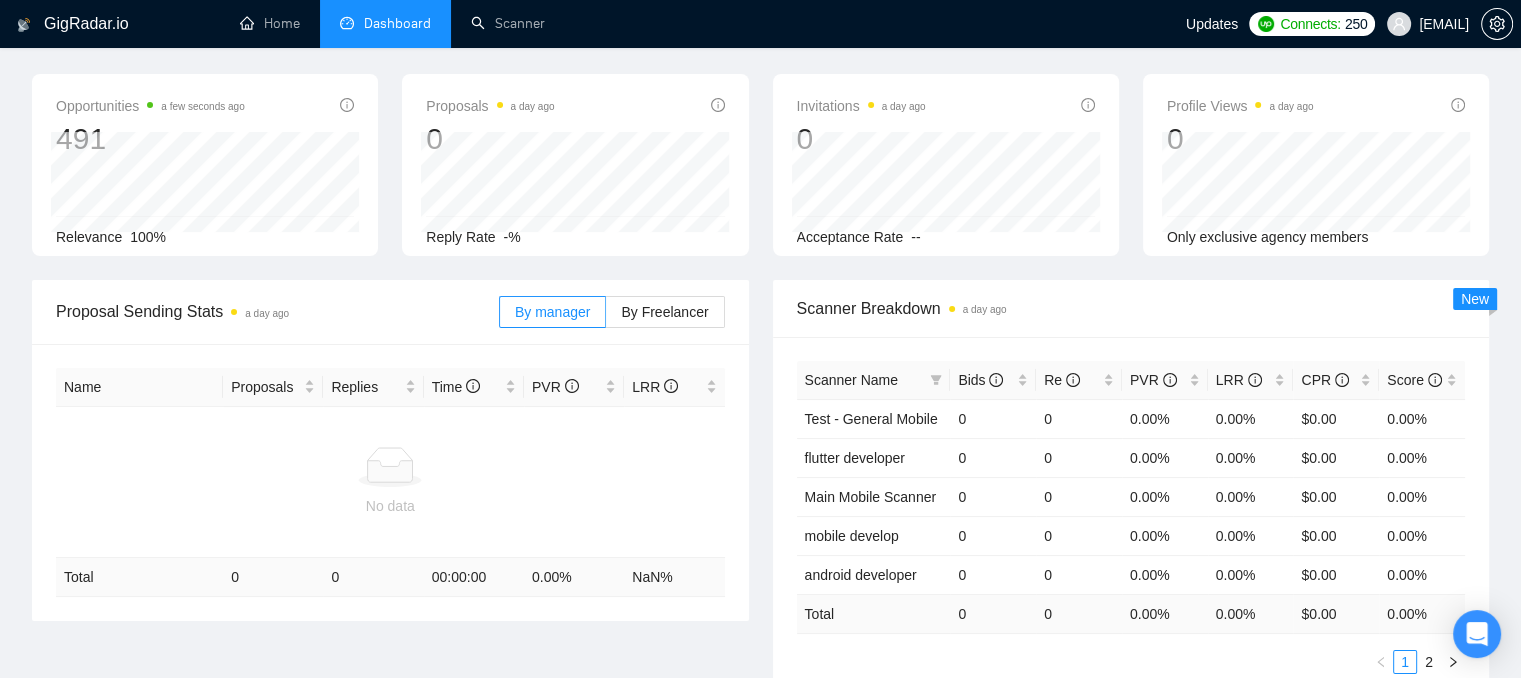 scroll, scrollTop: 0, scrollLeft: 0, axis: both 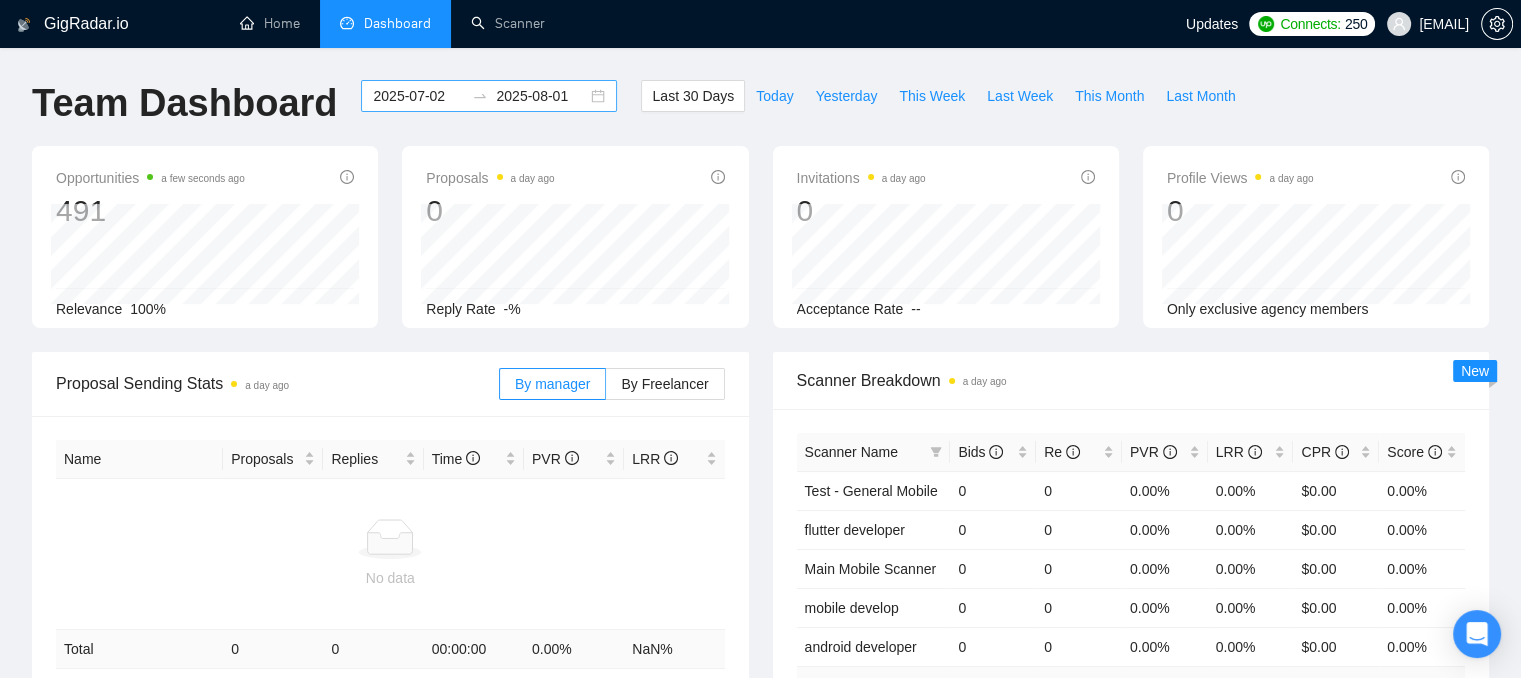 click on "2025-07-02" at bounding box center (418, 96) 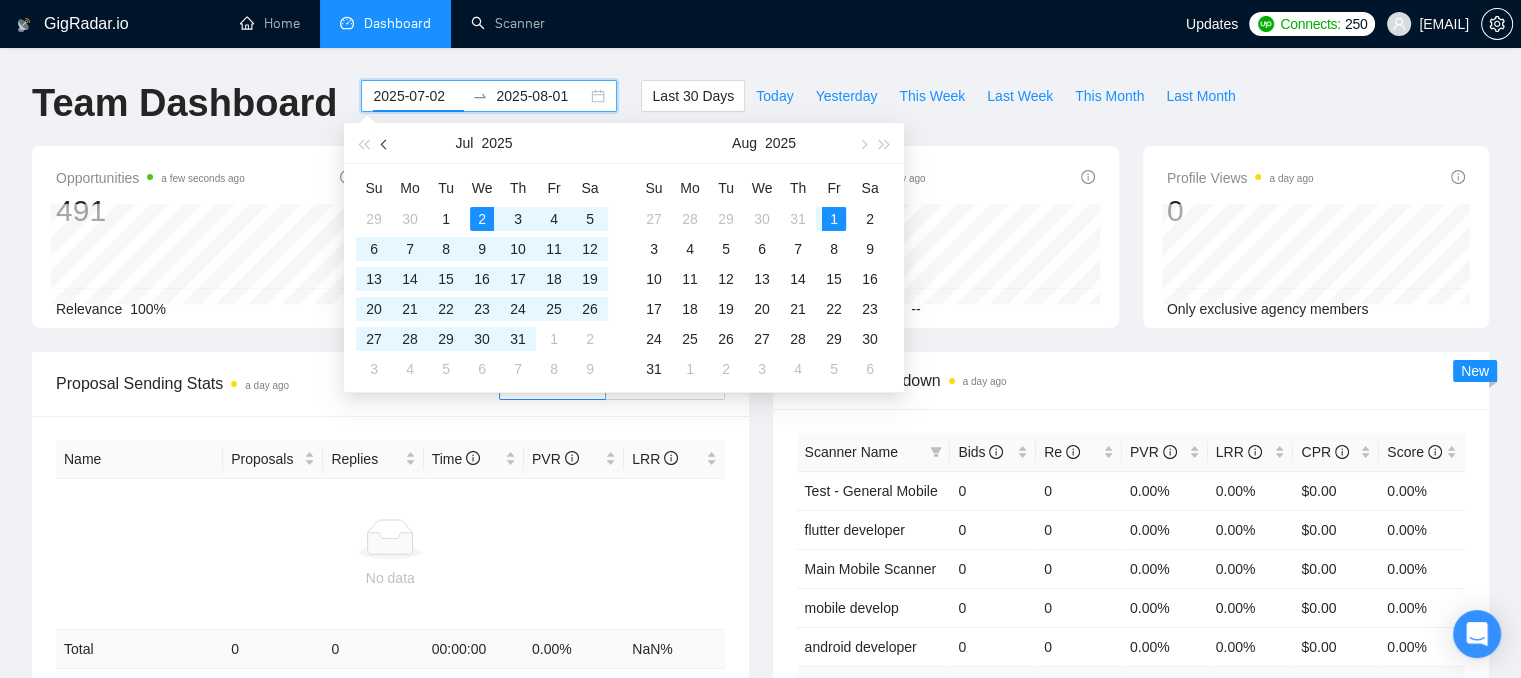 click at bounding box center [385, 143] 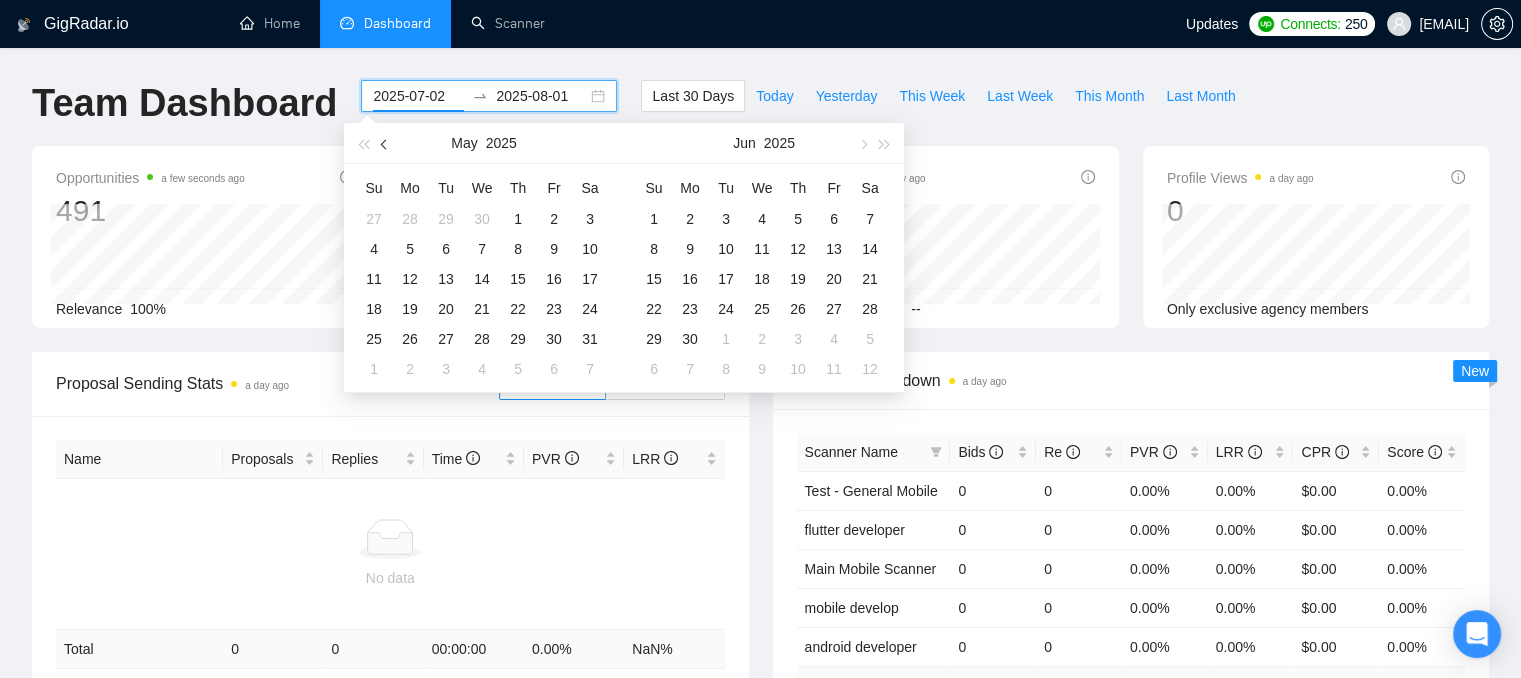 click at bounding box center (385, 143) 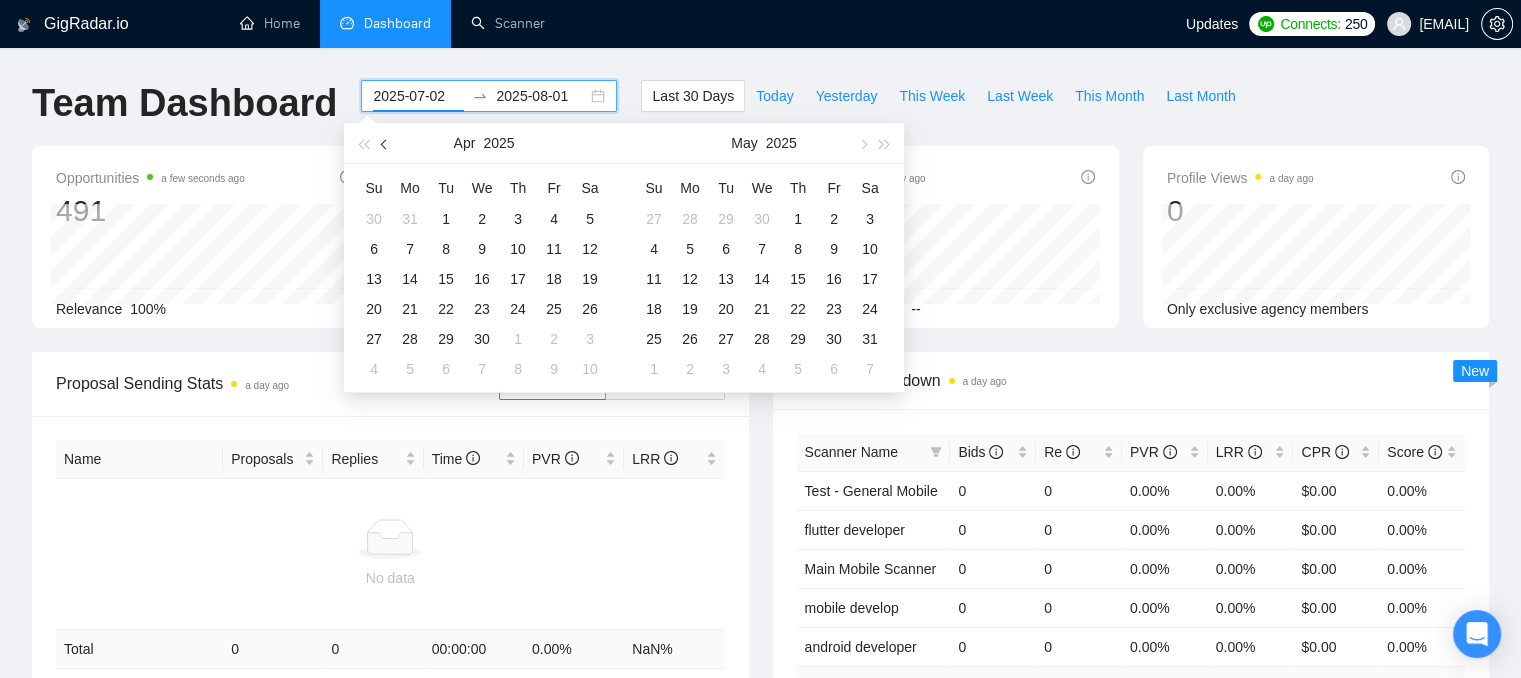 click at bounding box center (385, 143) 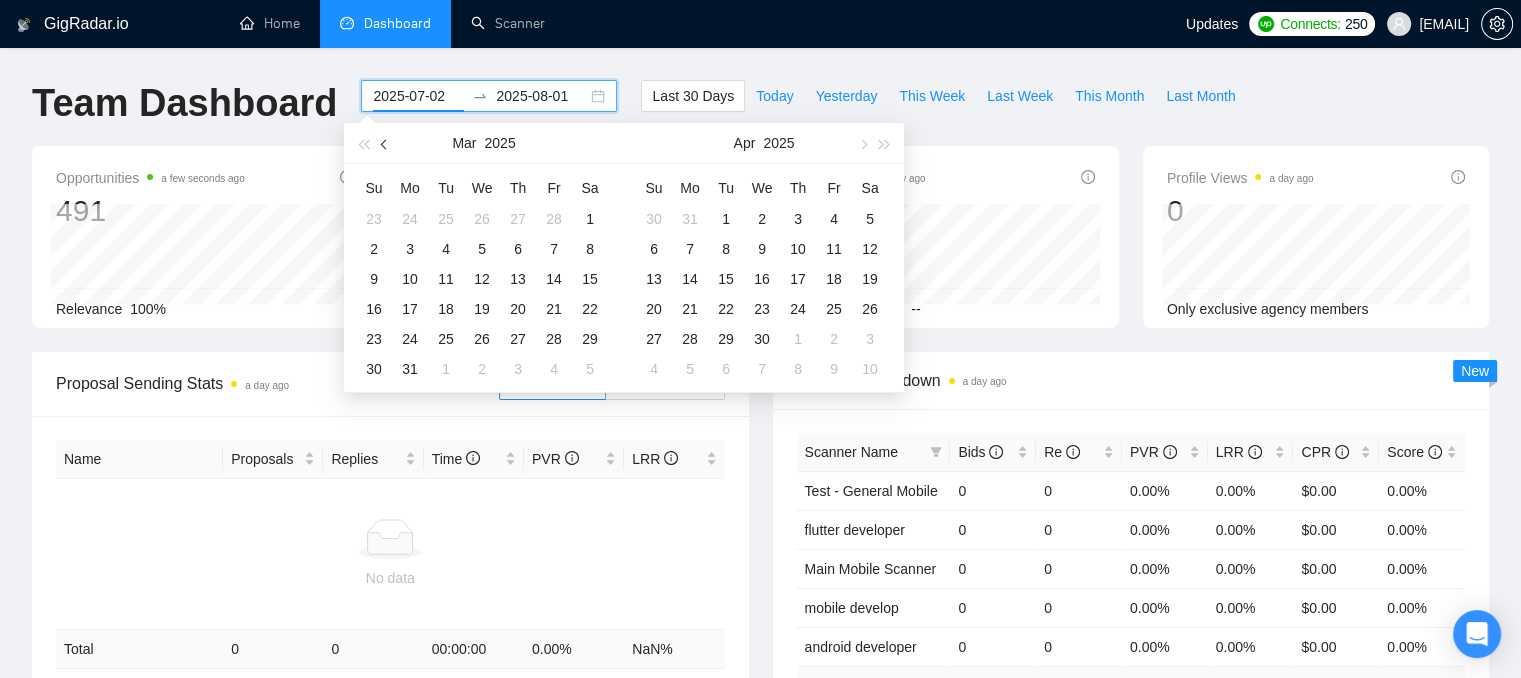 click at bounding box center [385, 143] 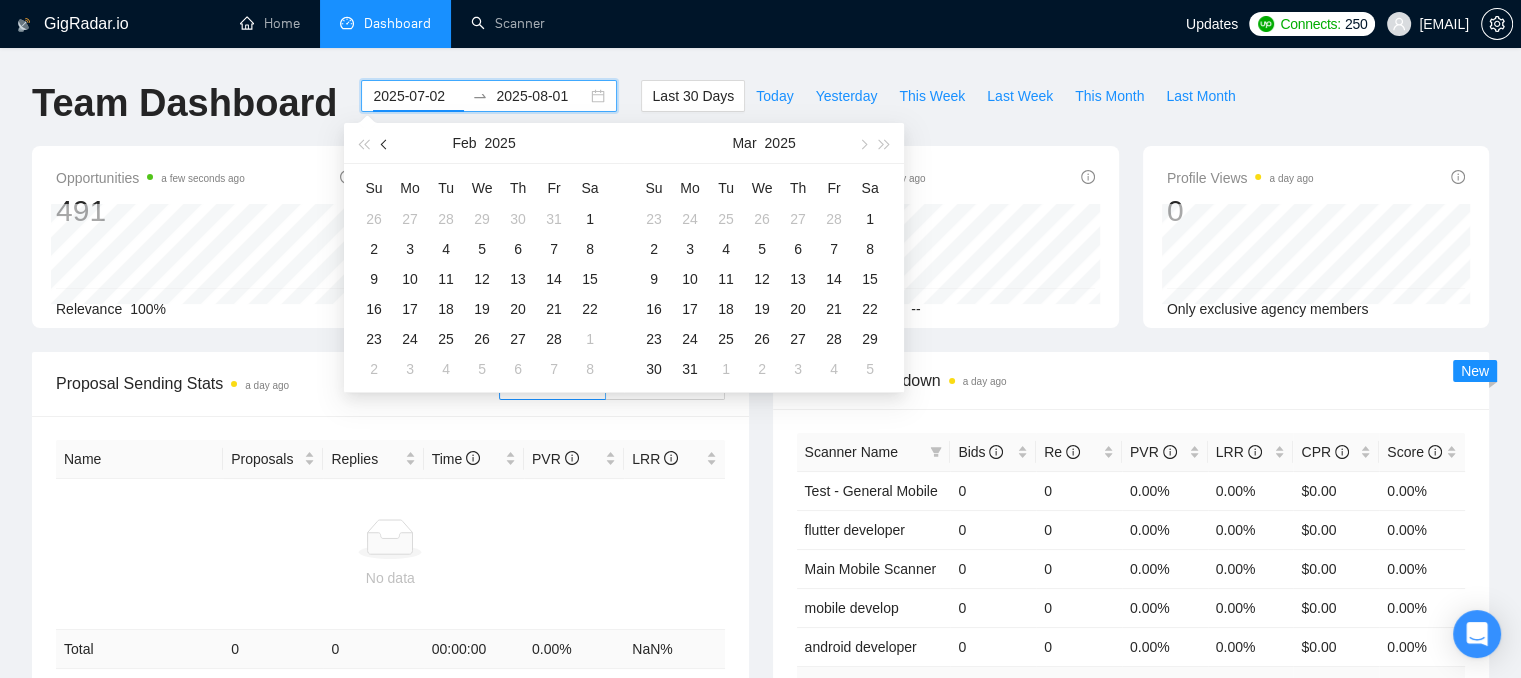click at bounding box center (385, 143) 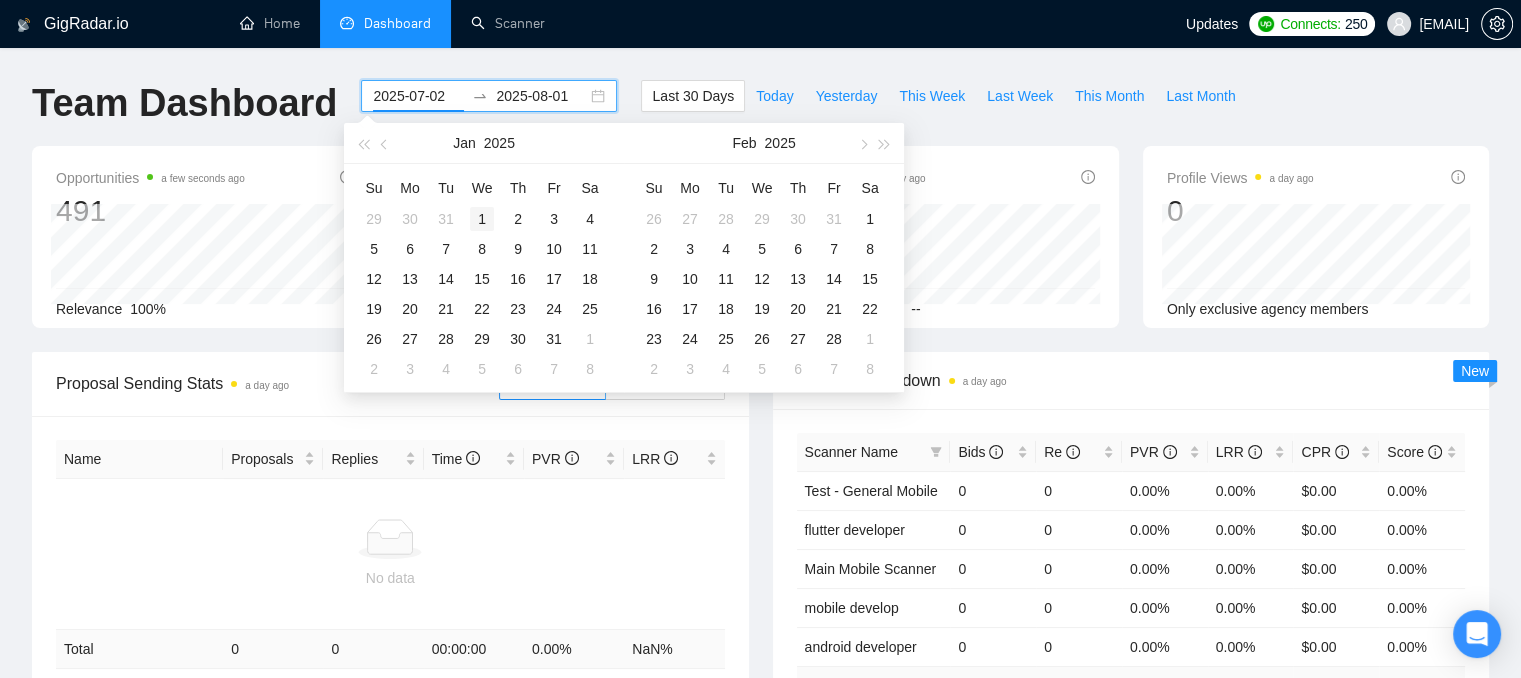 type on "2025-01-01" 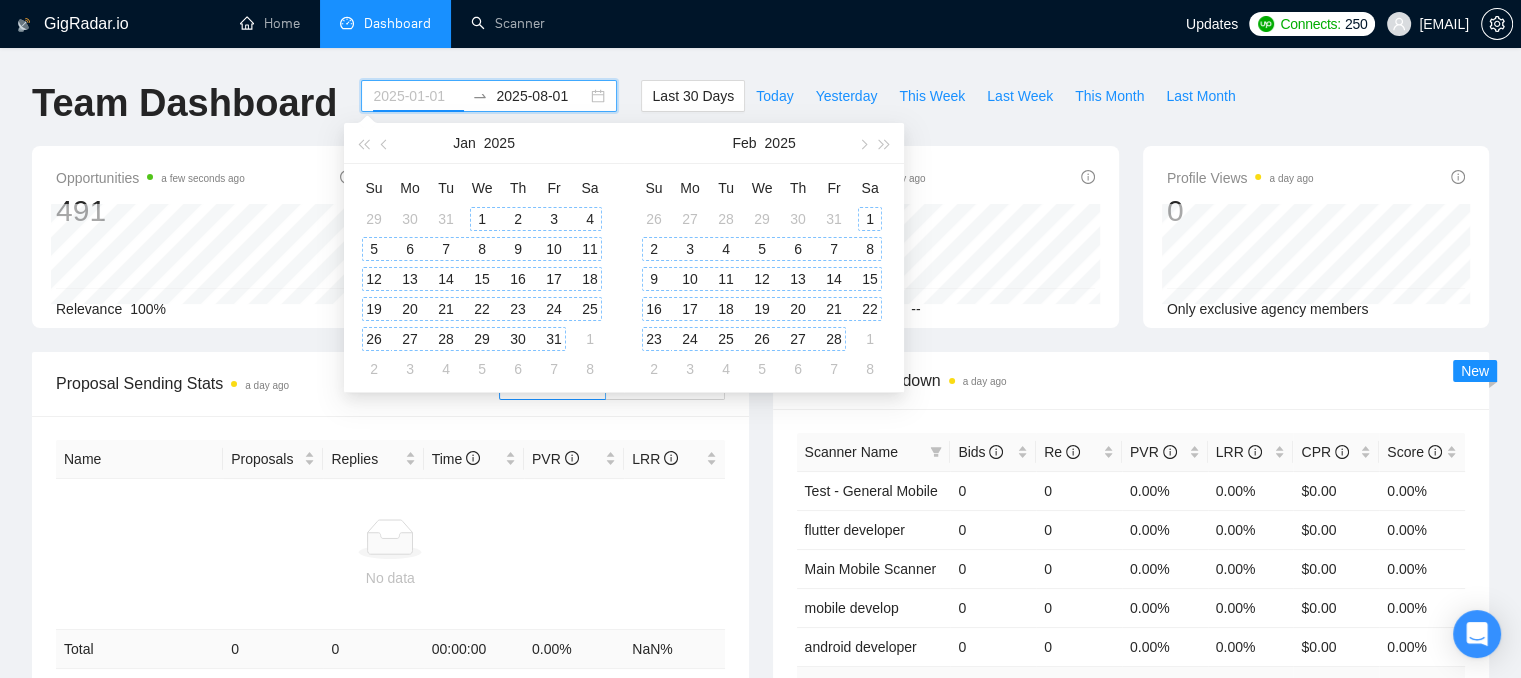 click on "1" at bounding box center (482, 219) 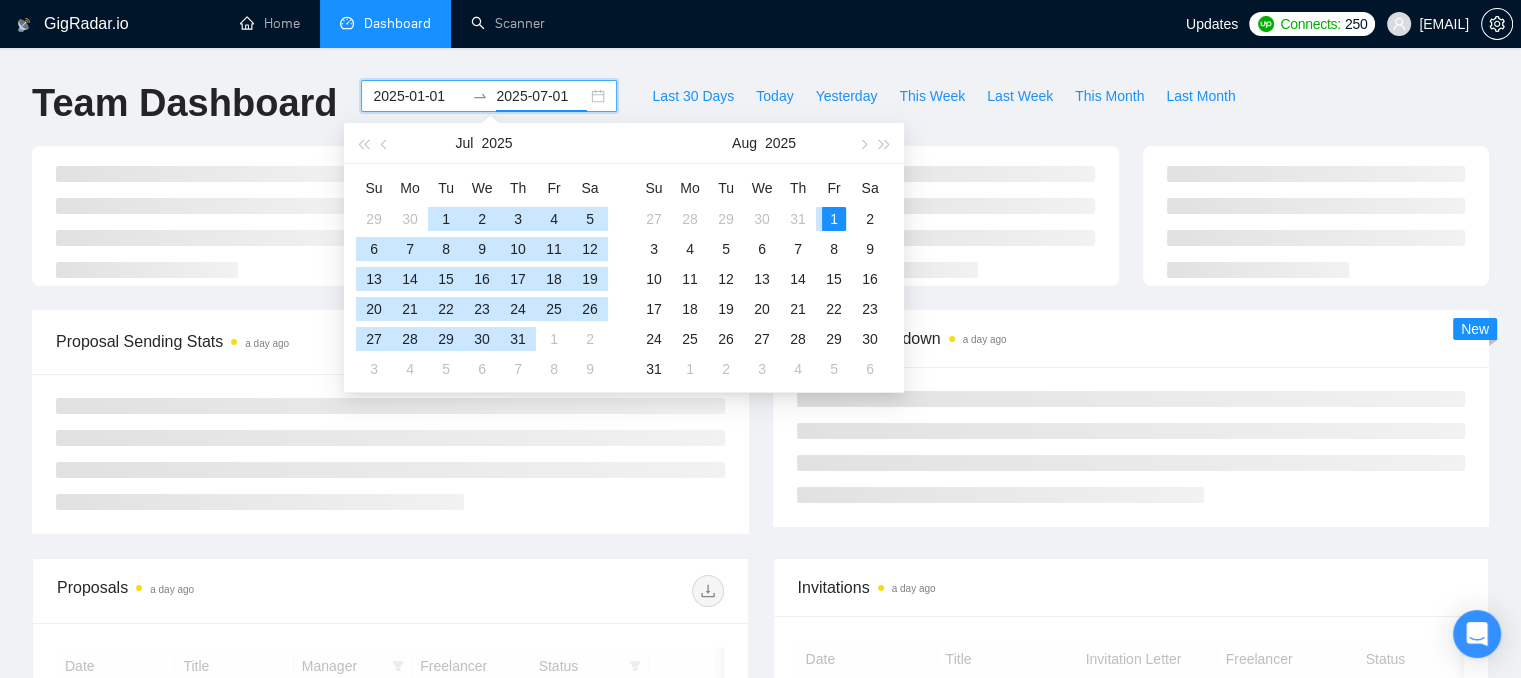 type on "2025-08-01" 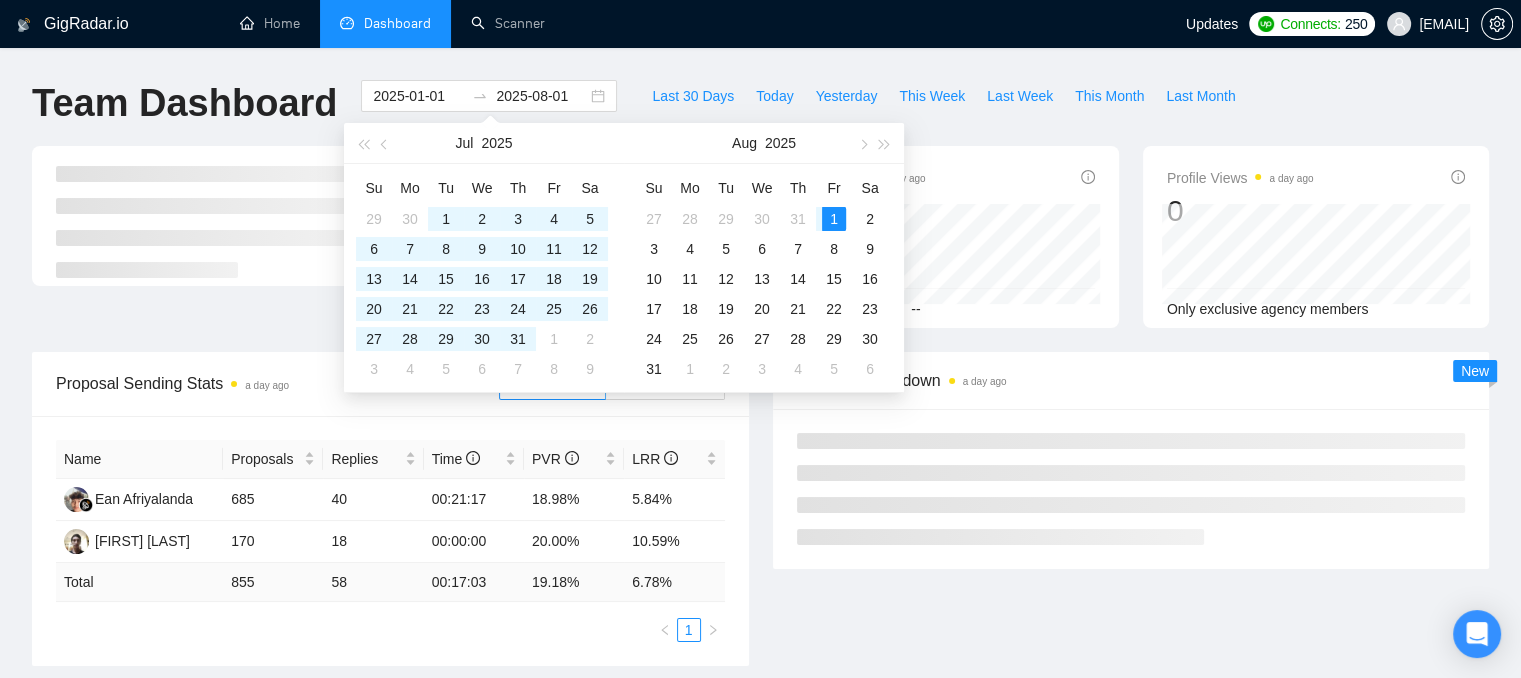 click on "GigRadar.io Home Dashboard Scanner Updates  Connects: [NUMBER] [EMAIL] Team Dashboard [DATE] [DATE] Last 30 Days Today Yesterday This Week Last Week This Month Last Month Proposals [TIME] [NUMBER]   Reply Rate [NUMBER]% Invitations [TIME] [NUMBER]   Acceptance Rate -- Profile Views [TIME] [NUMBER]   Only exclusive agency members Proposal Sending Stats [TIME] By manager By Freelancer Name Proposals Replies Time   PVR   LRR   [FIRST] [LAST] [NUMBER] [NUMBER] [TIME] [NUMBER]% [NUMBER]% [FIRST] [LAST] [NUMBER] [NUMBER] [TIME] [NUMBER]% [NUMBER]% Total [NUMBER] [NUMBER] [TIME] [NUMBER]% [NUMBER]%  Scanner Breakdown [TIME] New Proposals [TIME] Date Title Manager Freelancer Status               No data Invitations [TIME] Date Title Invitation Letter Freelancer Status           No data GigRadar.io [VERSION] ([DEV])   [DATE] GigRadar.io | All Rights Reserved." at bounding box center (760, 594) 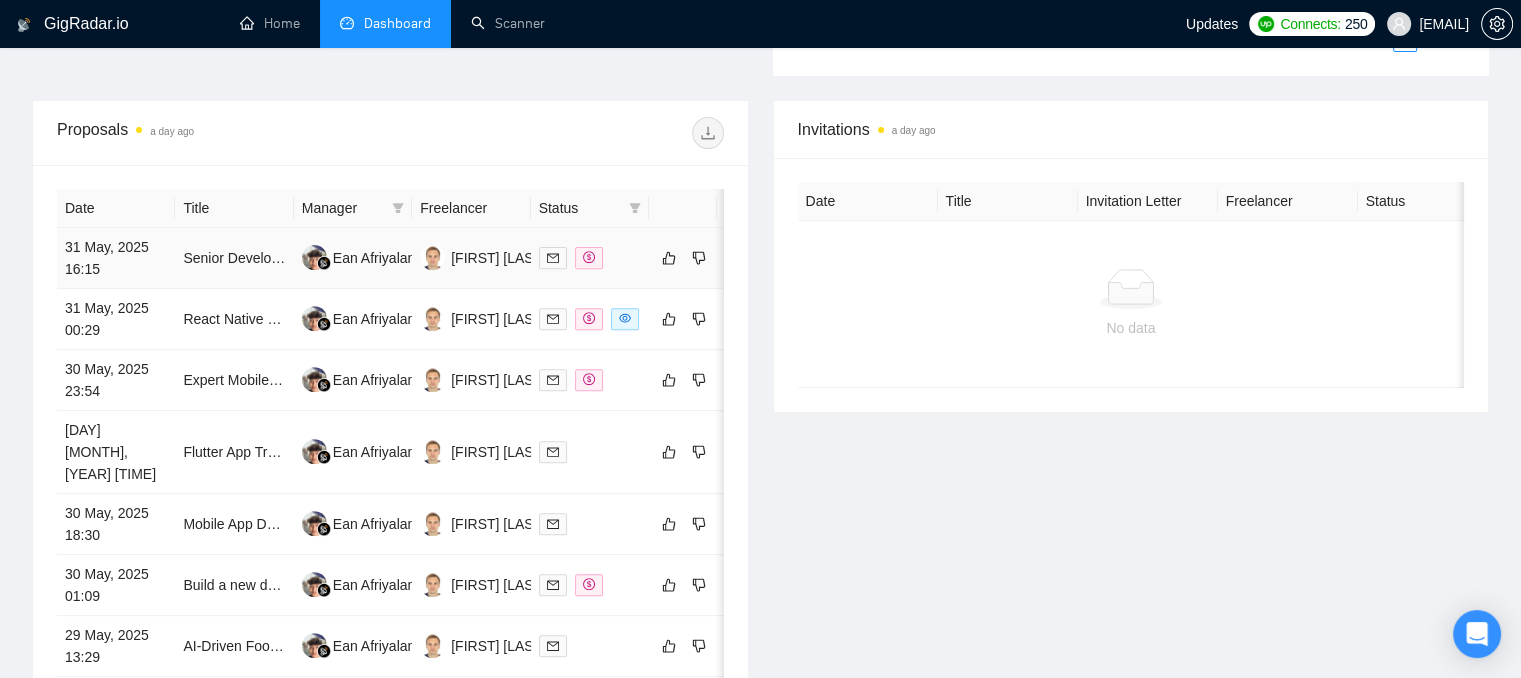 scroll, scrollTop: 300, scrollLeft: 0, axis: vertical 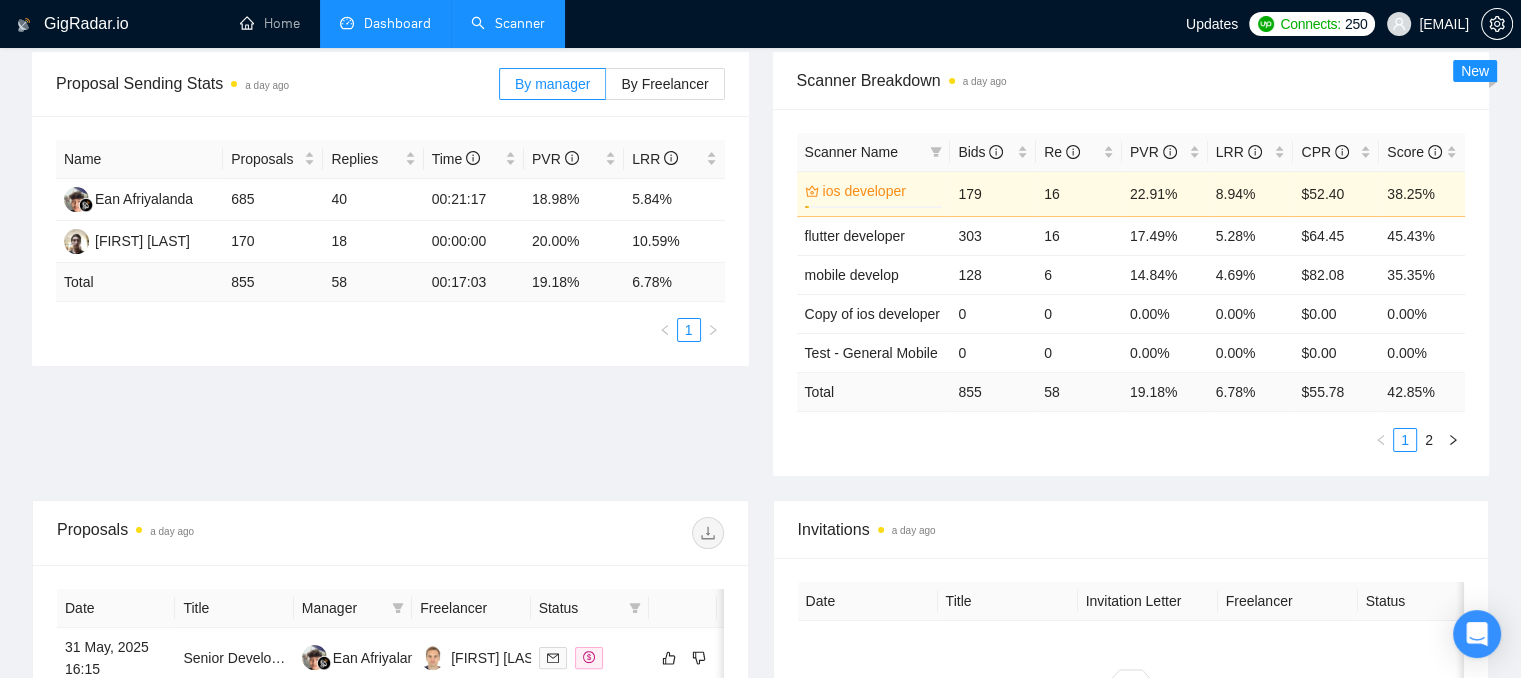 click on "Scanner" at bounding box center [508, 23] 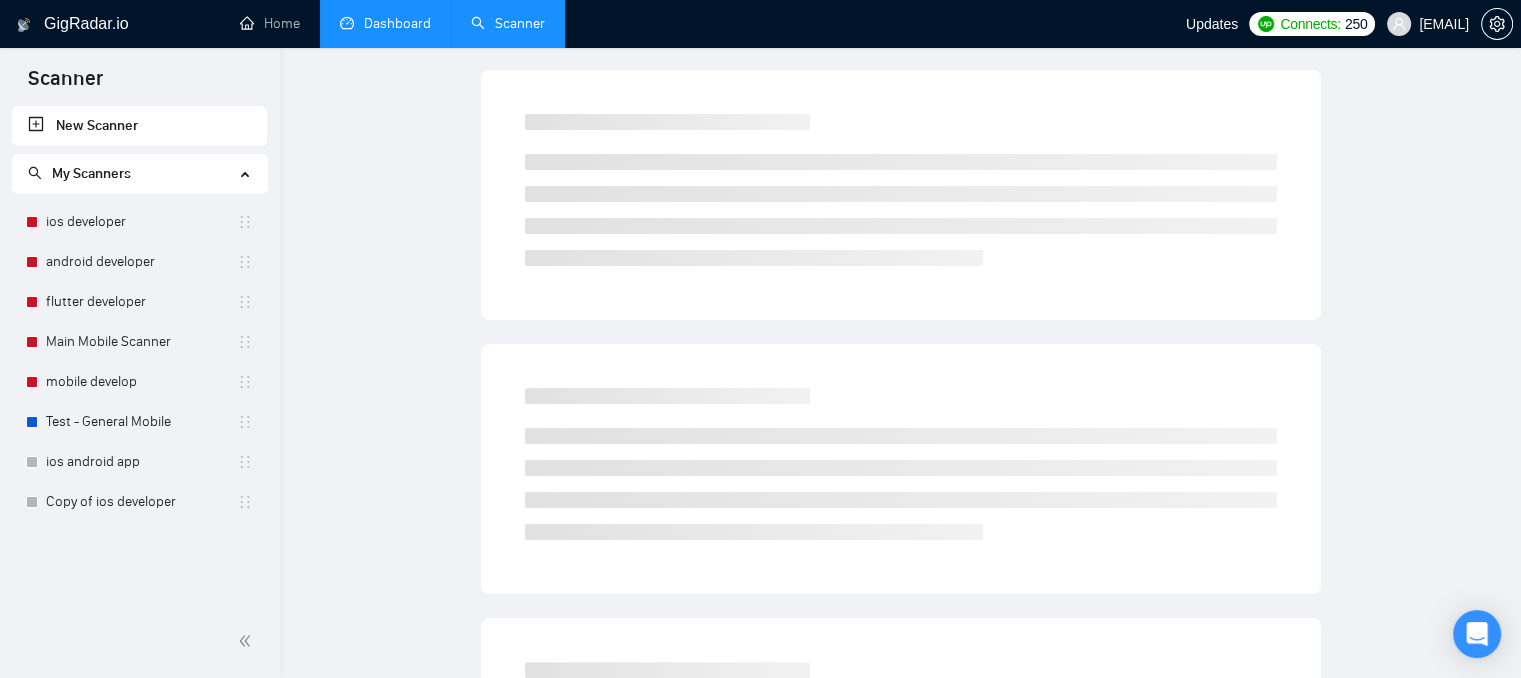 scroll, scrollTop: 0, scrollLeft: 0, axis: both 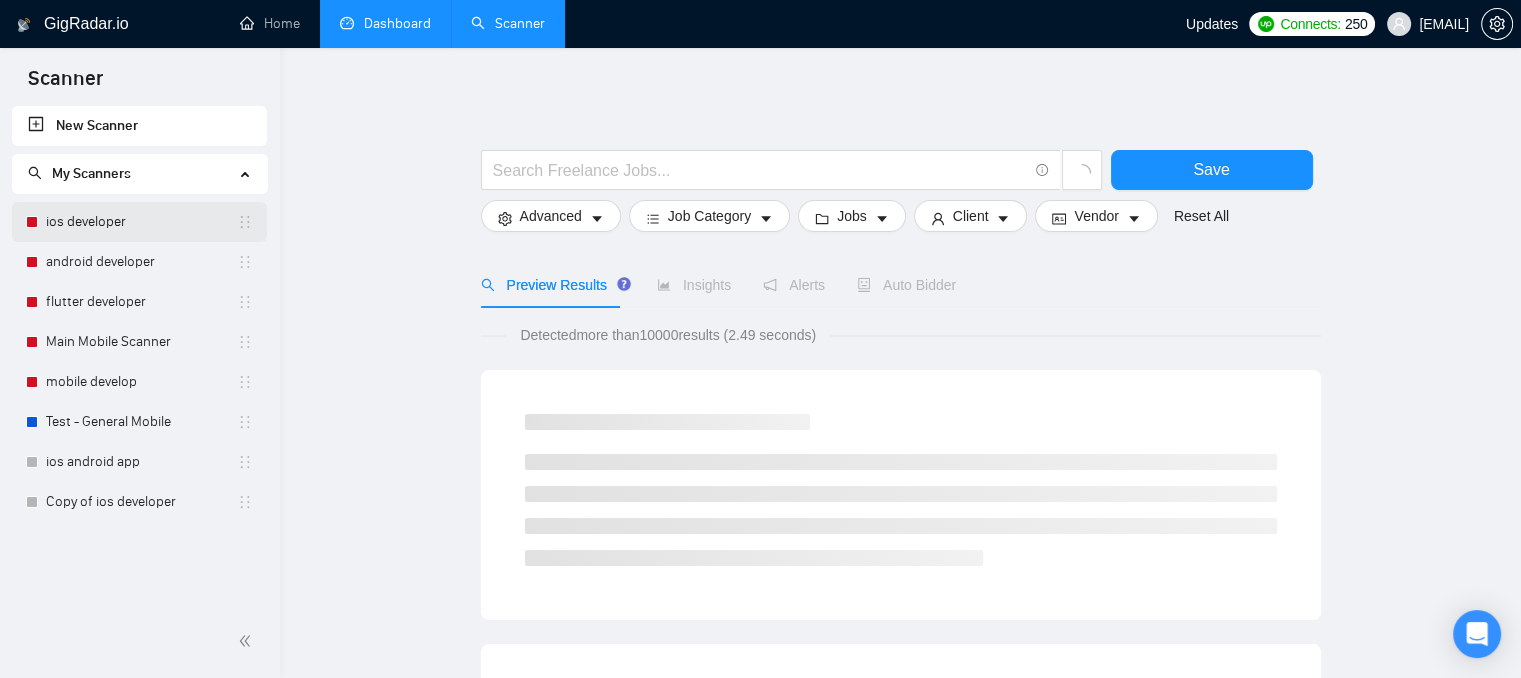 click on "ios developer" at bounding box center (141, 222) 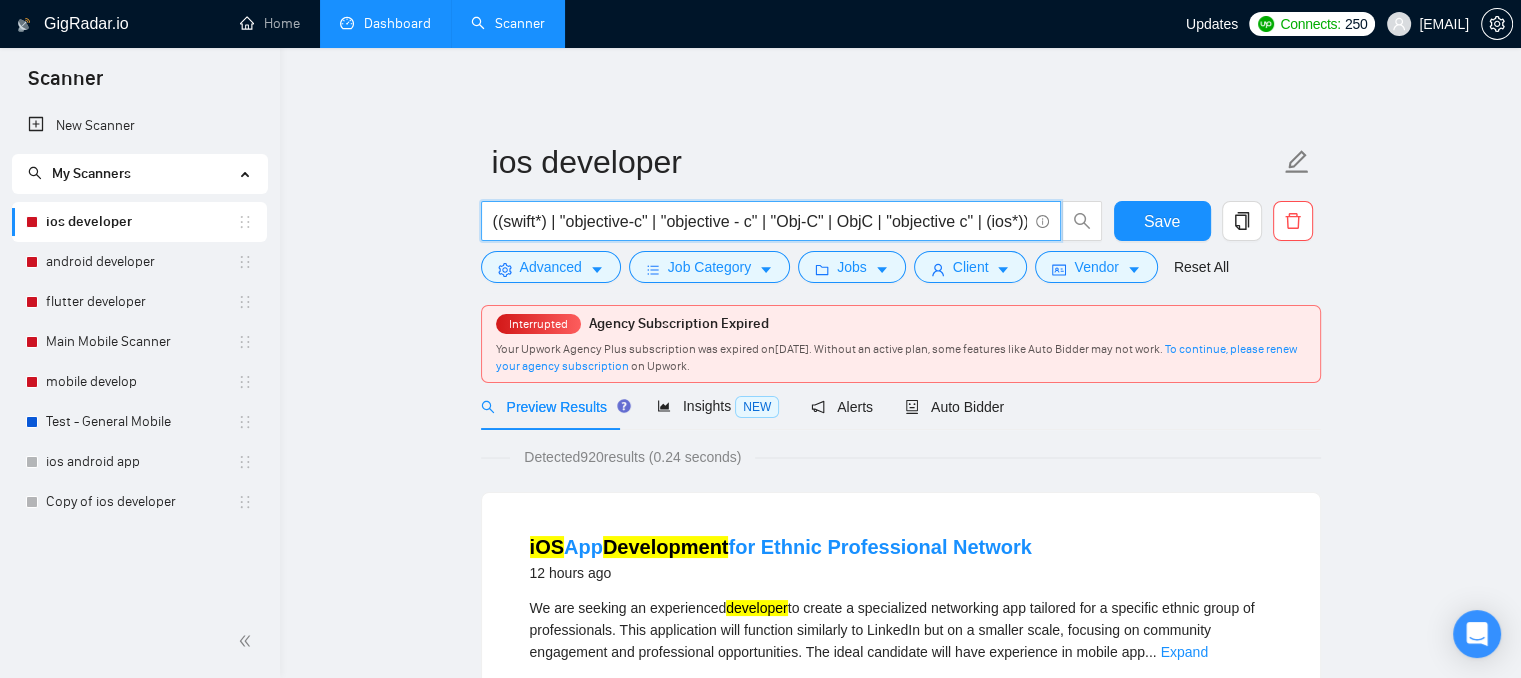 scroll, scrollTop: 0, scrollLeft: 48, axis: horizontal 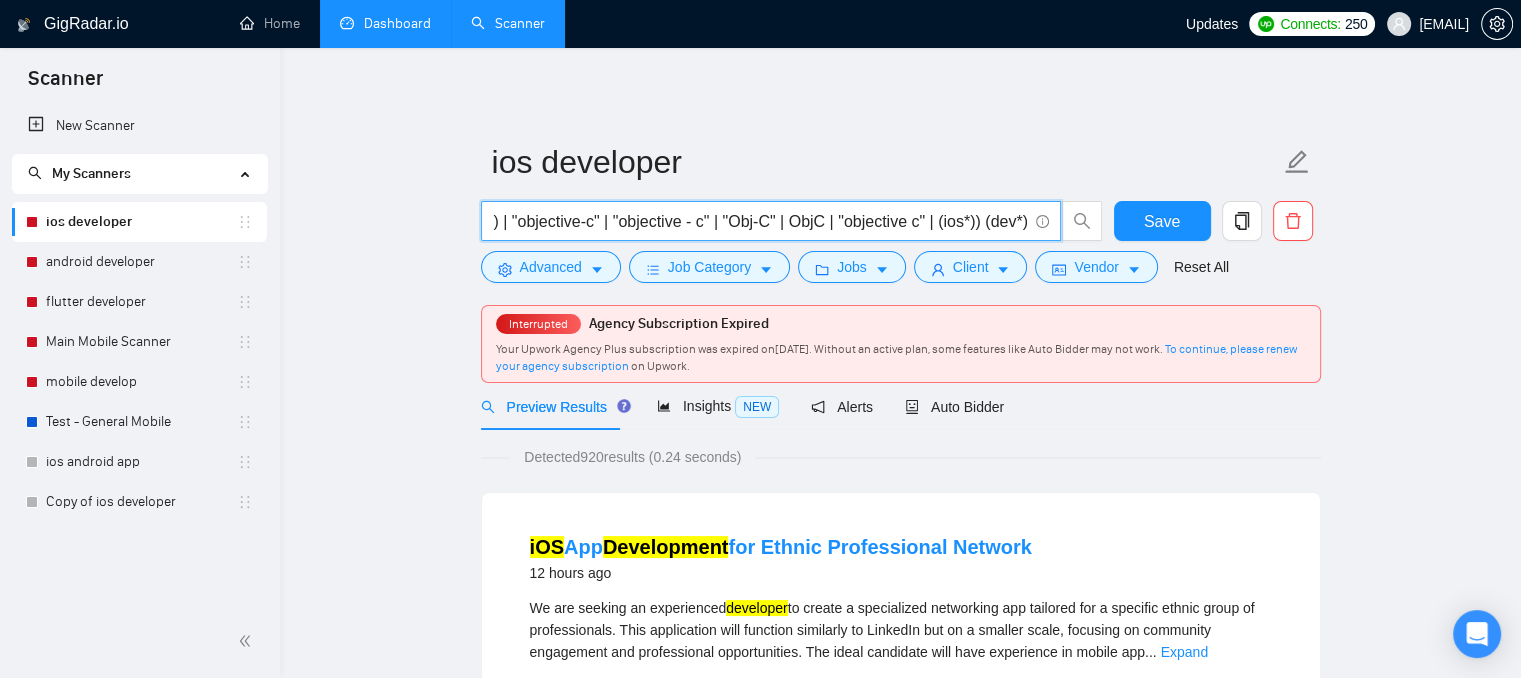drag, startPoint x: 492, startPoint y: 225, endPoint x: 1027, endPoint y: 221, distance: 535.01495 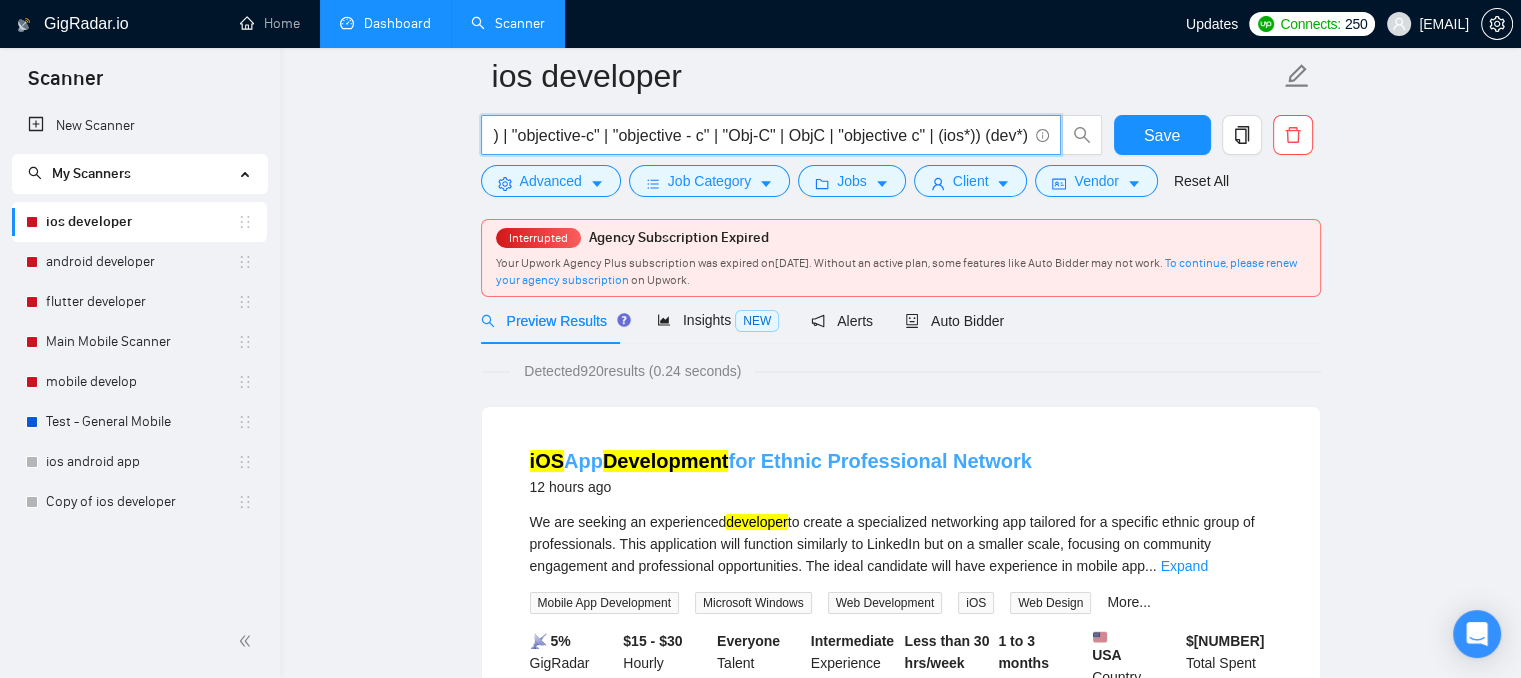 scroll, scrollTop: 0, scrollLeft: 0, axis: both 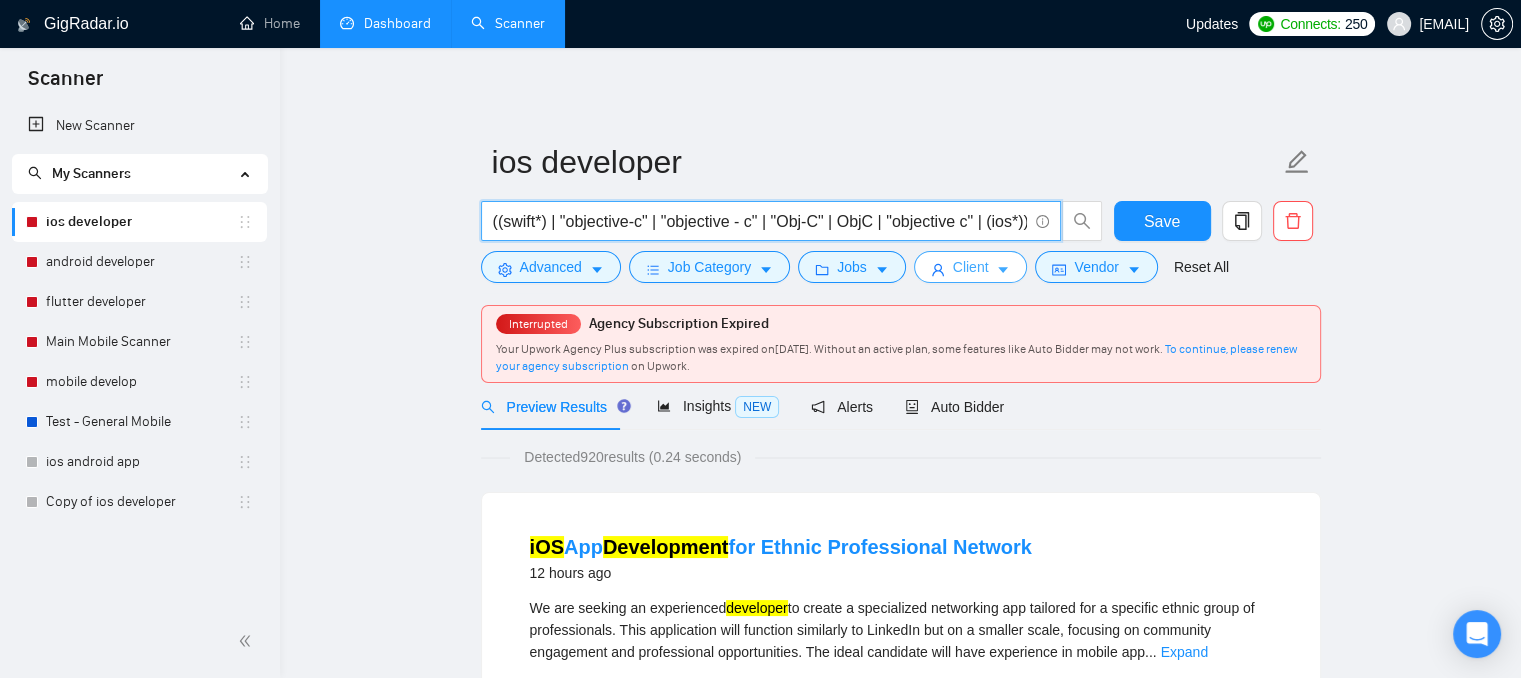 click on "Client" at bounding box center (971, 267) 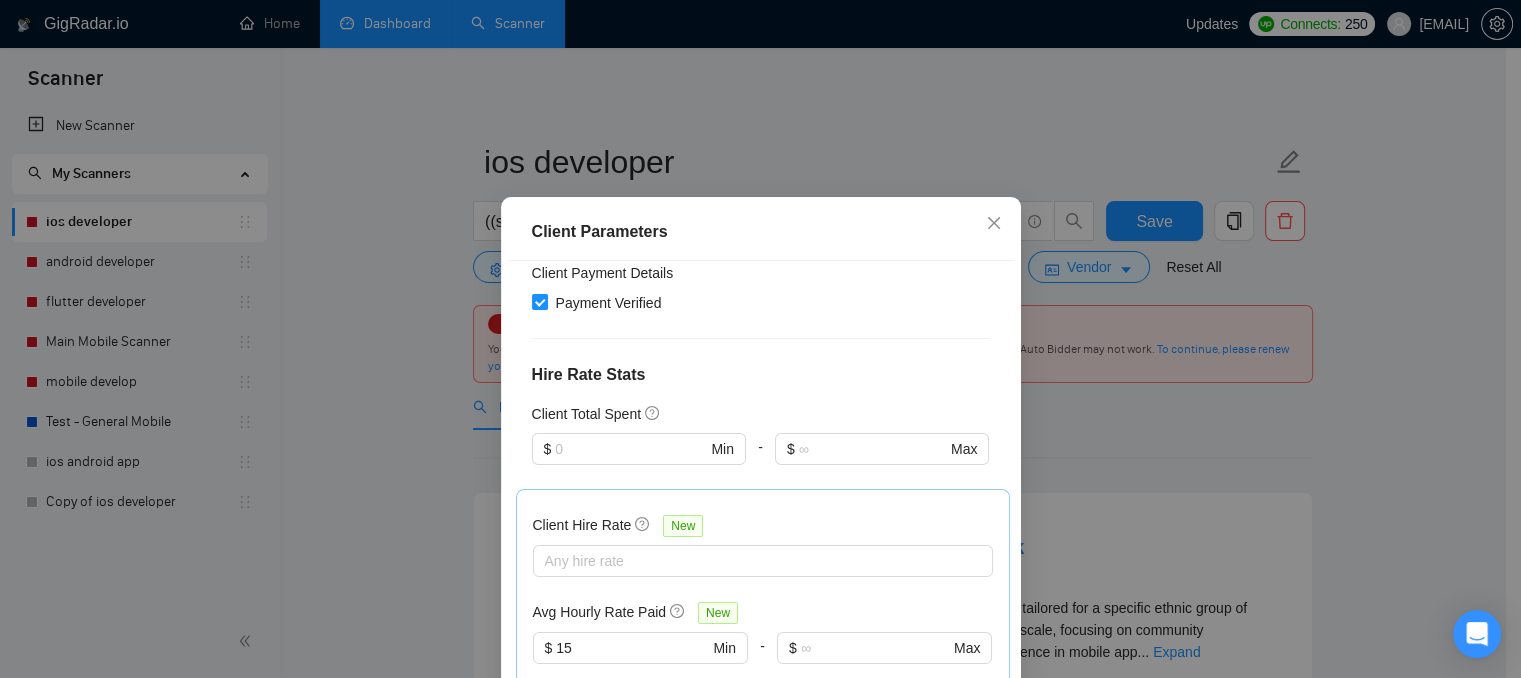 scroll, scrollTop: 500, scrollLeft: 0, axis: vertical 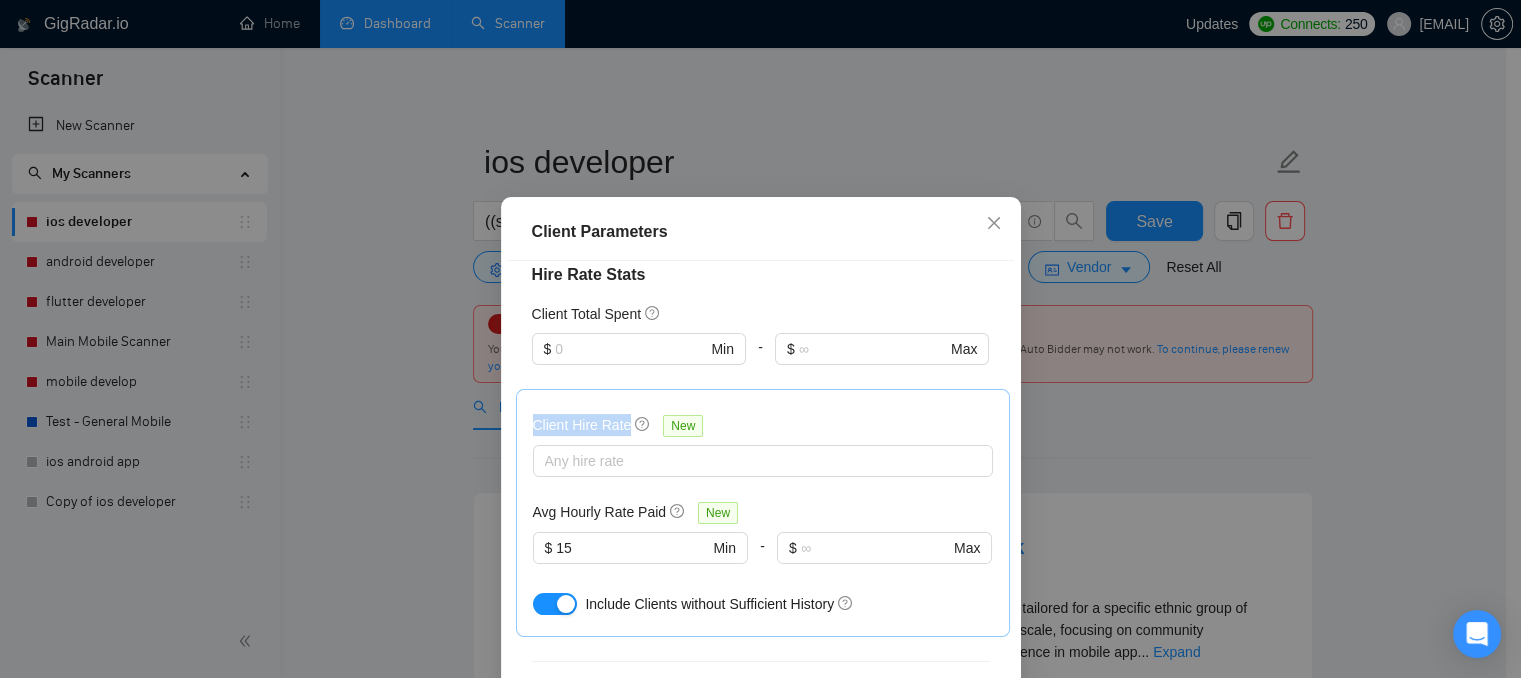 drag, startPoint x: 522, startPoint y: 421, endPoint x: 623, endPoint y: 427, distance: 101.17806 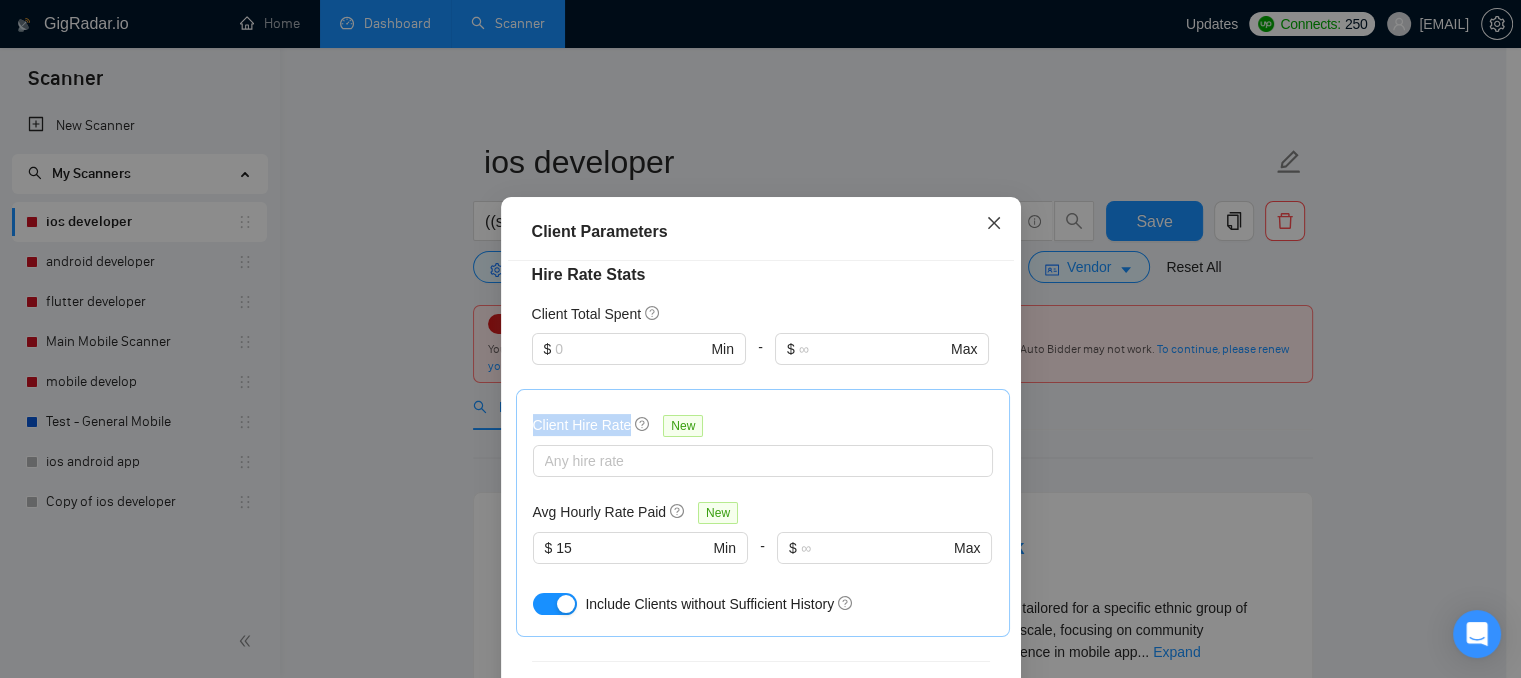 click 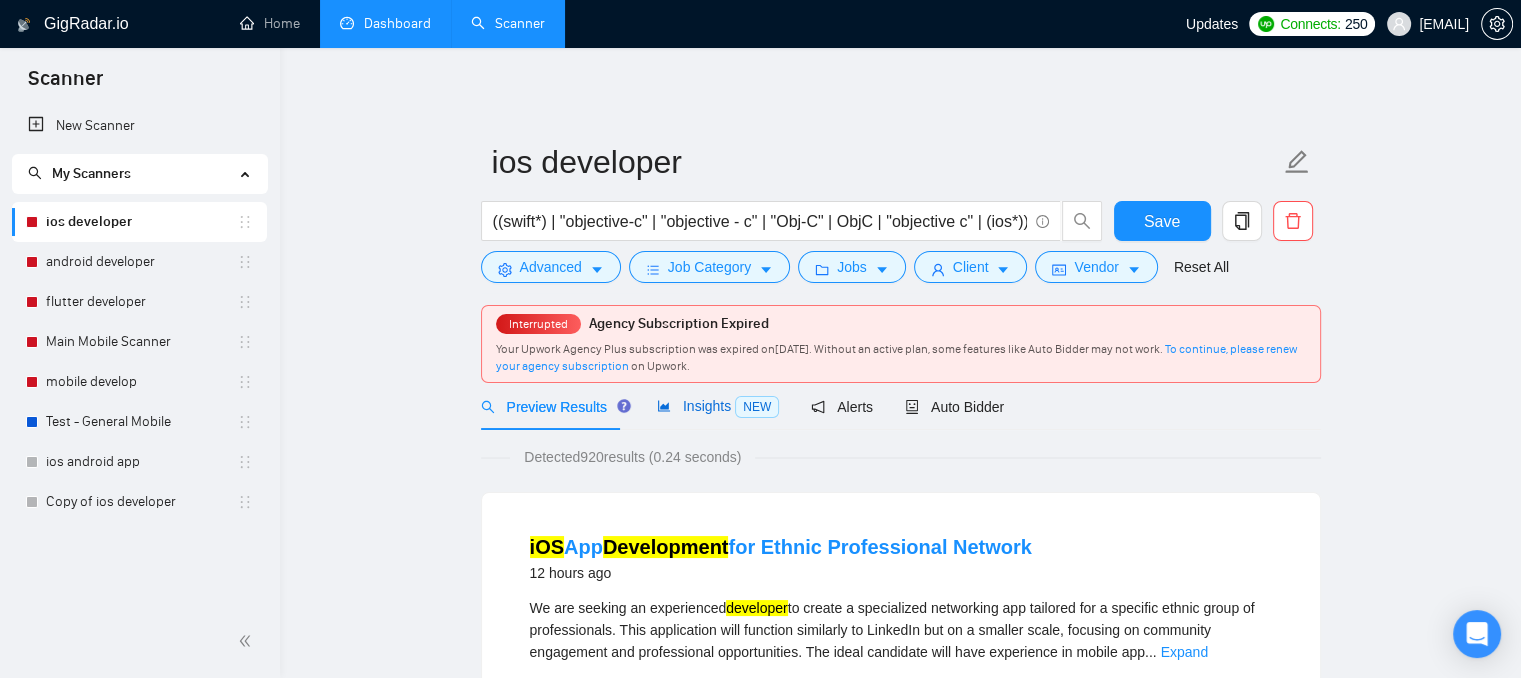 click on "Insights NEW" at bounding box center [718, 406] 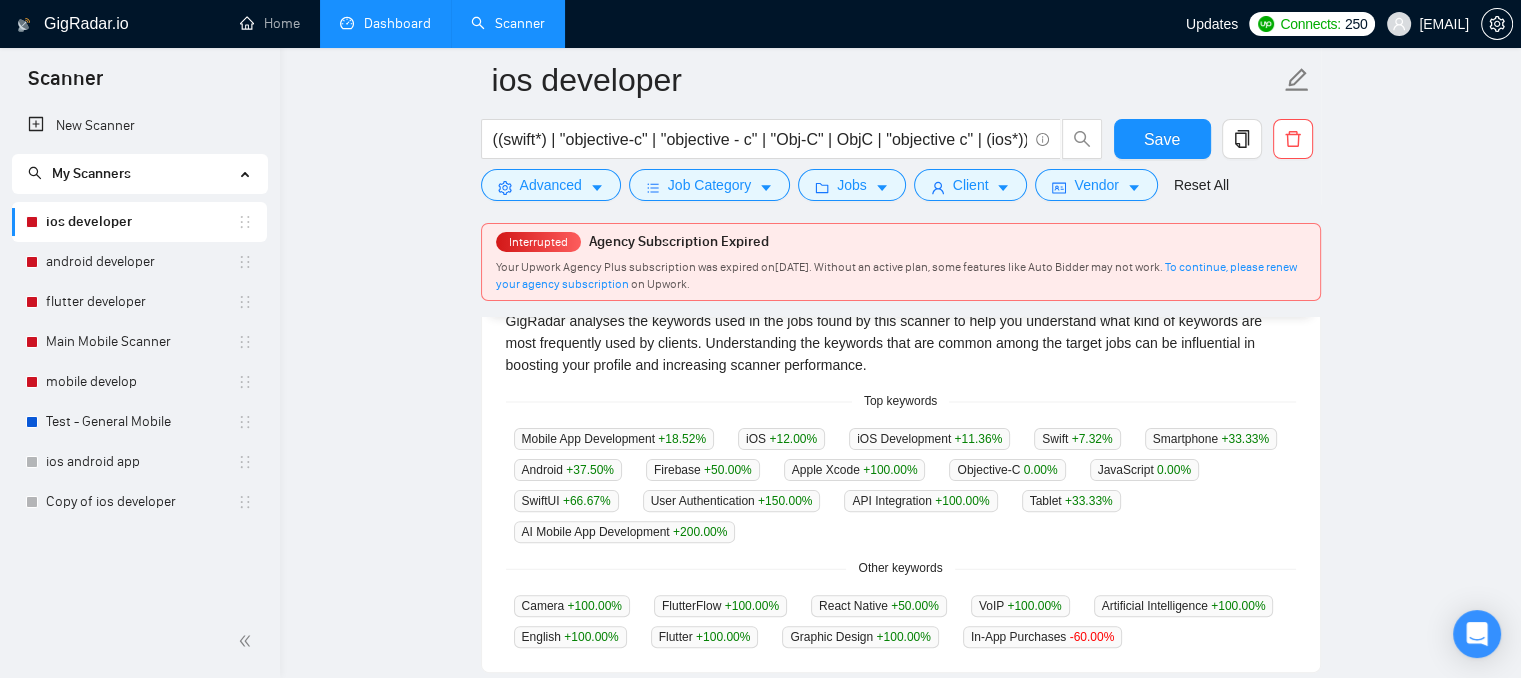 scroll, scrollTop: 500, scrollLeft: 0, axis: vertical 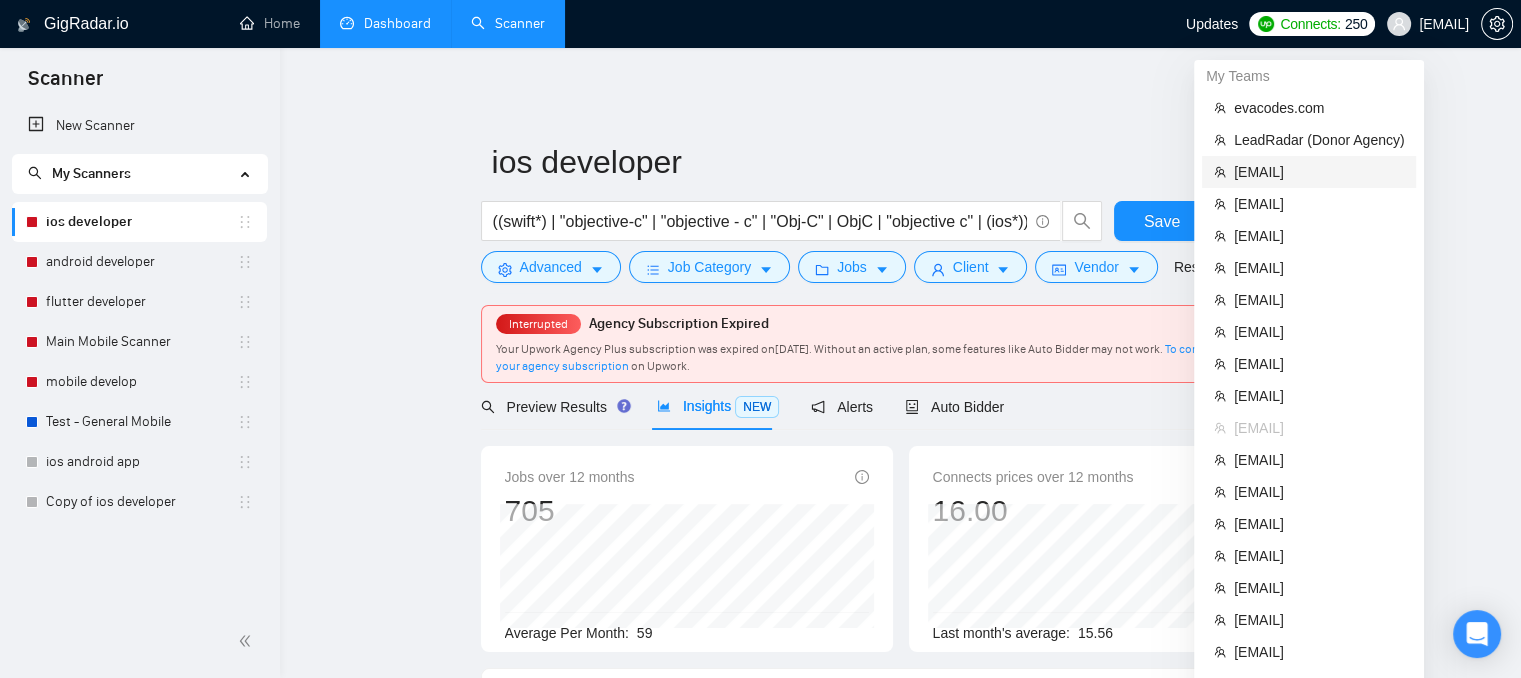 click on "[EMAIL]" at bounding box center [1319, 172] 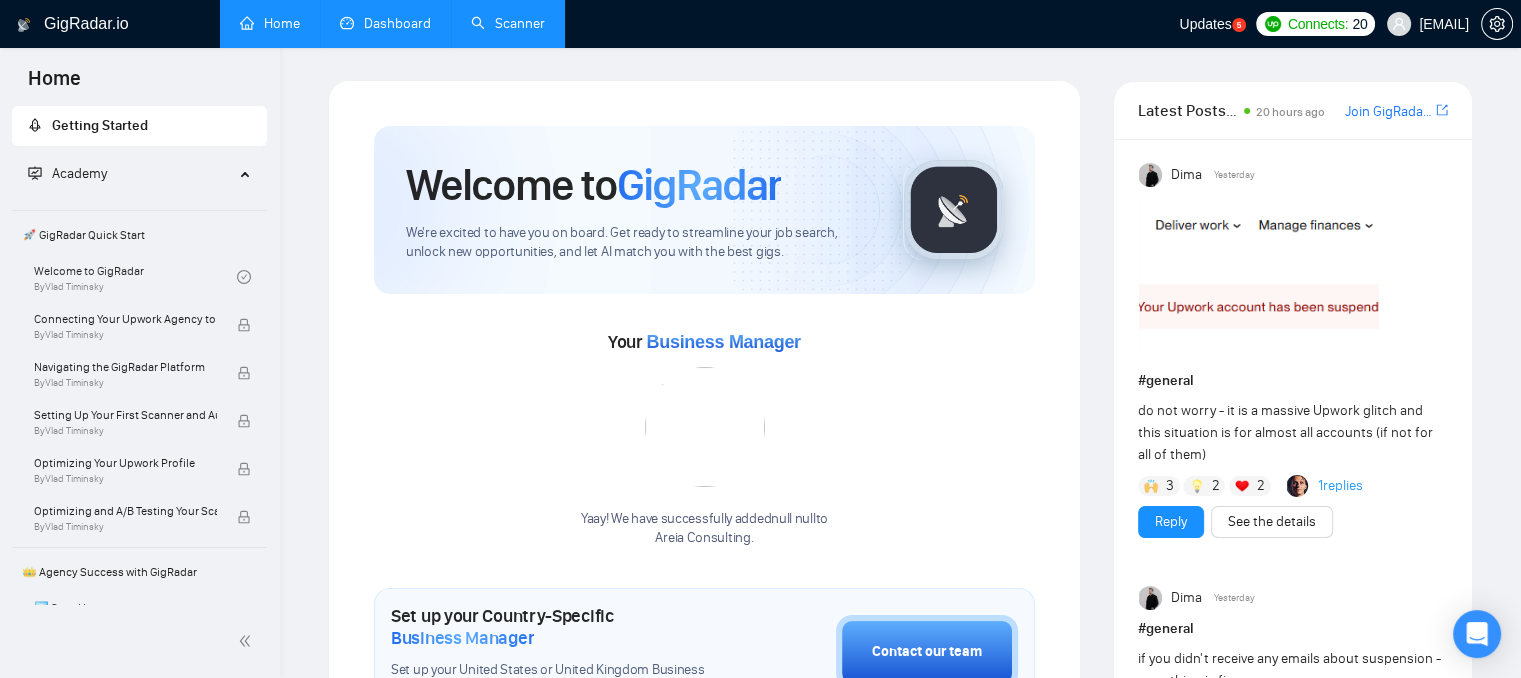 click on "Scanner" at bounding box center [508, 23] 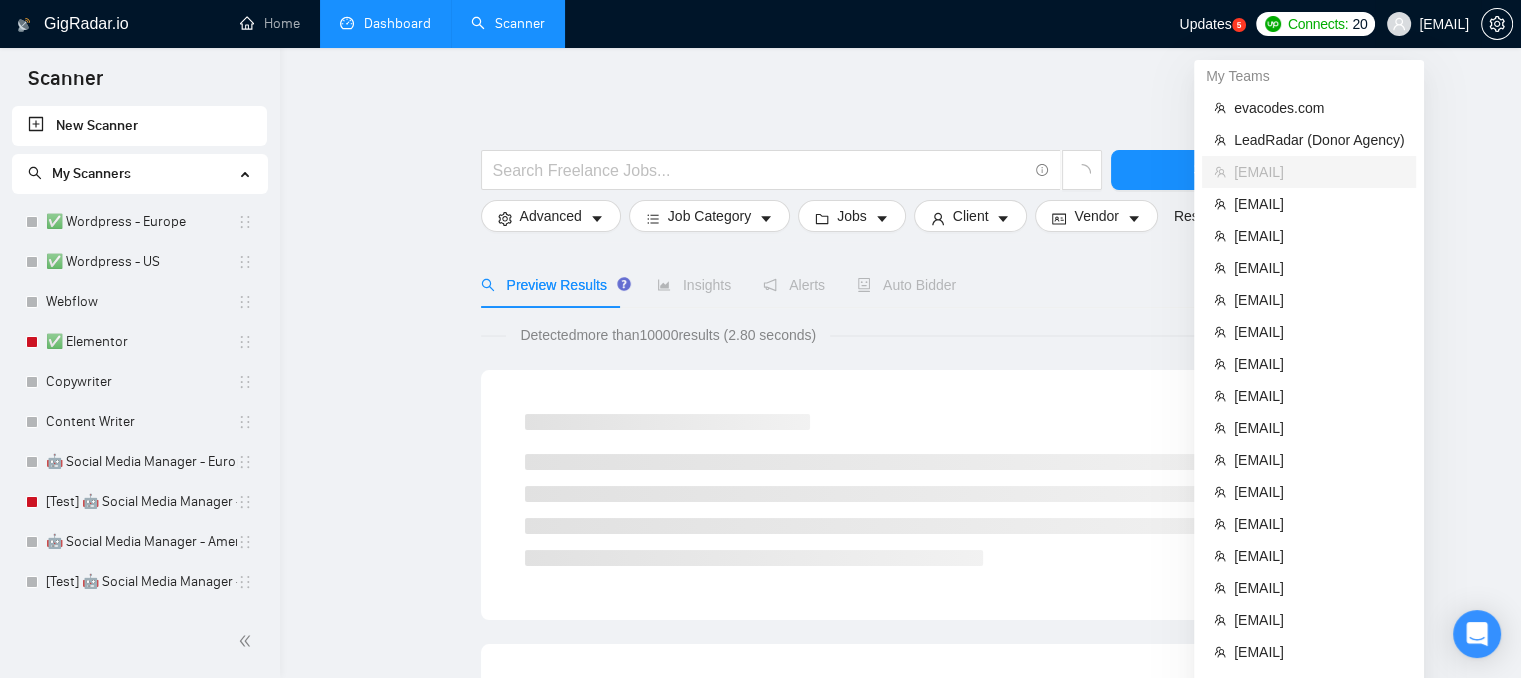 click on "[EMAIL]" at bounding box center (1444, 24) 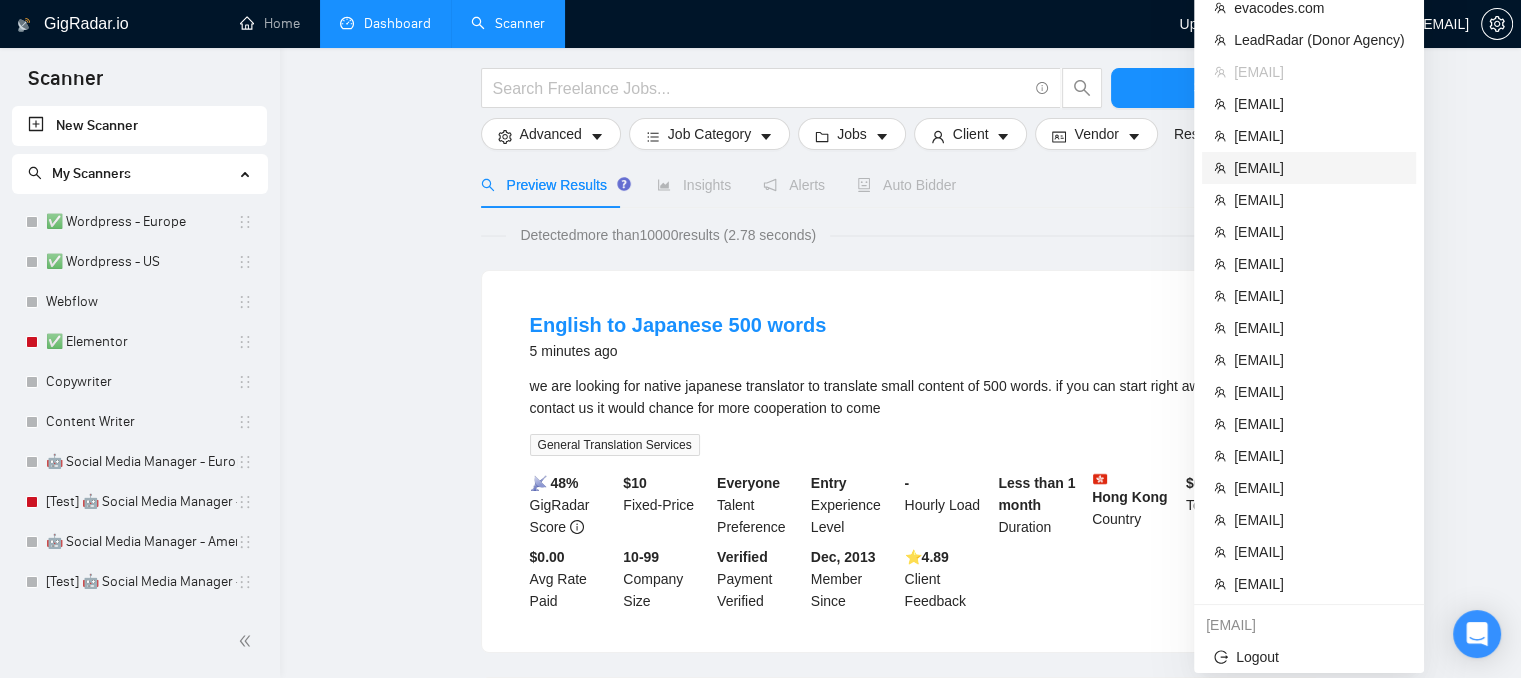 scroll, scrollTop: 0, scrollLeft: 0, axis: both 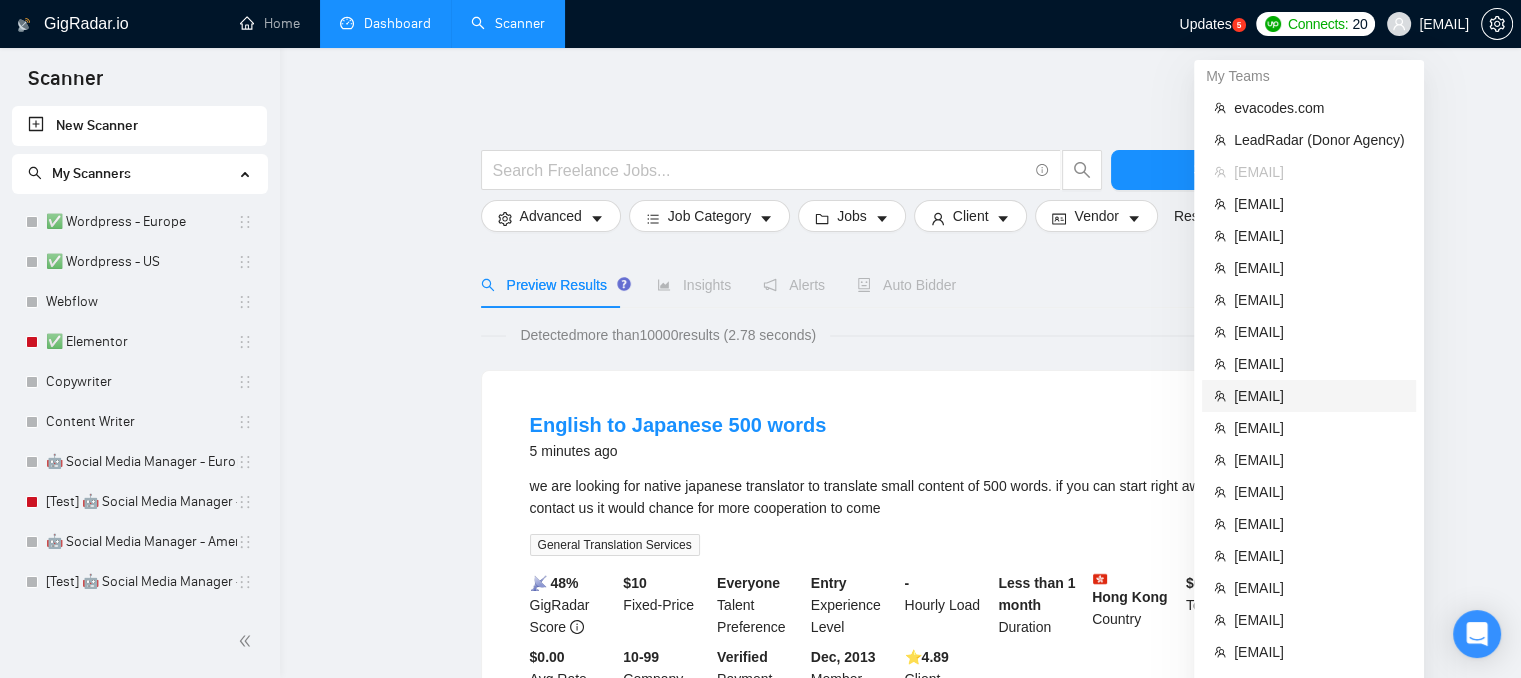 click on "[EMAIL]" at bounding box center (1319, 396) 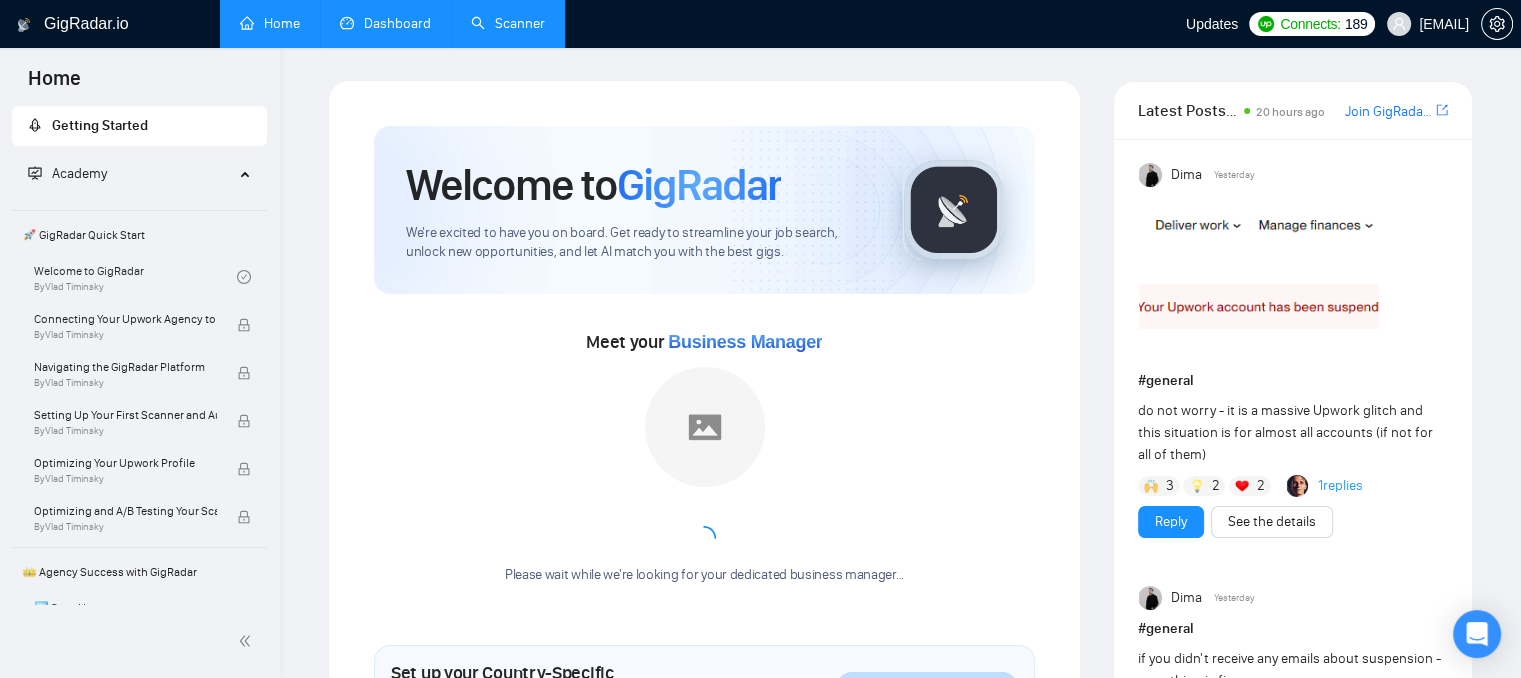 click on "Scanner" at bounding box center [508, 23] 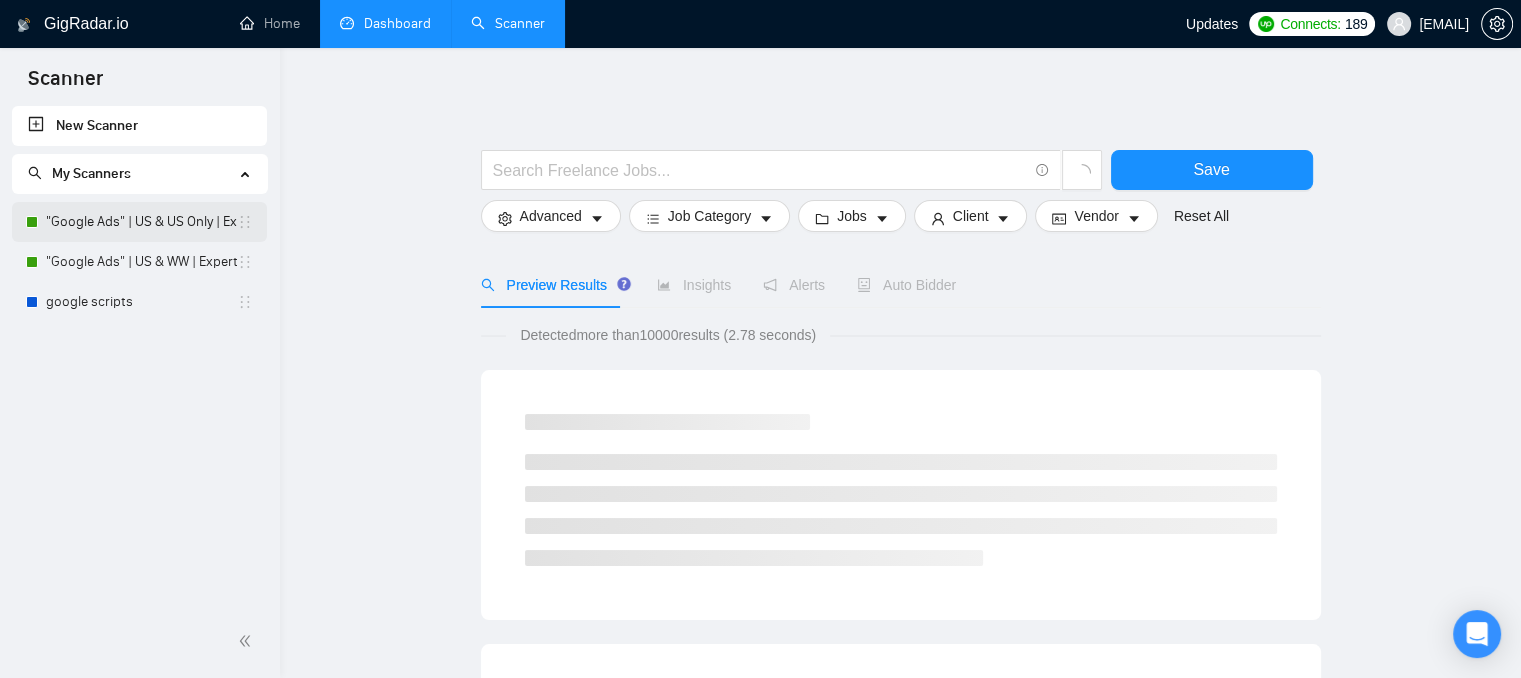 click on ""Google Ads" | US & US Only | Expert" at bounding box center (141, 222) 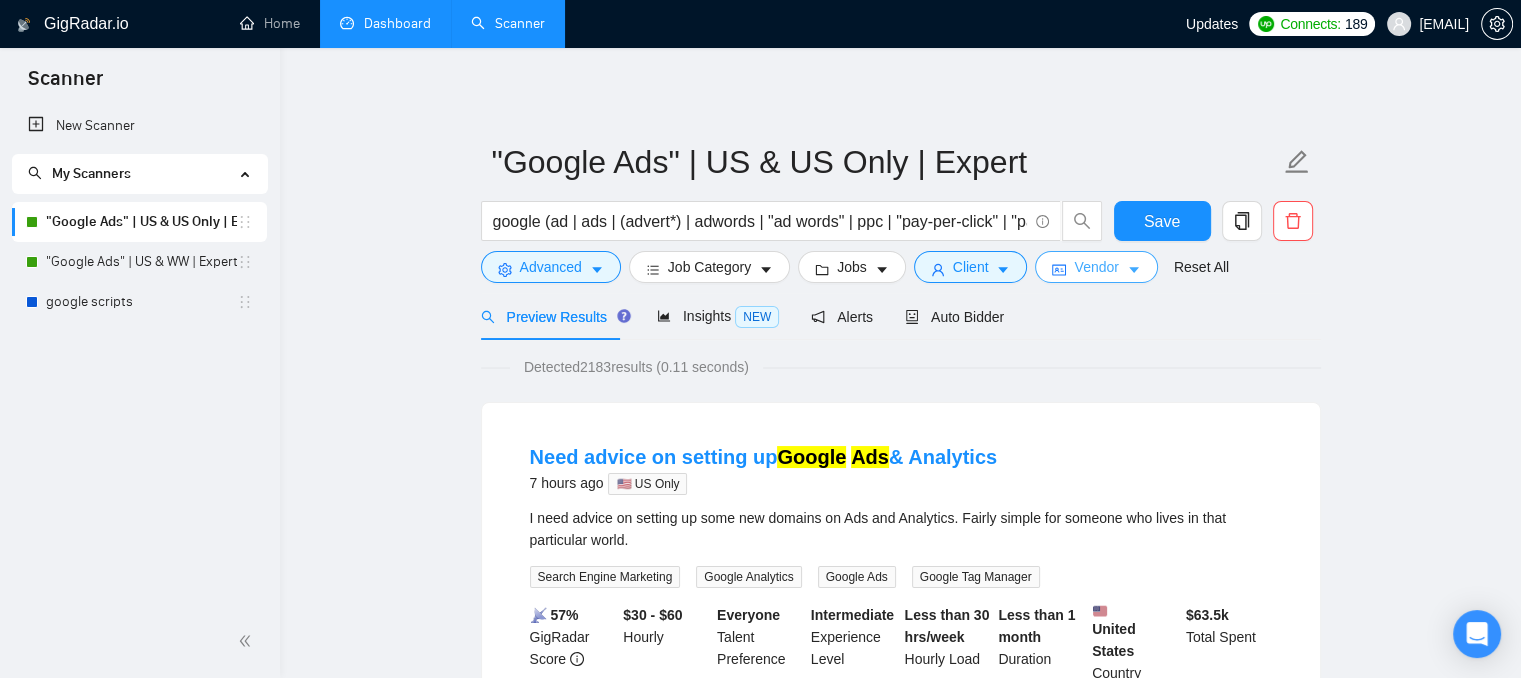 click on "Vendor" at bounding box center (1096, 267) 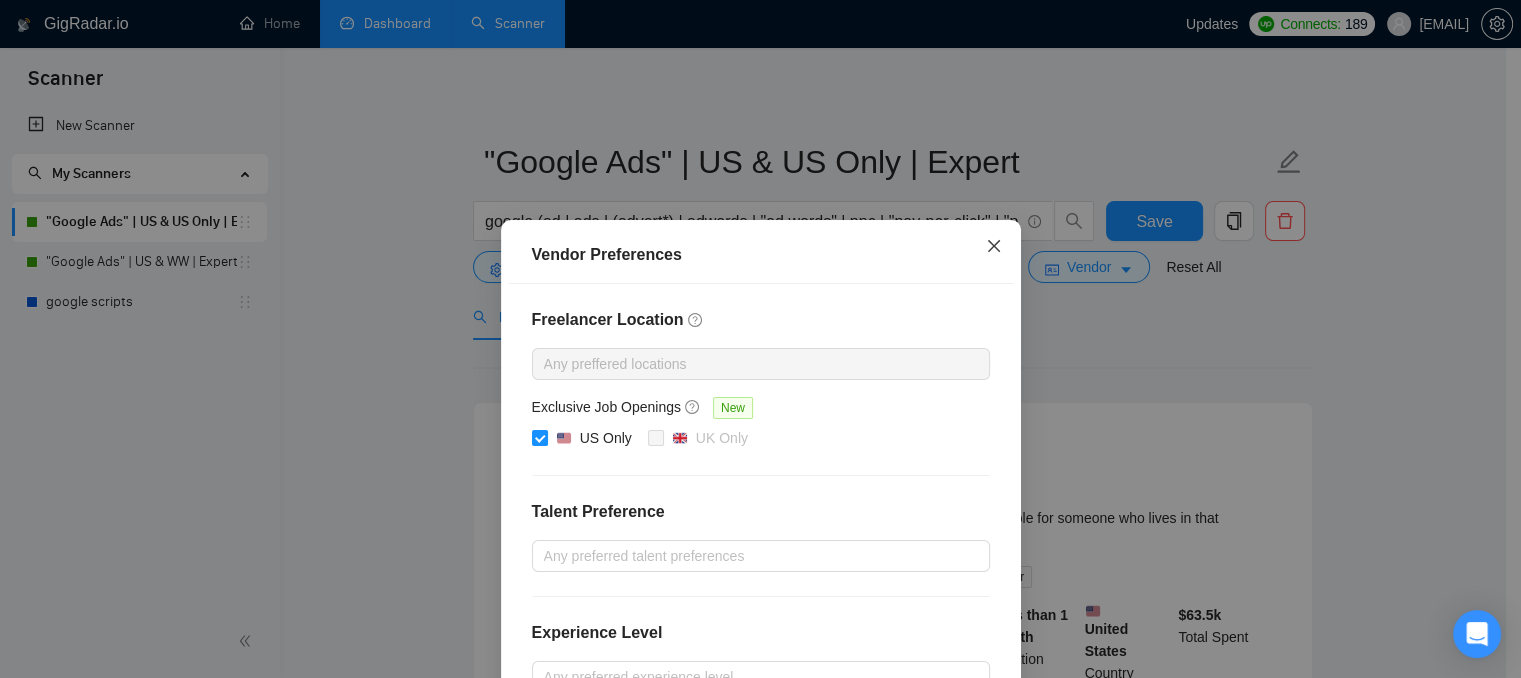 click 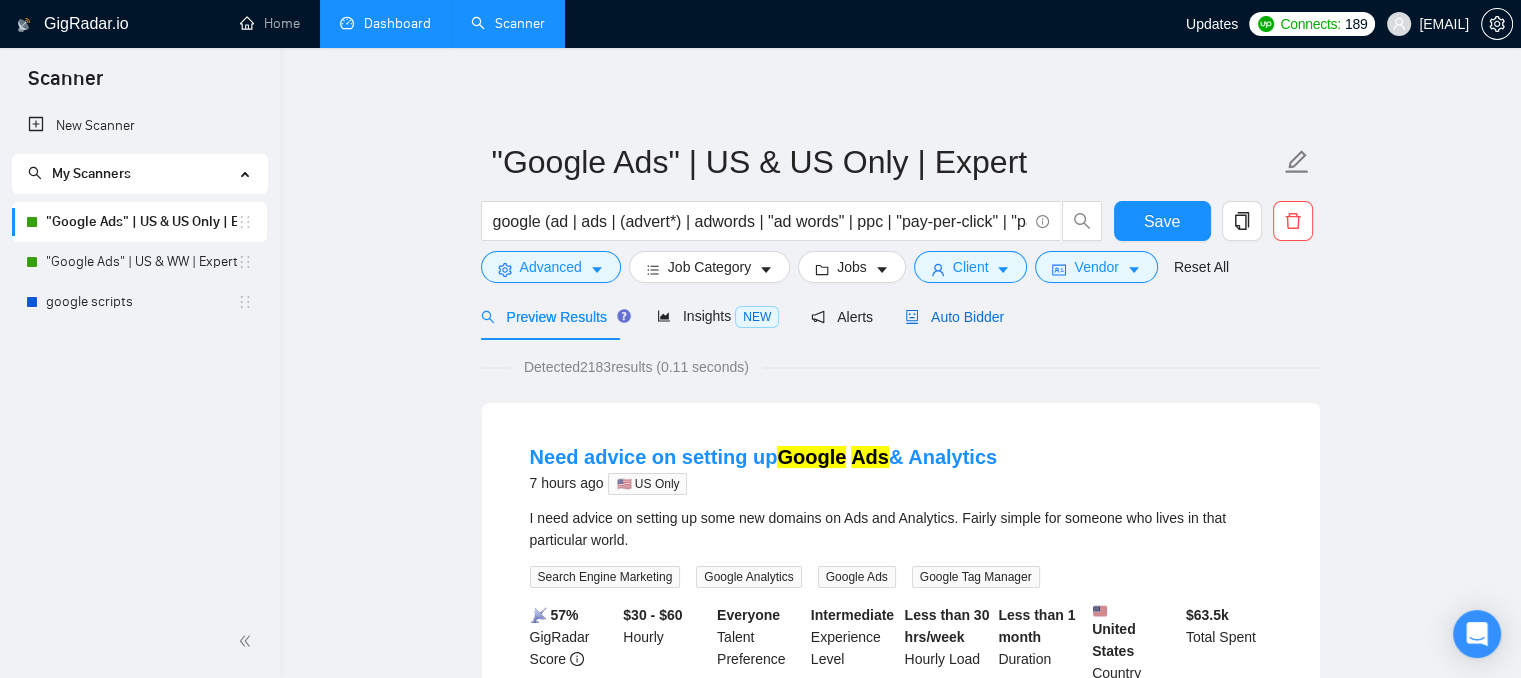 click on "Auto Bidder" at bounding box center [954, 317] 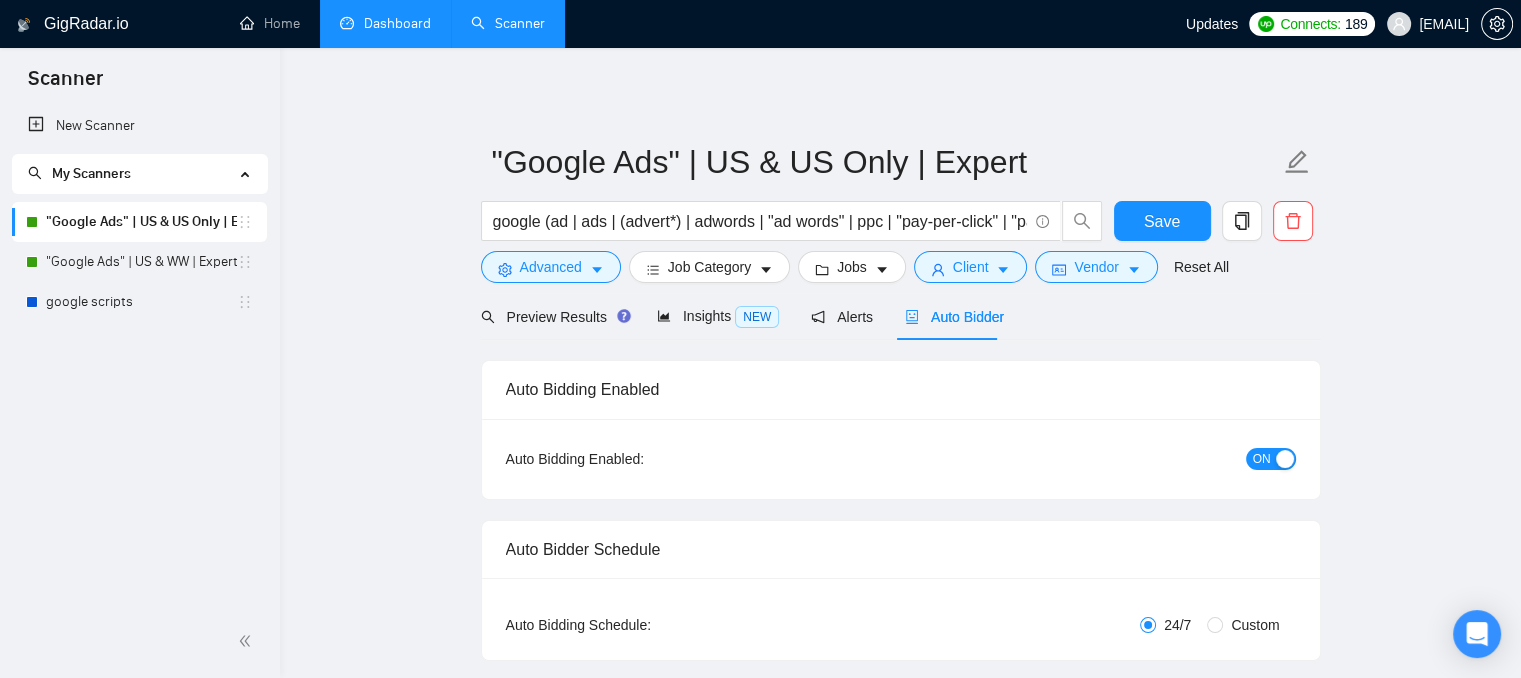 type 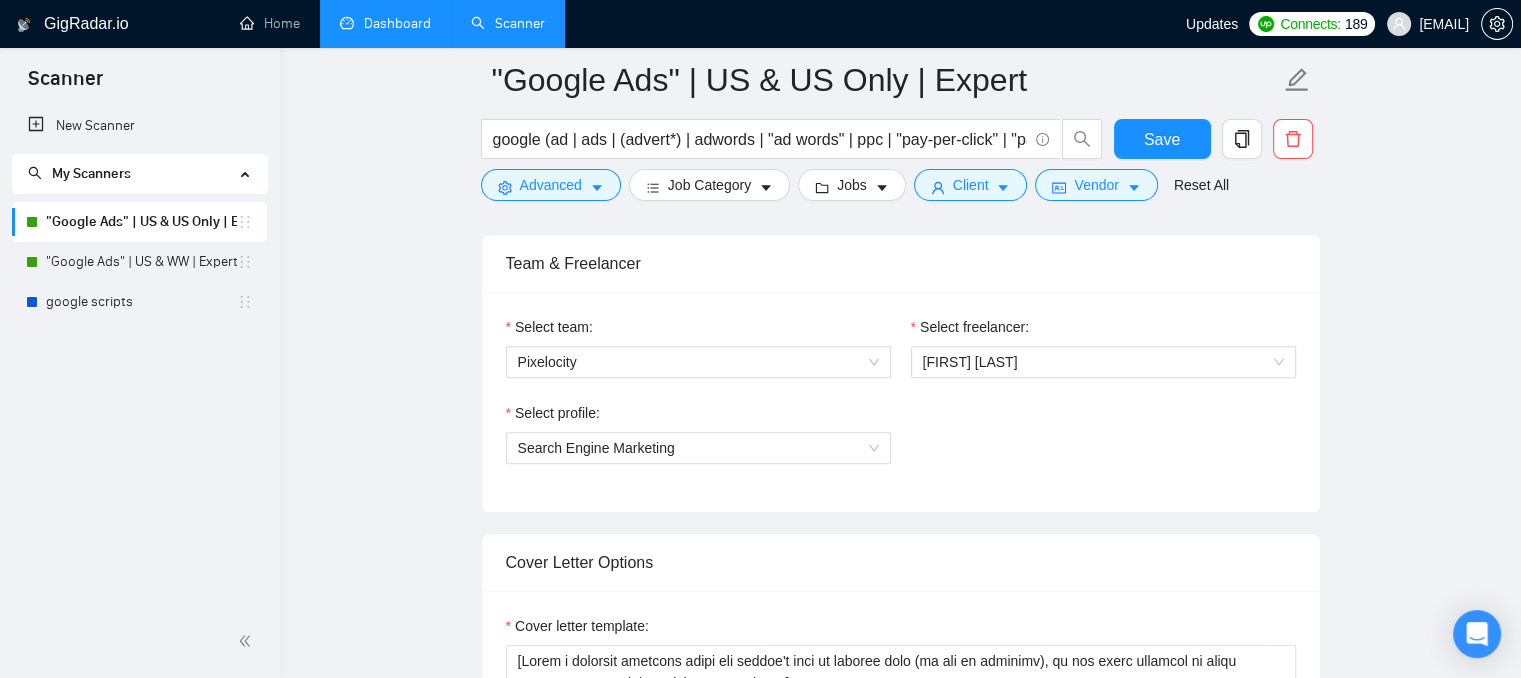 scroll, scrollTop: 1000, scrollLeft: 0, axis: vertical 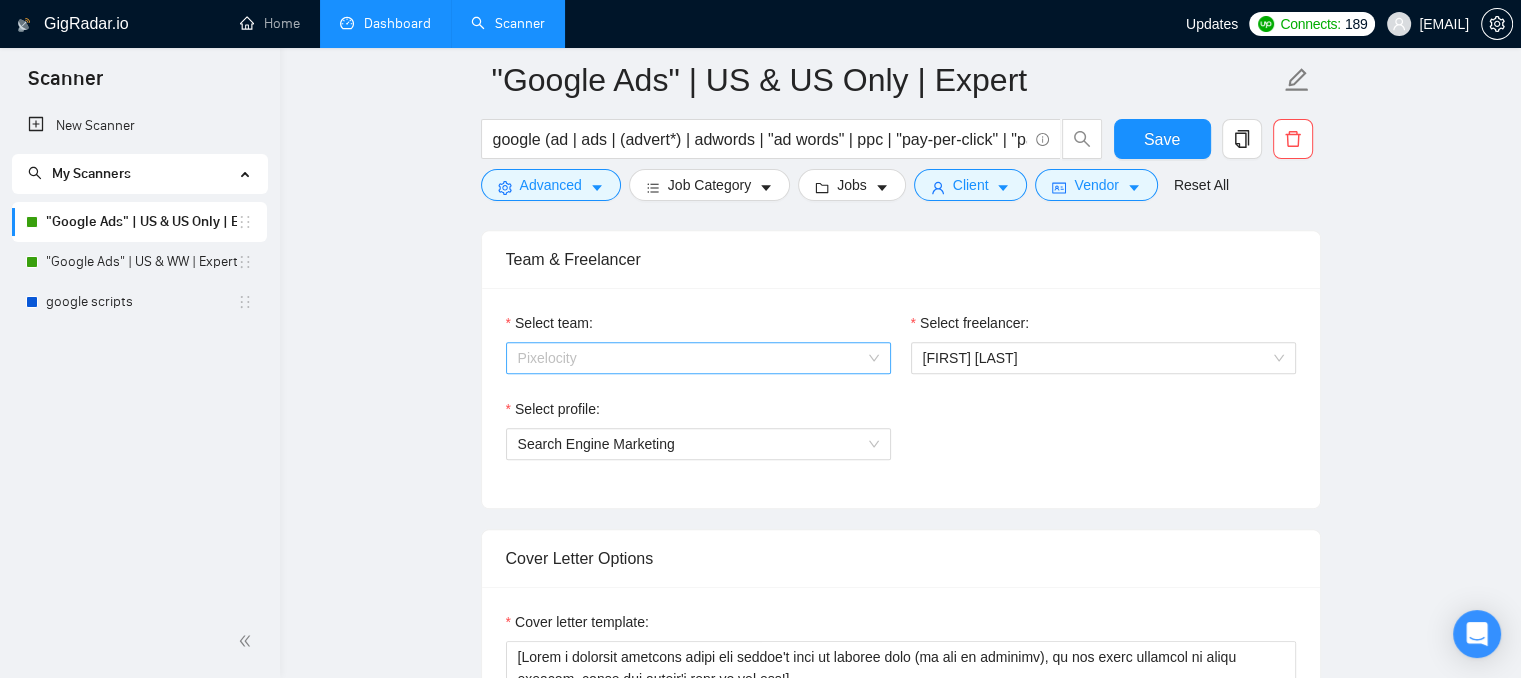 click on "Pixelocity" at bounding box center [698, 358] 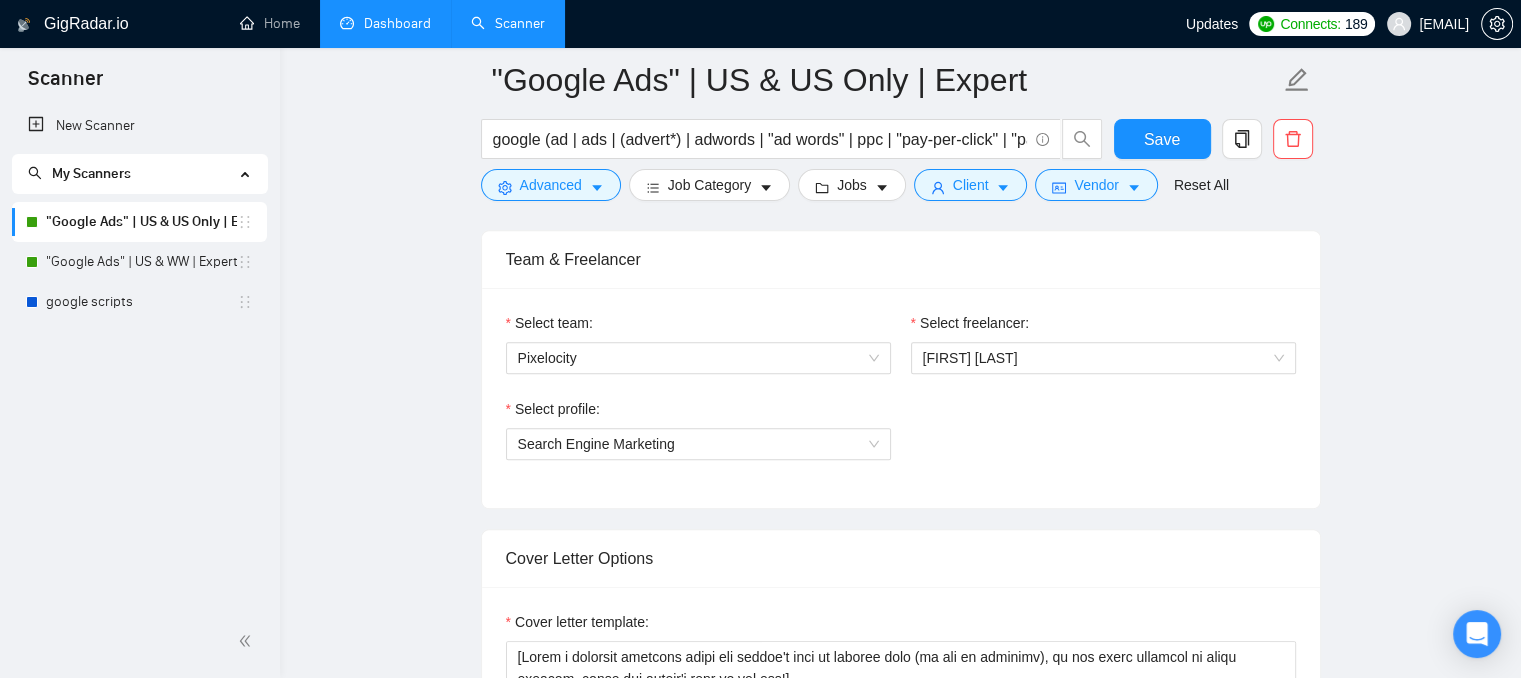 click on "Select team: Pixelocity Select freelancer: [NAME] Select profile: Search Engine Marketing" at bounding box center (901, 398) 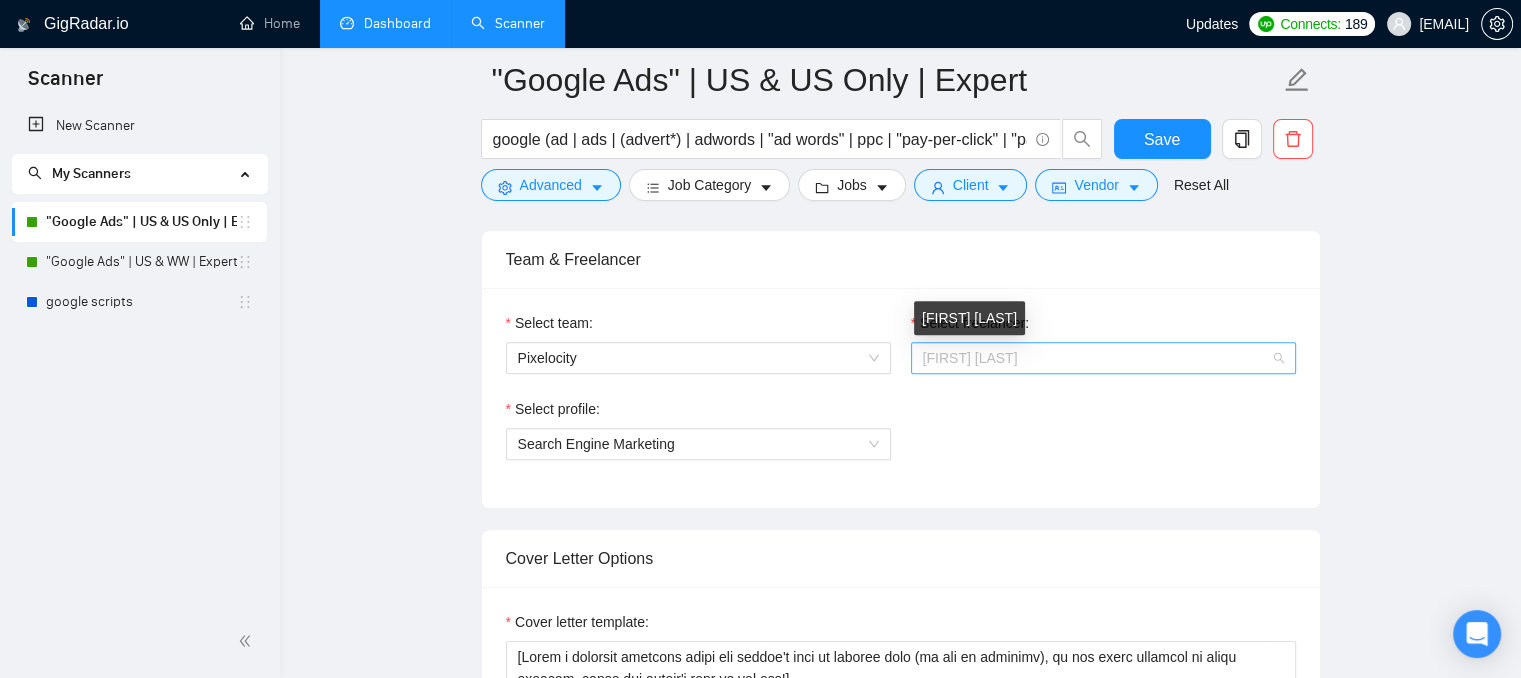 click on "[FIRST] [LAST]" at bounding box center [970, 358] 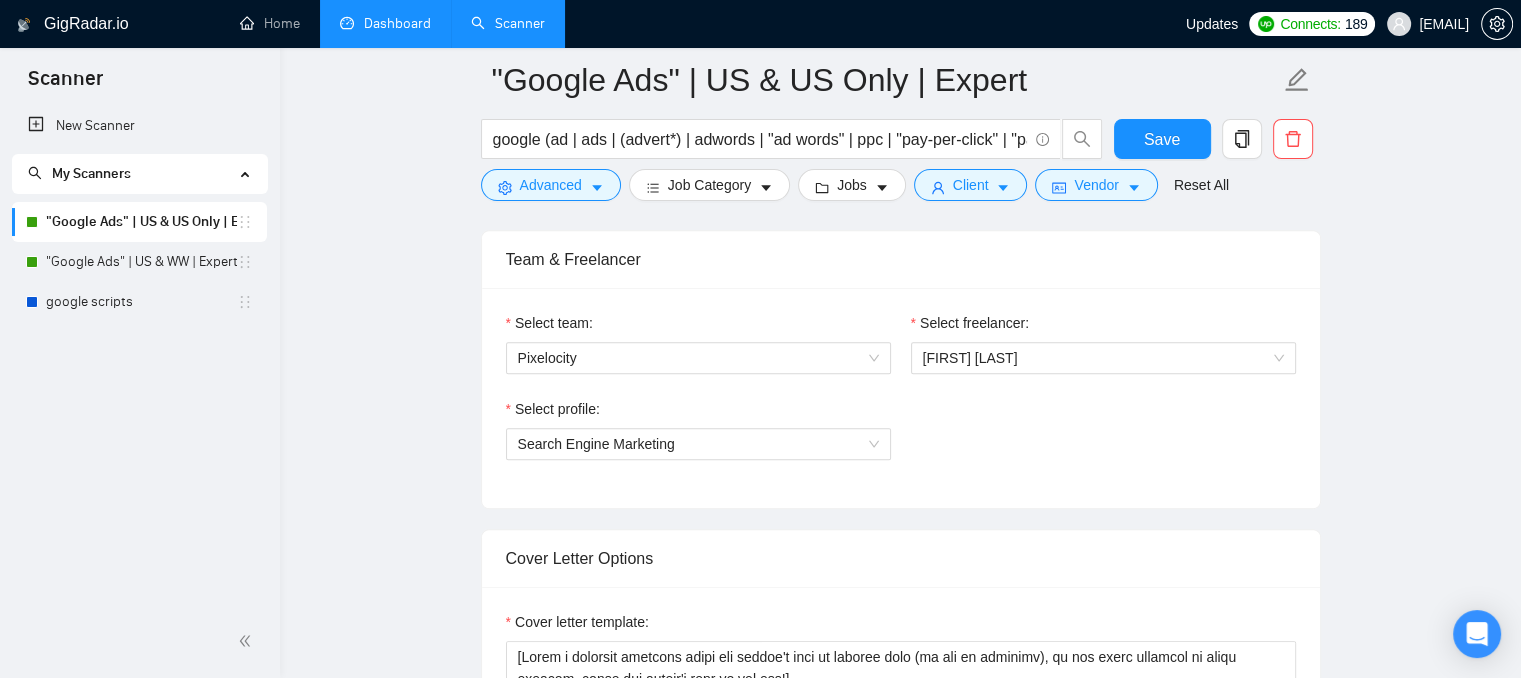 click on "Select profile: Search Engine Marketing" at bounding box center [901, 441] 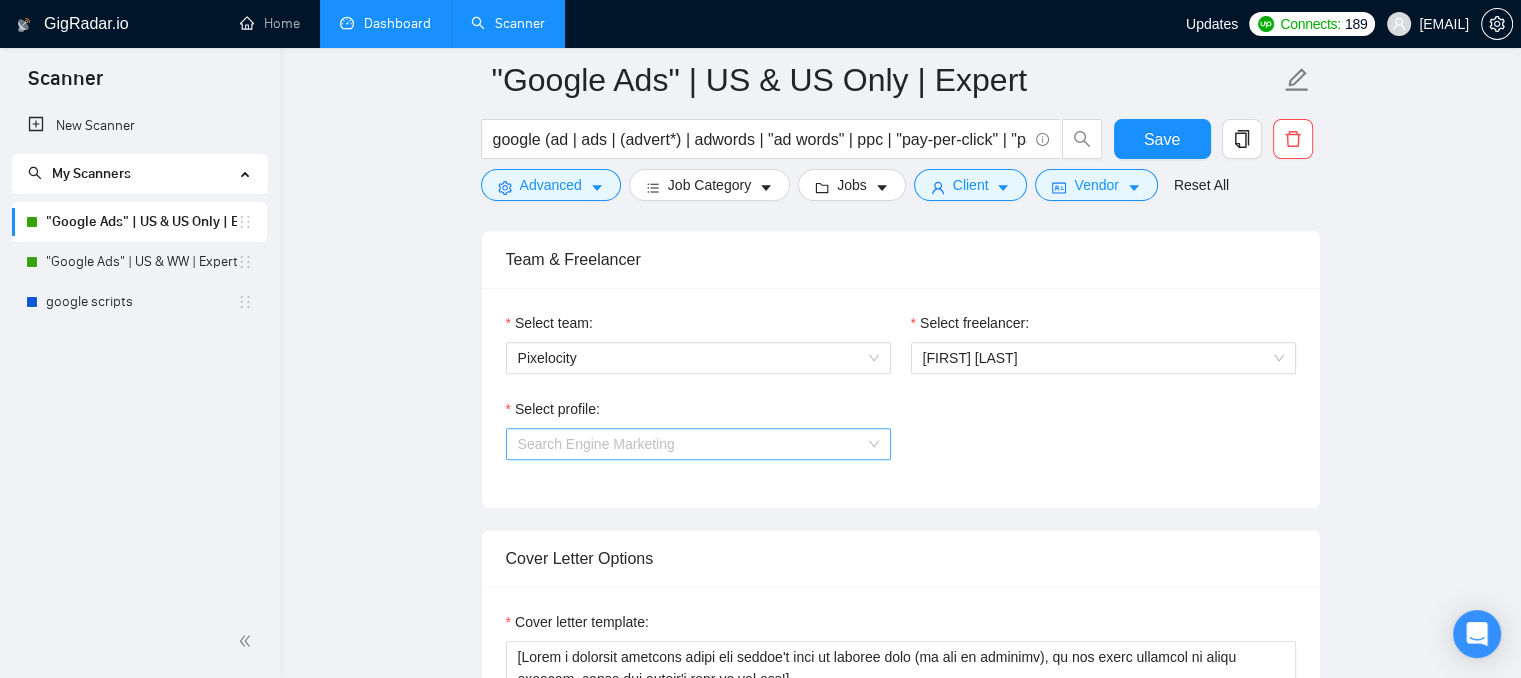 click on "Search Engine Marketing" at bounding box center [698, 444] 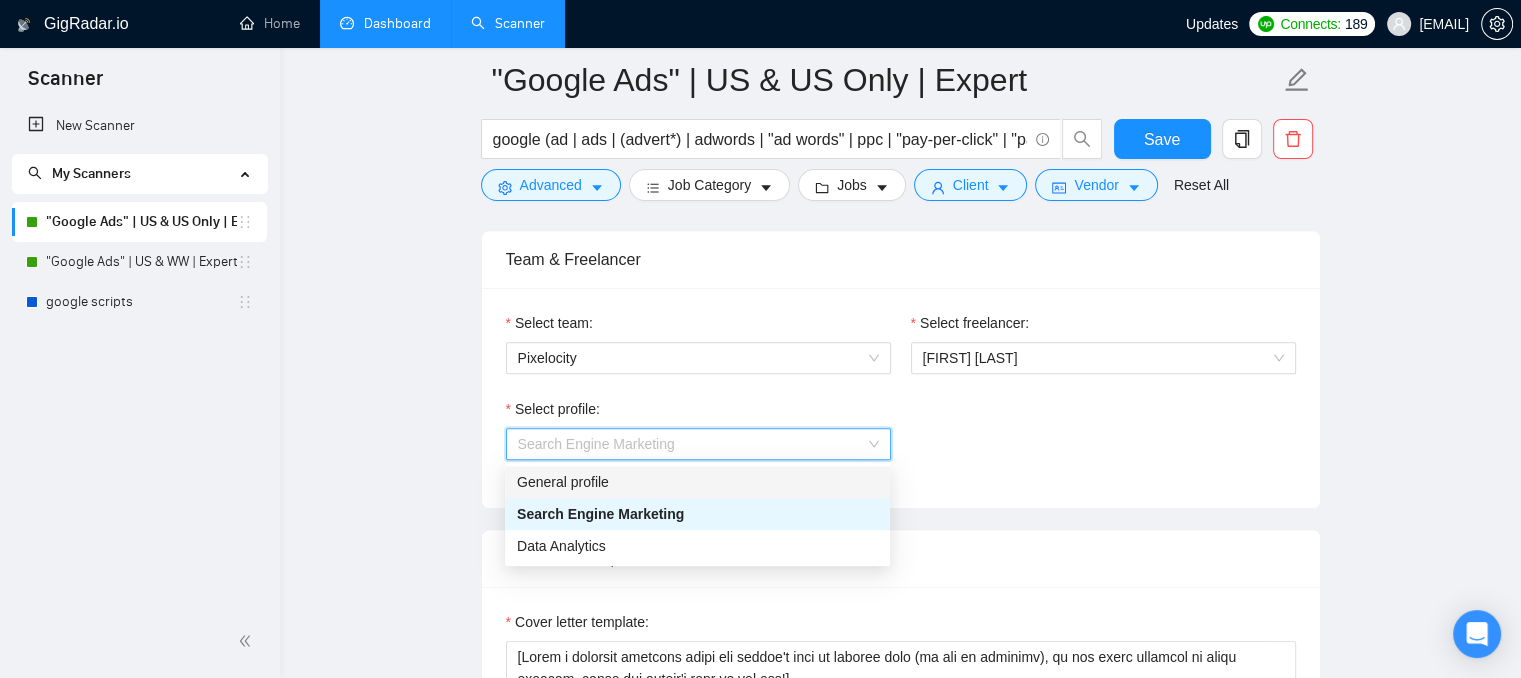 click on "Select team: Pixelocity Select freelancer: [NAME] Select profile: Search Engine Marketing" at bounding box center [901, 398] 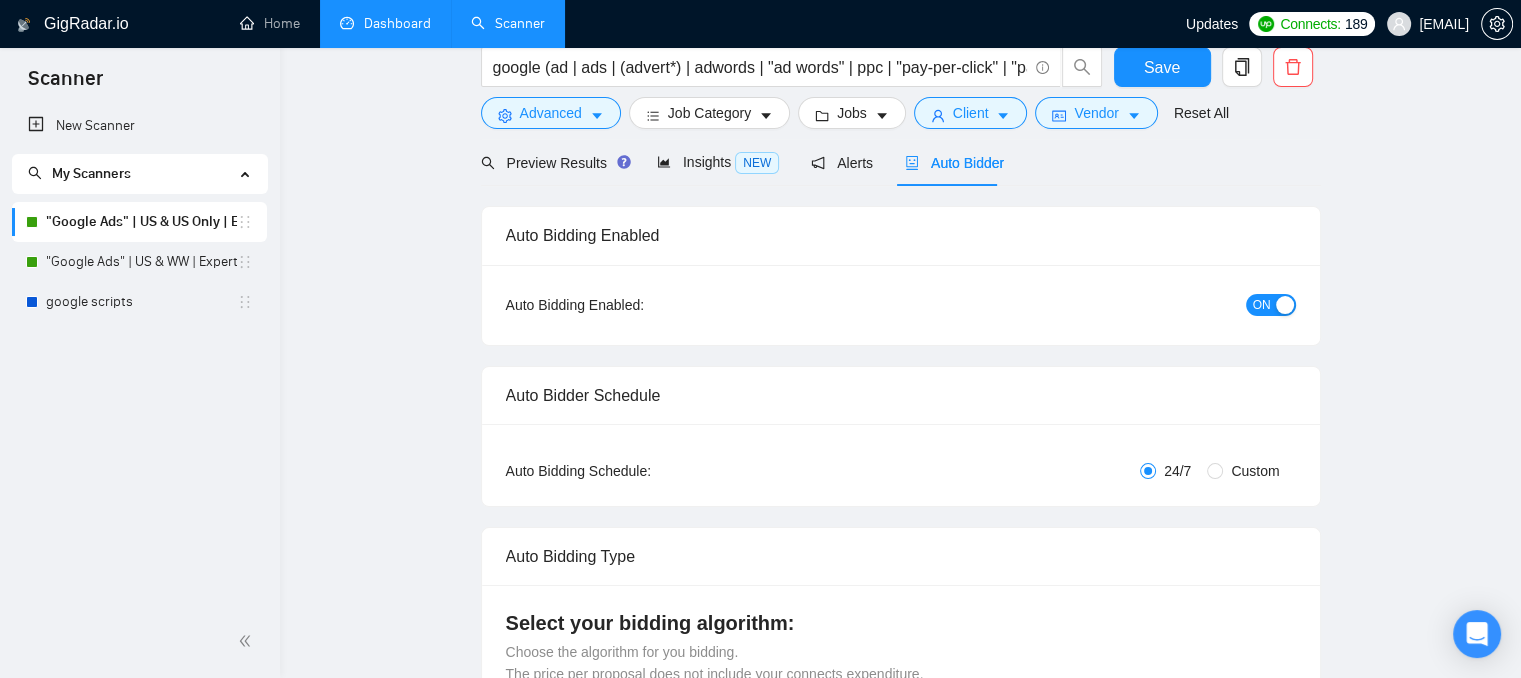 scroll, scrollTop: 0, scrollLeft: 0, axis: both 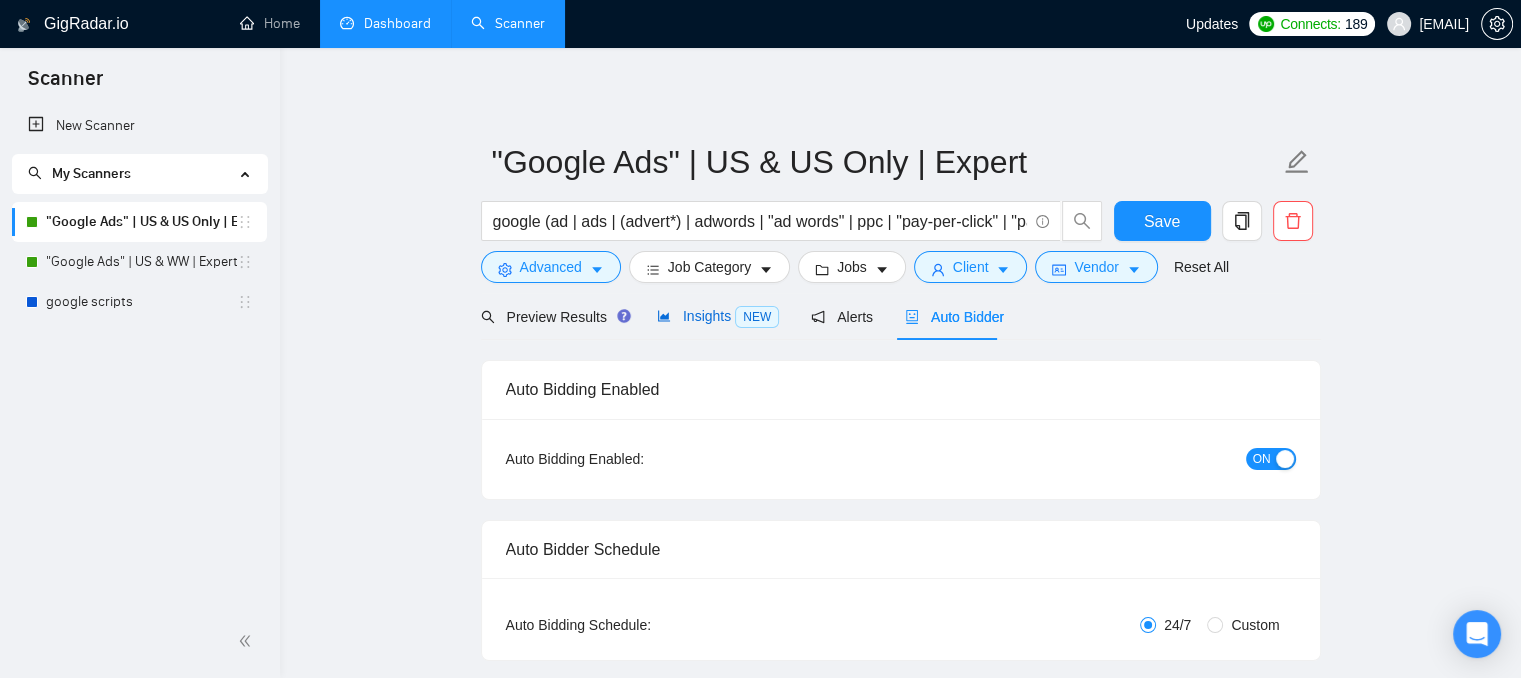 click on "Insights NEW" at bounding box center (718, 316) 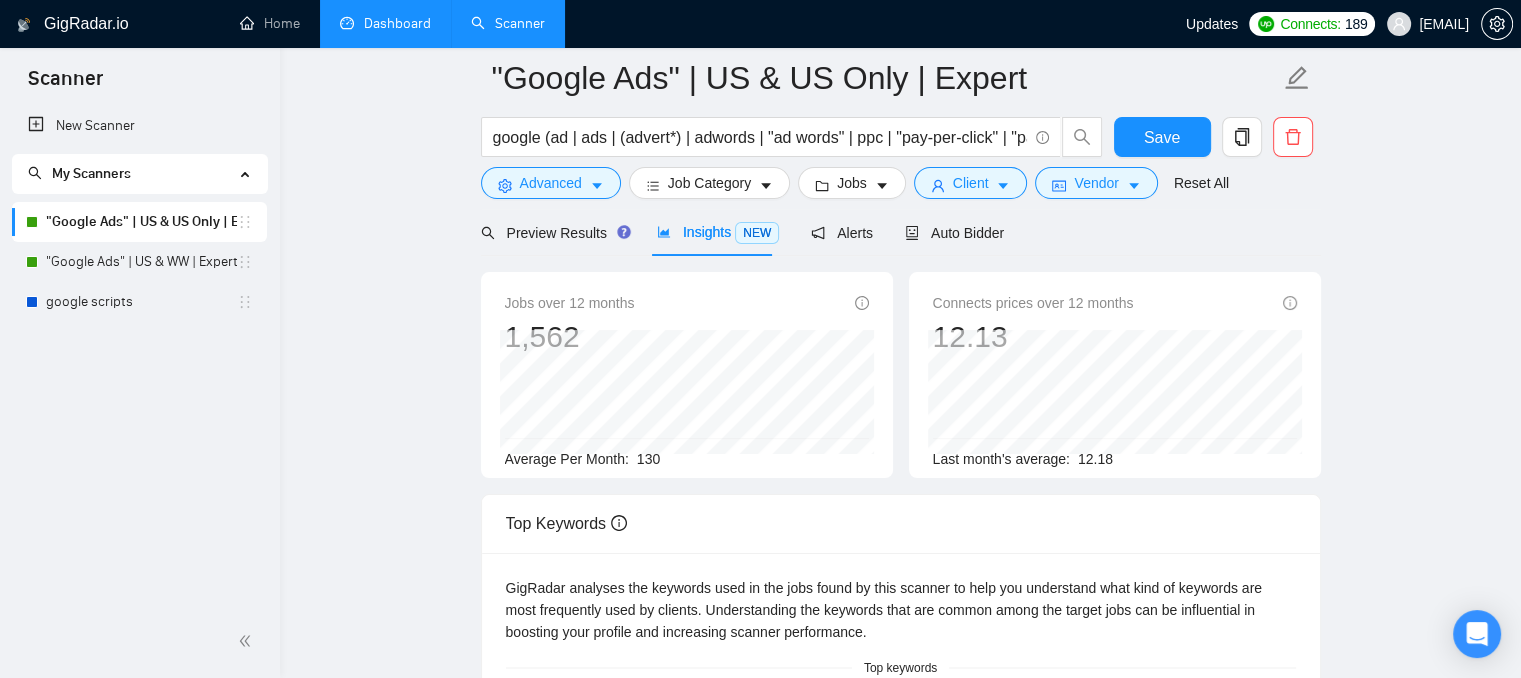 scroll, scrollTop: 0, scrollLeft: 0, axis: both 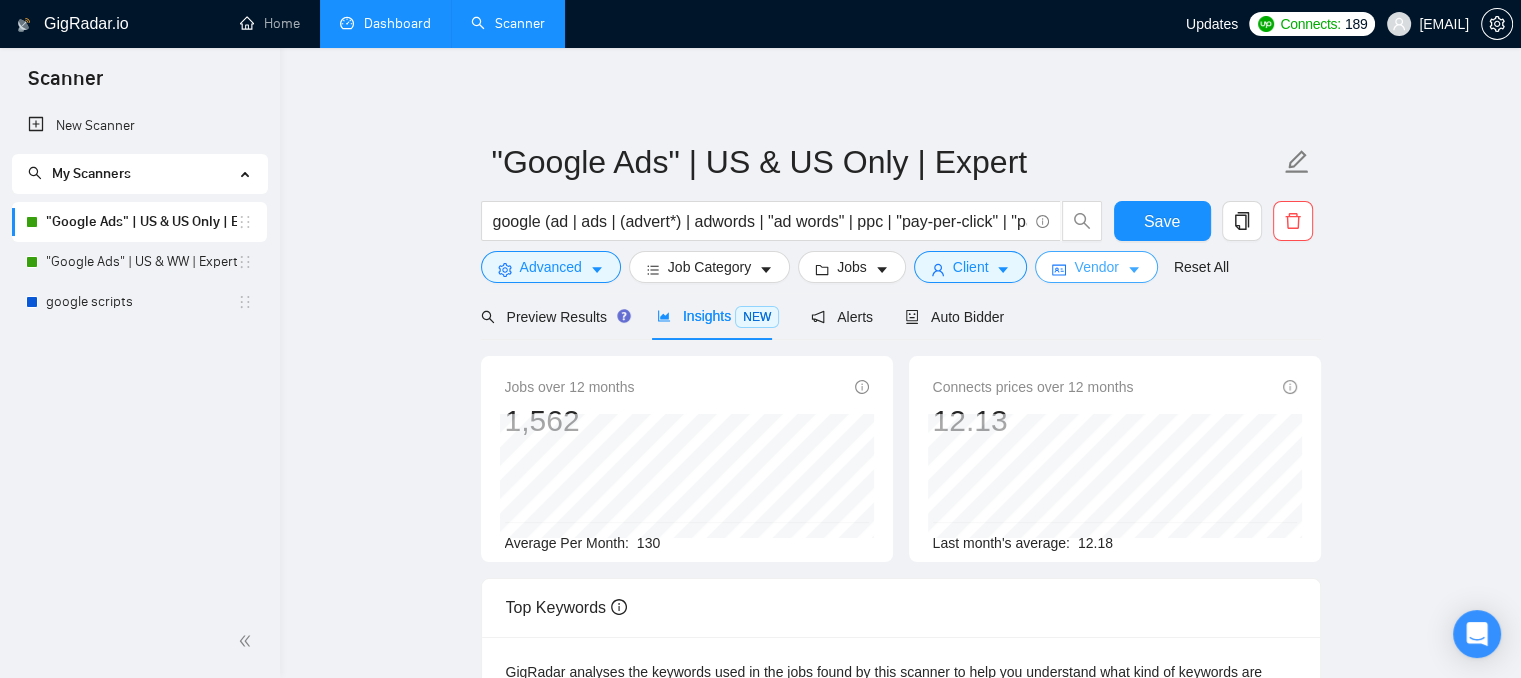 click 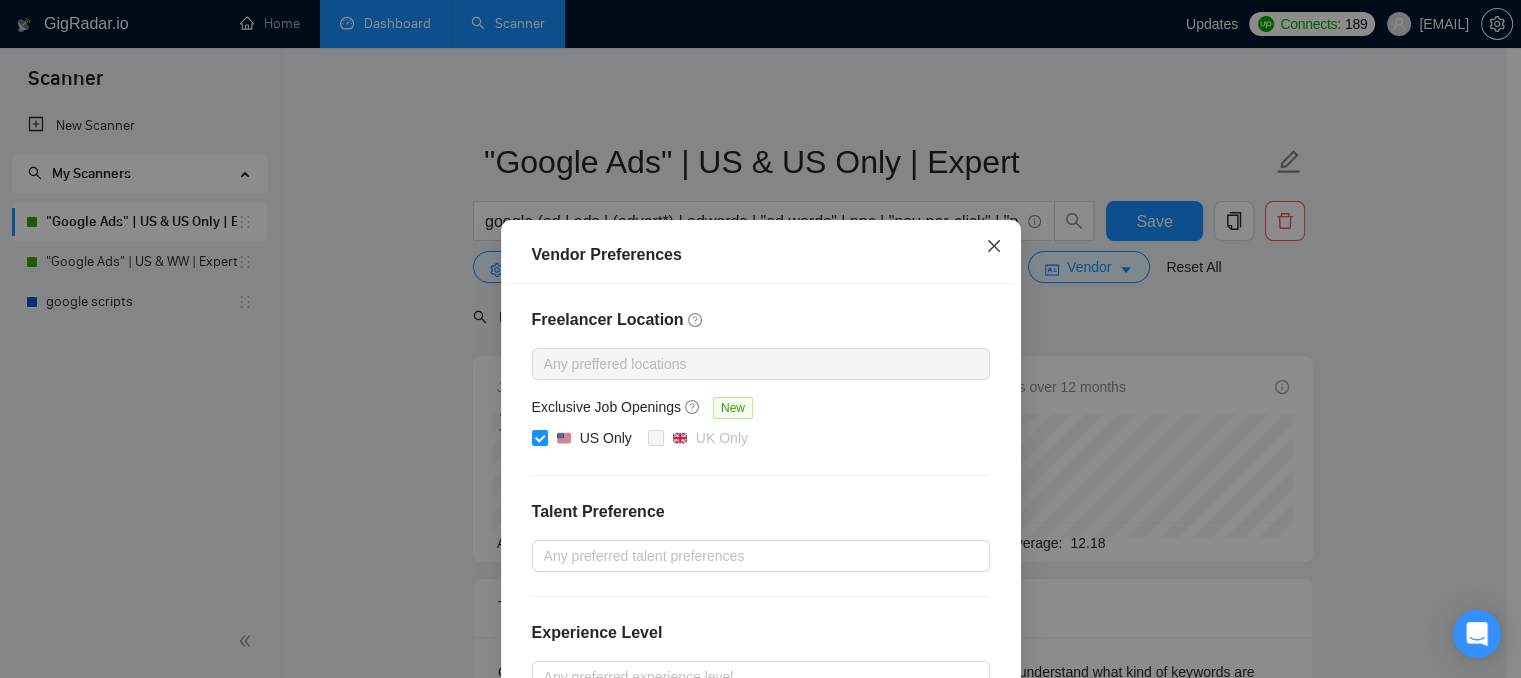 click 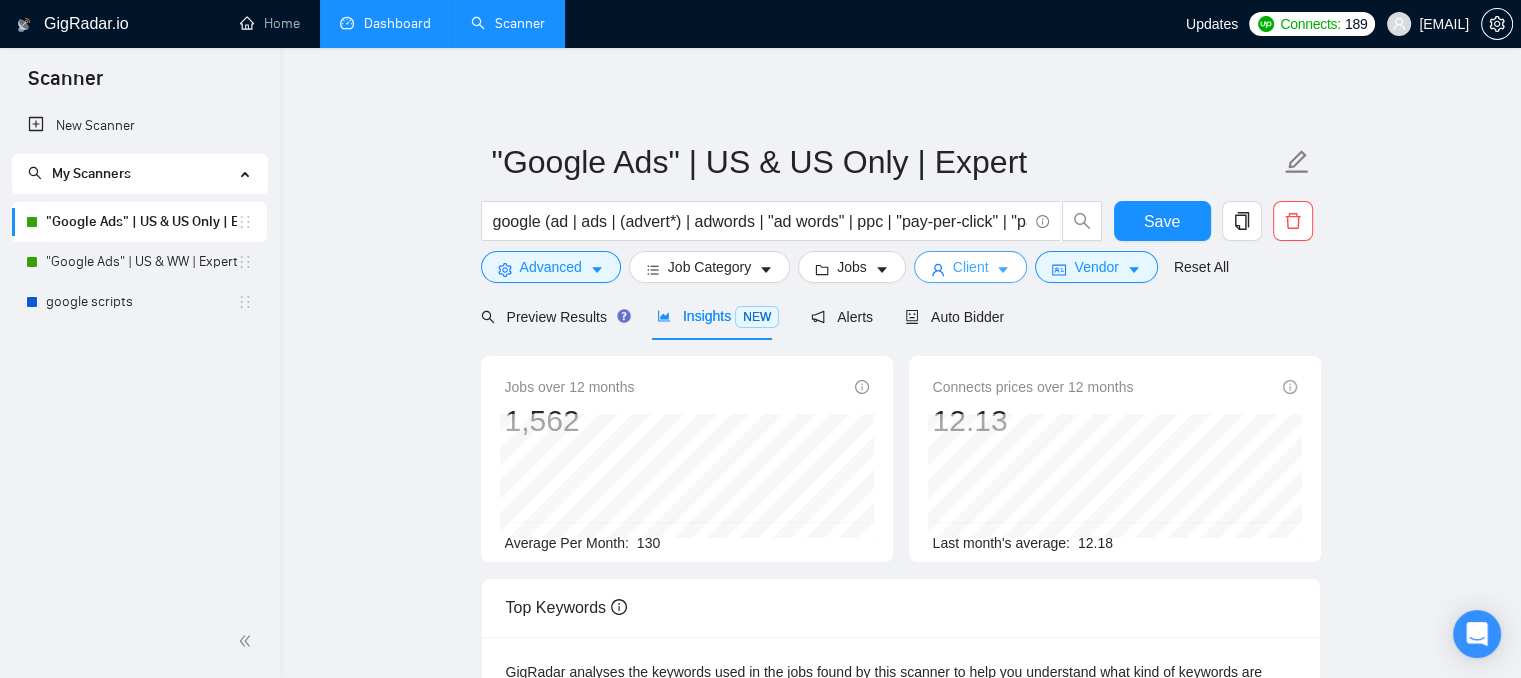 click on "Client" at bounding box center (971, 267) 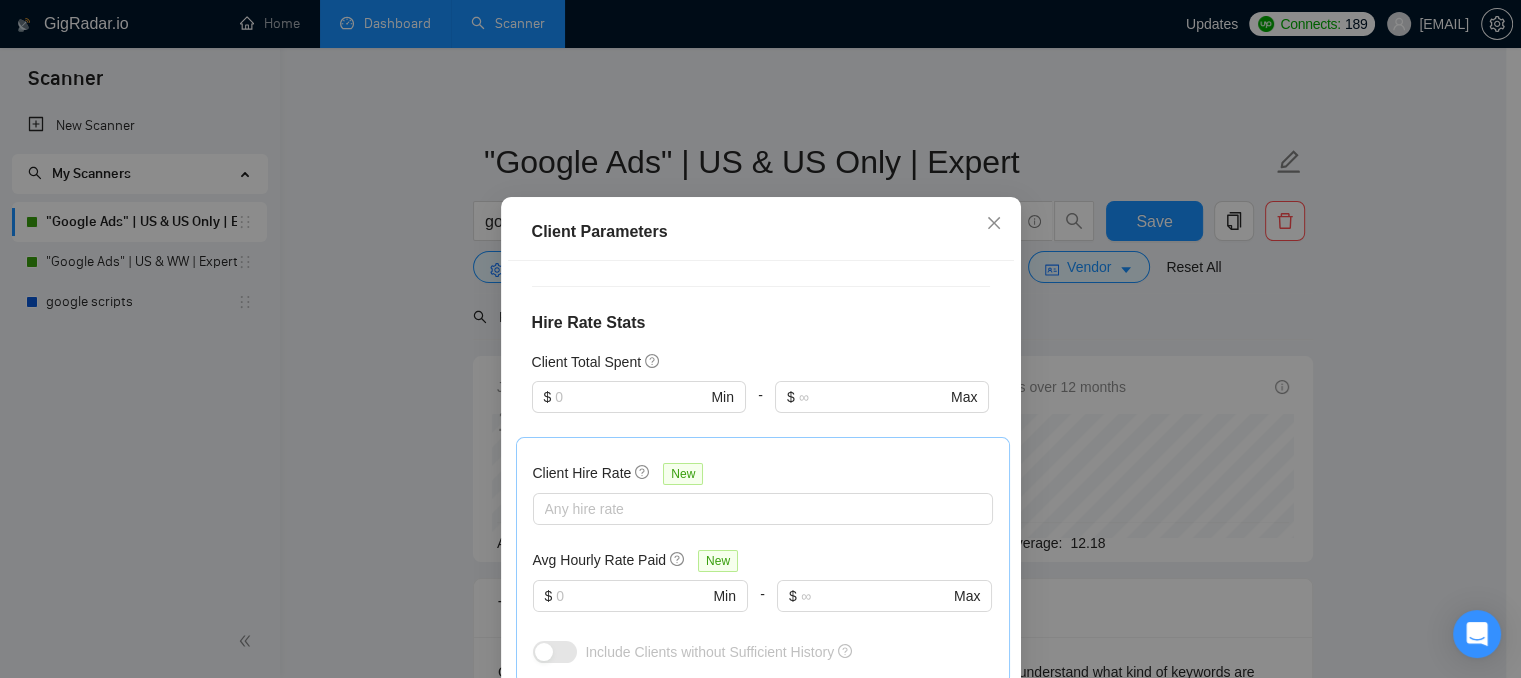 scroll, scrollTop: 500, scrollLeft: 0, axis: vertical 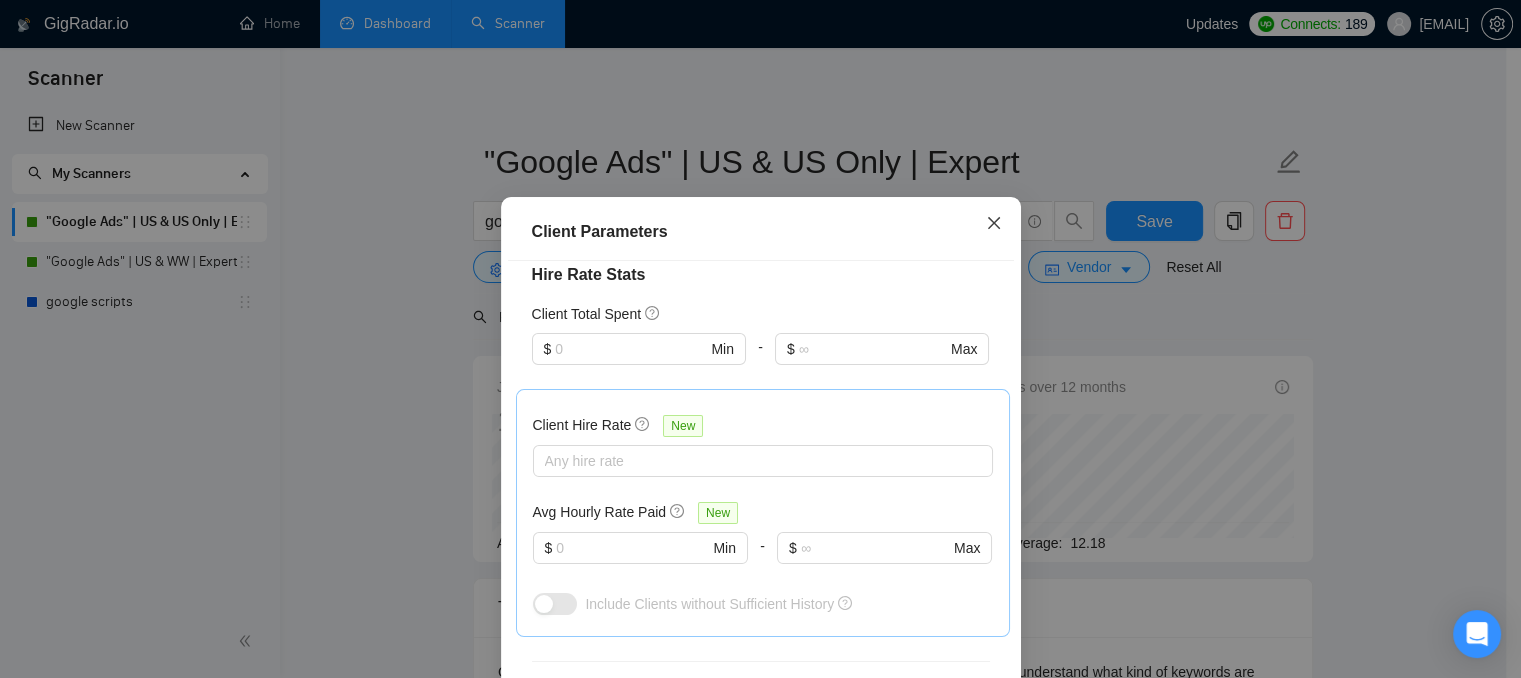 click 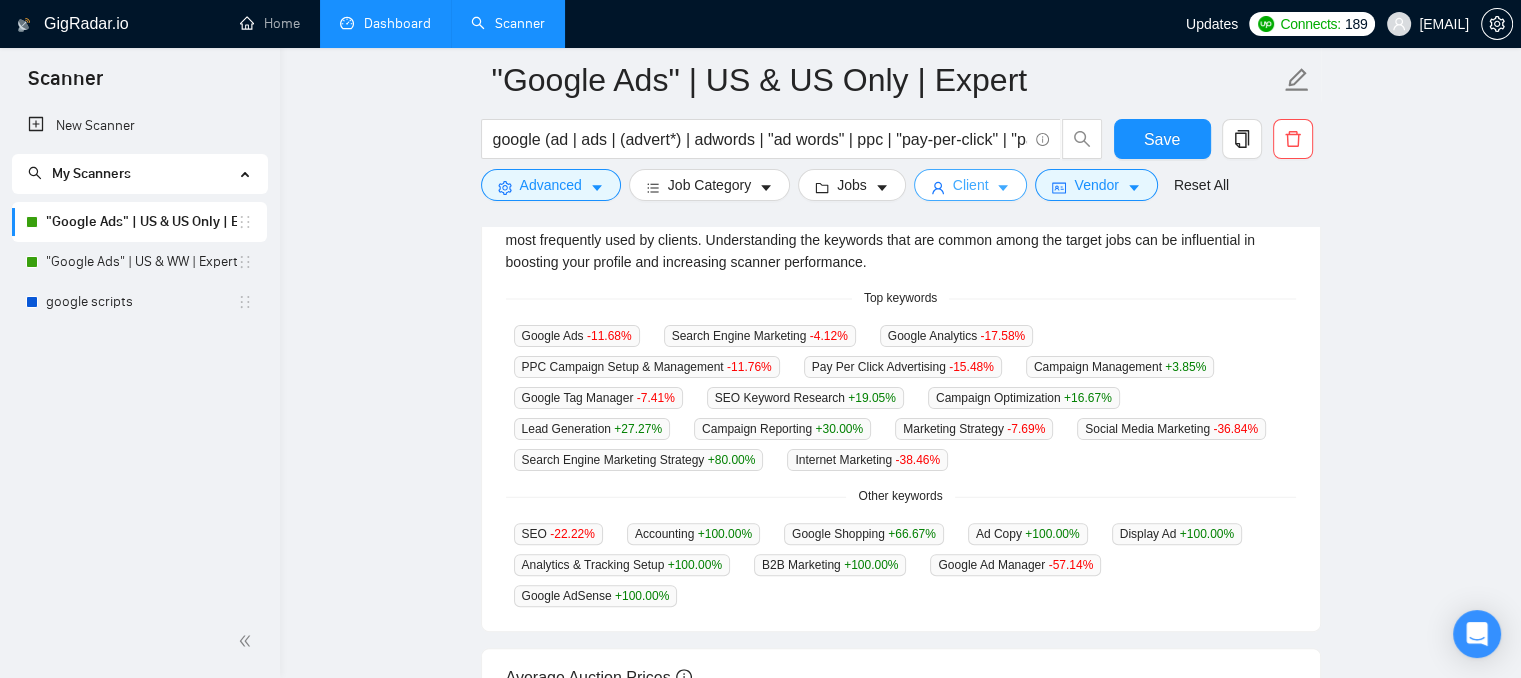 scroll, scrollTop: 500, scrollLeft: 0, axis: vertical 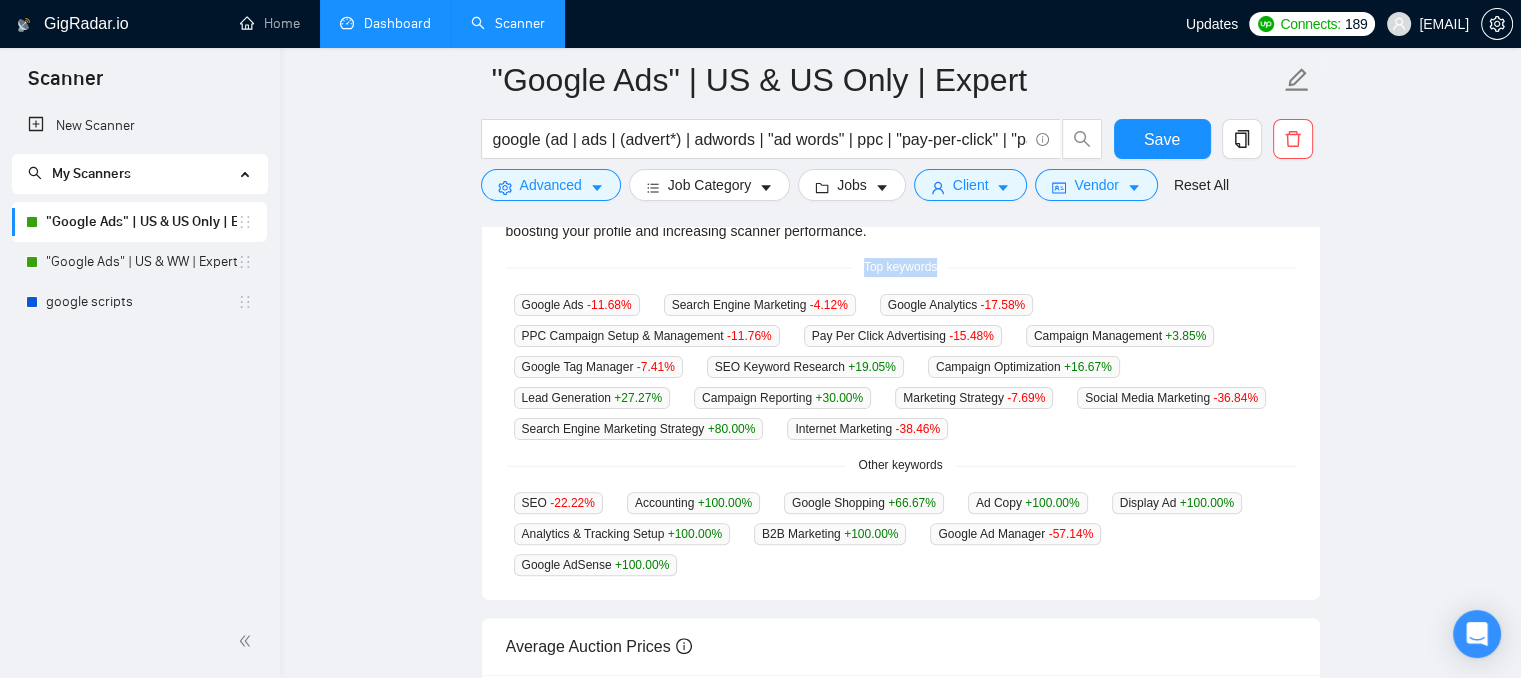drag, startPoint x: 944, startPoint y: 267, endPoint x: 849, endPoint y: 268, distance: 95.005264 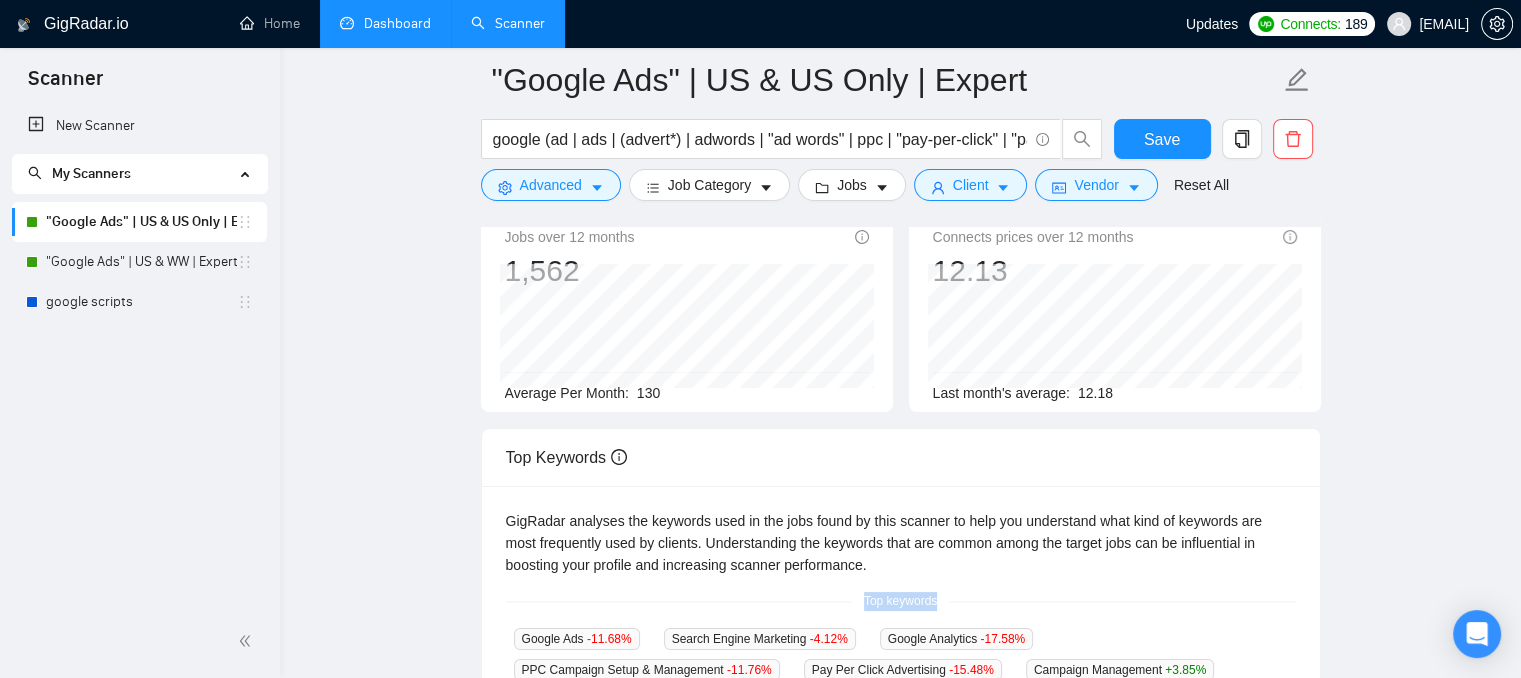 scroll, scrollTop: 0, scrollLeft: 0, axis: both 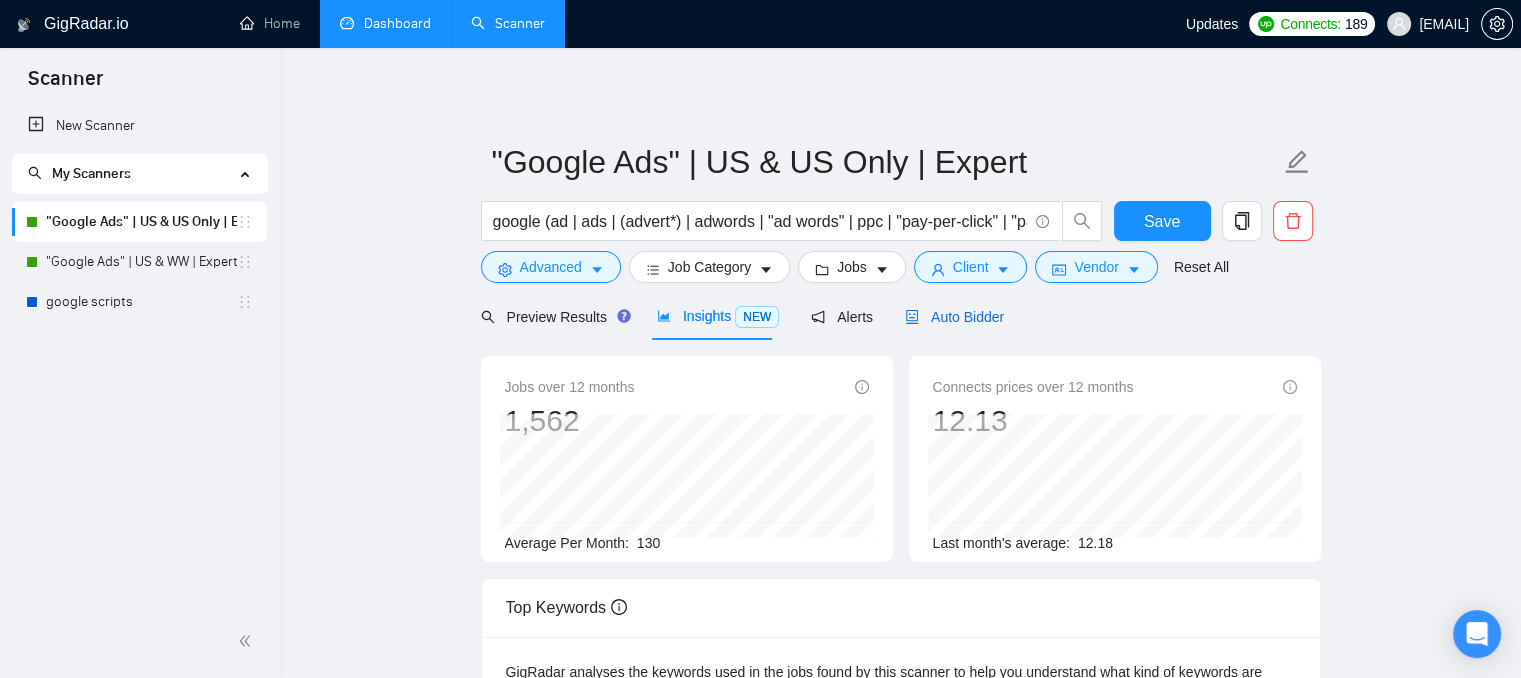 click on "Auto Bidder" at bounding box center [954, 317] 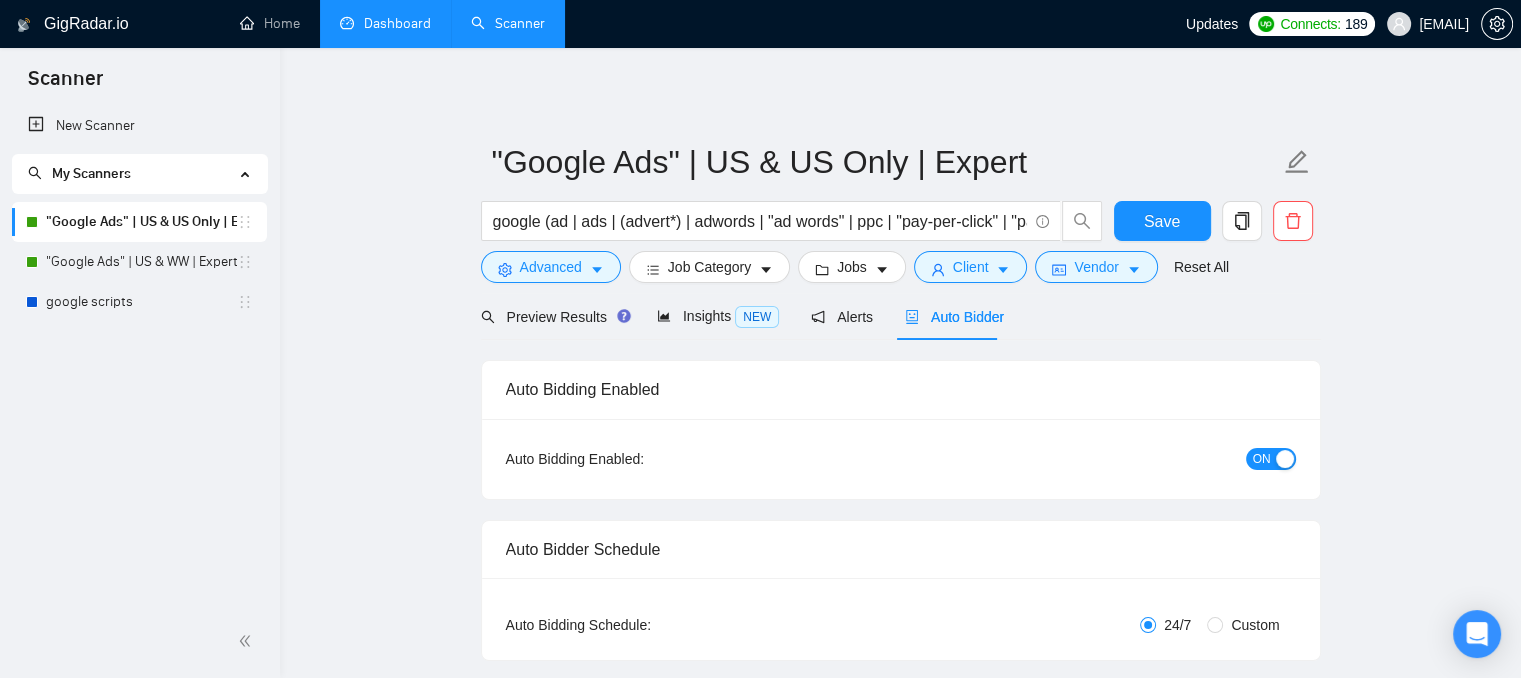type 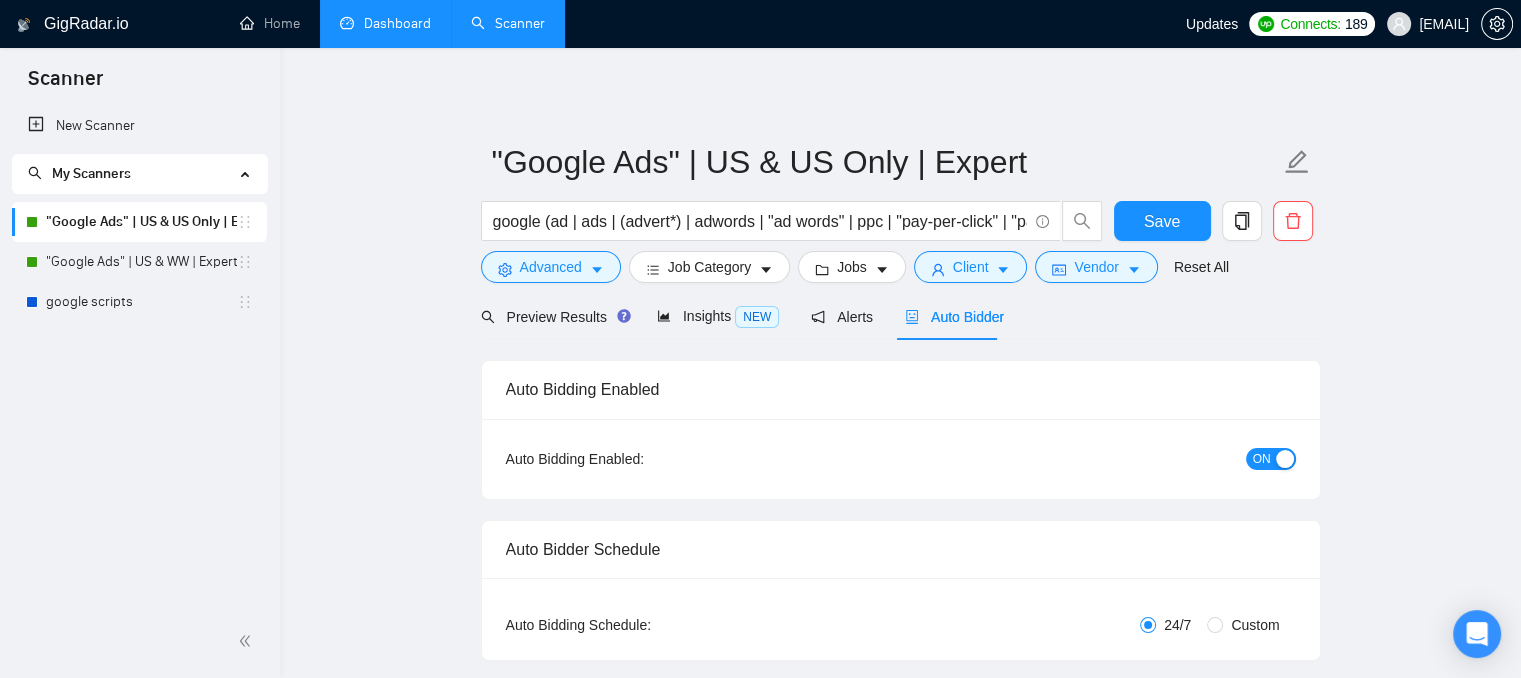 type 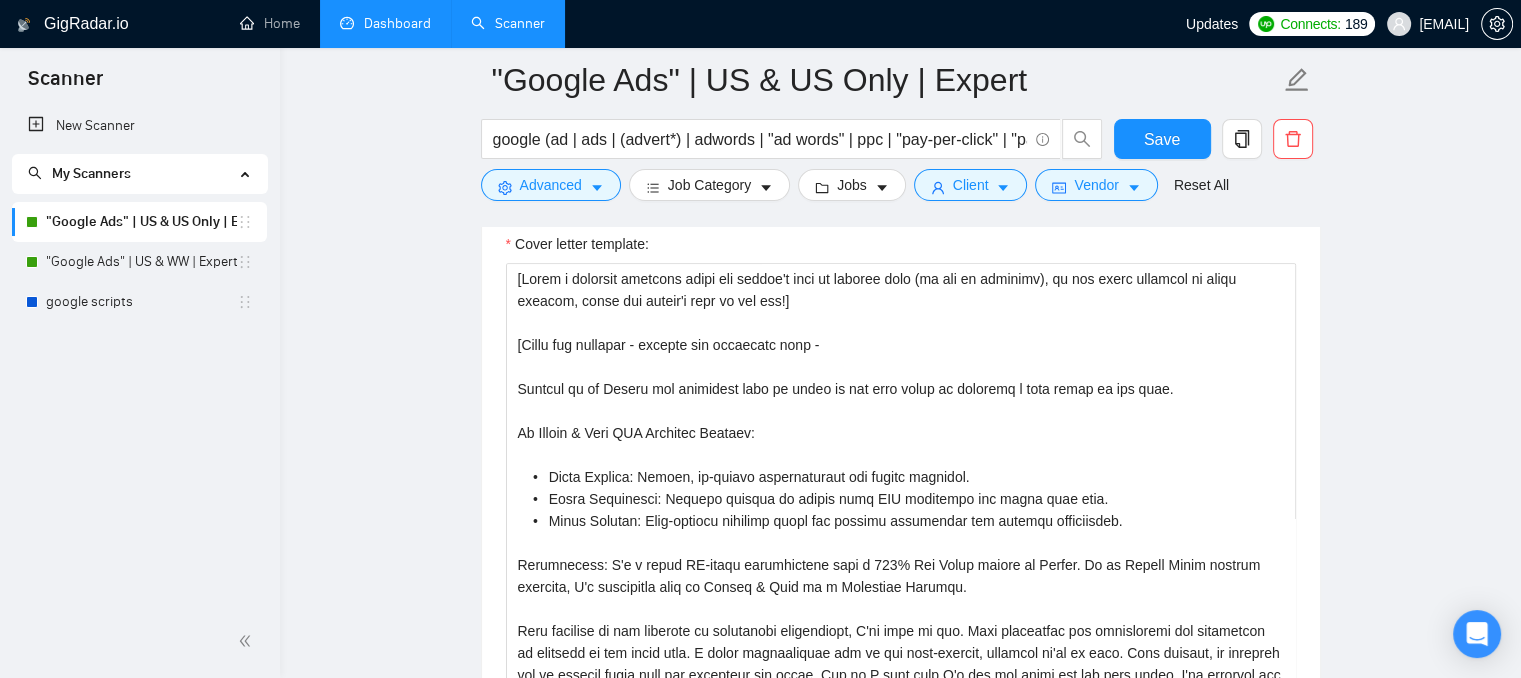 scroll, scrollTop: 1400, scrollLeft: 0, axis: vertical 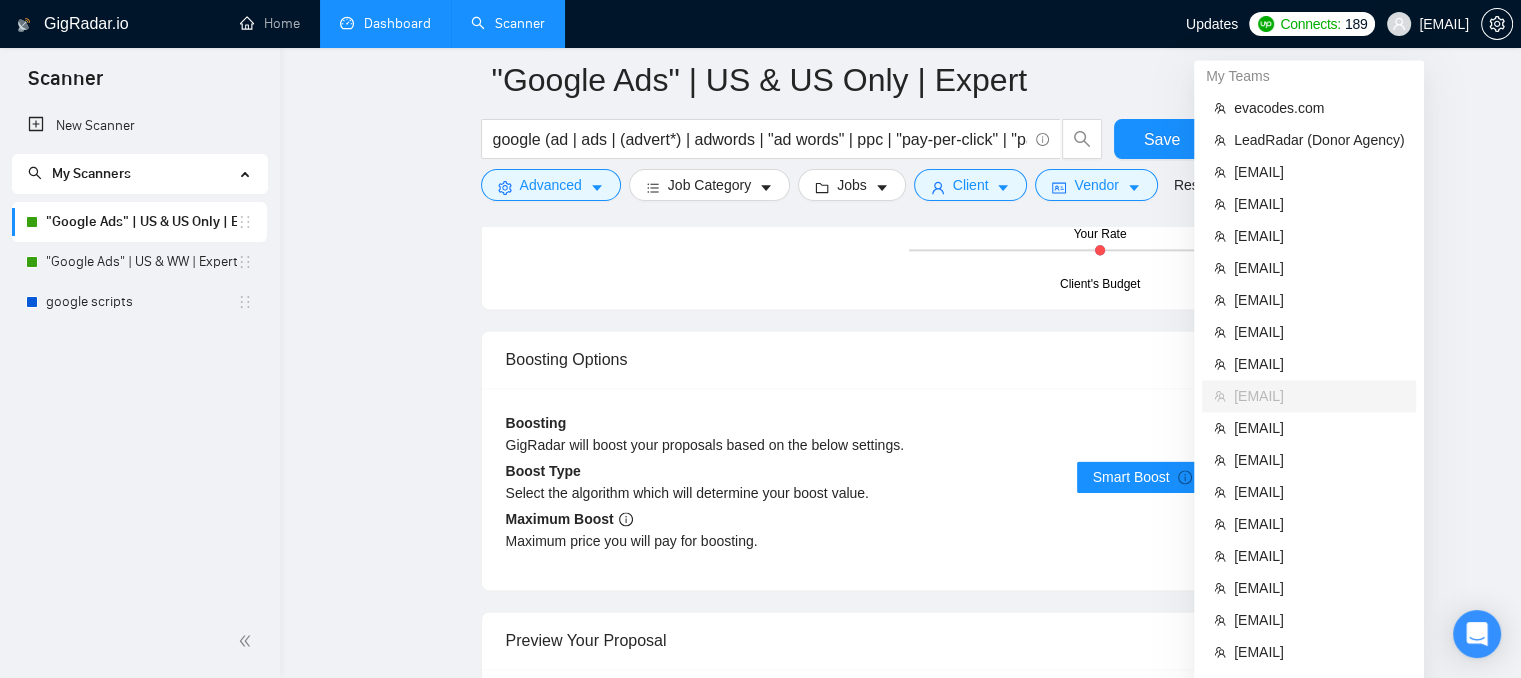click on "[EMAIL]" at bounding box center [1444, 24] 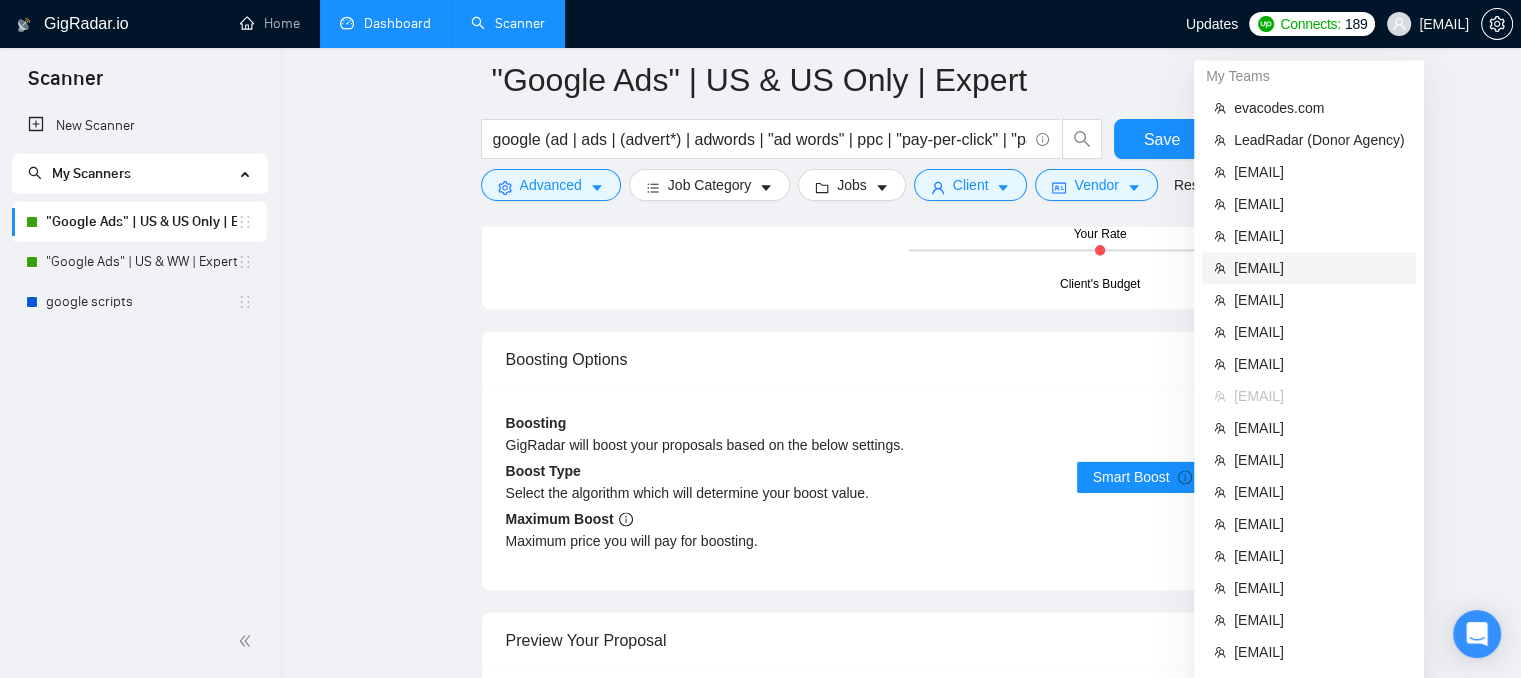 click on "[EMAIL]" at bounding box center (1319, 268) 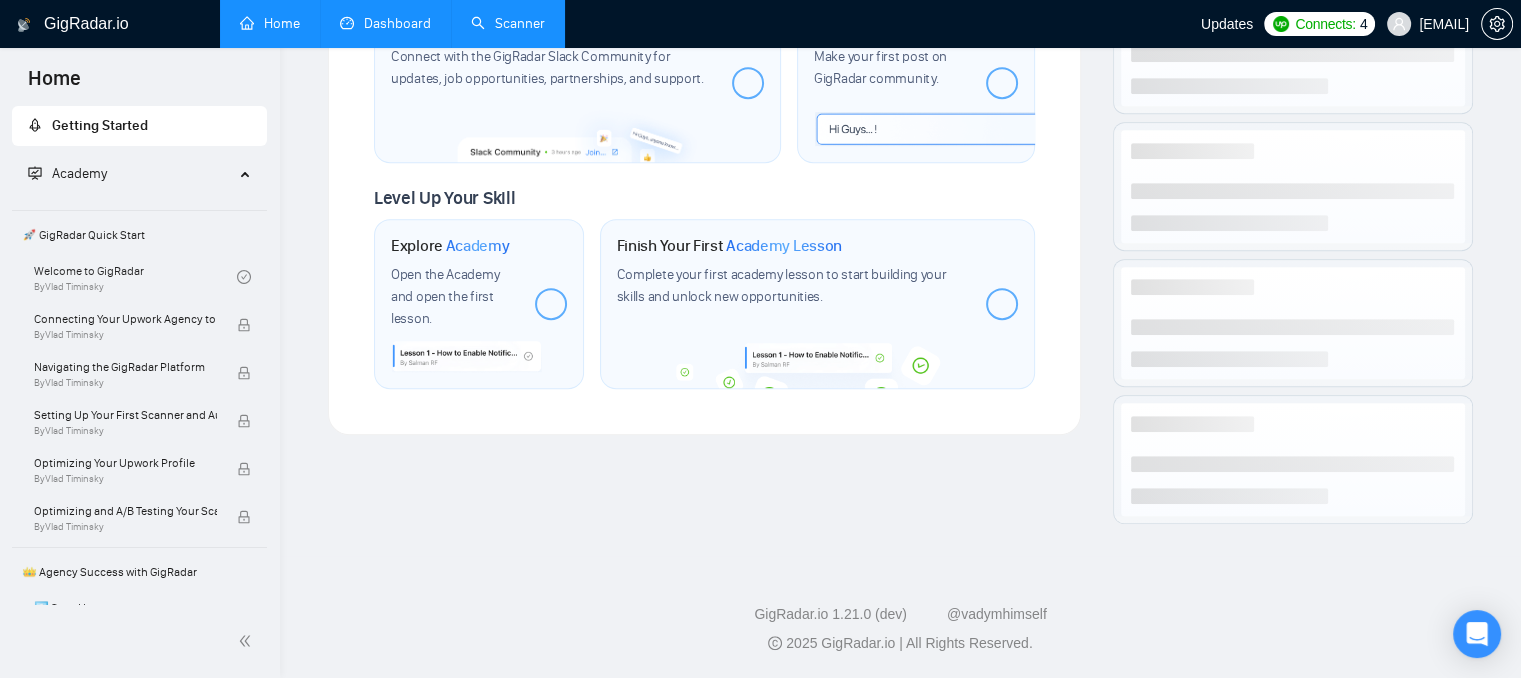 scroll, scrollTop: 1024, scrollLeft: 0, axis: vertical 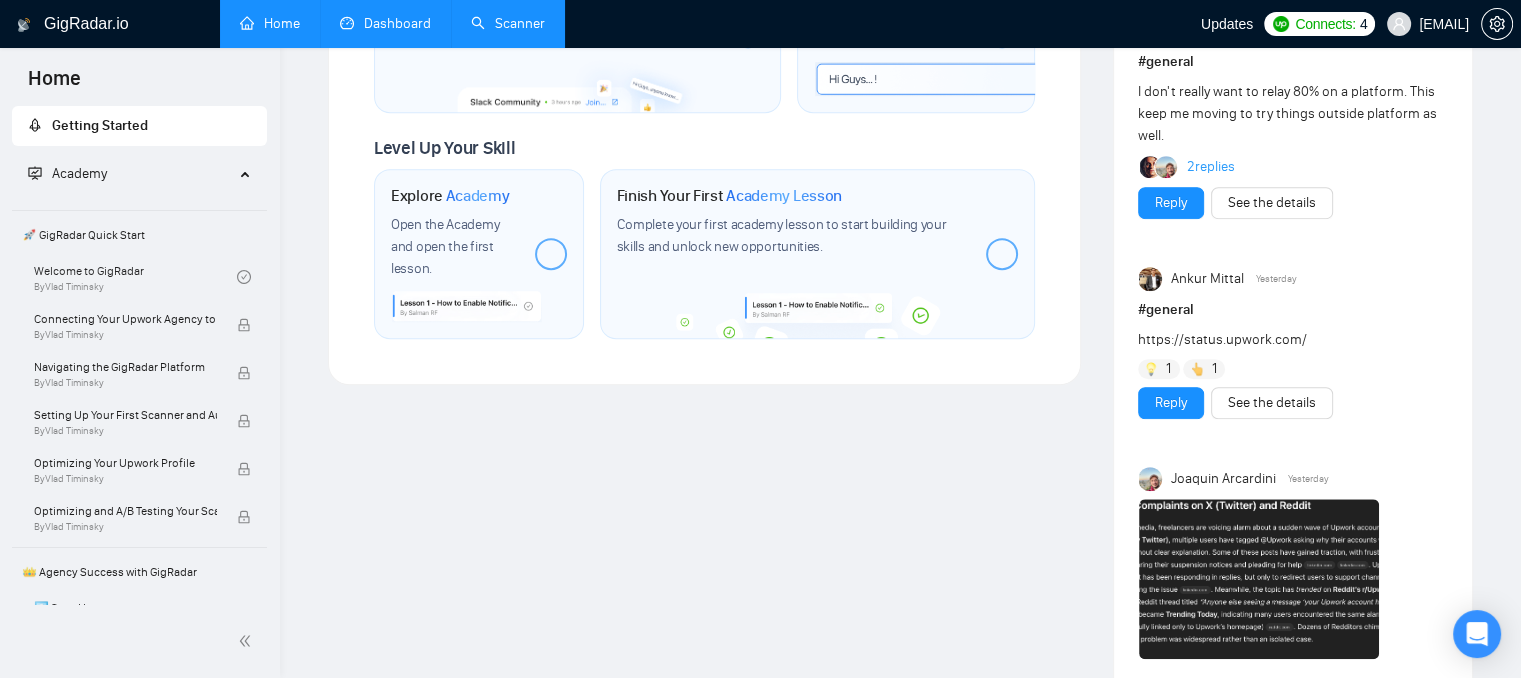 click on "Scanner" at bounding box center [508, 23] 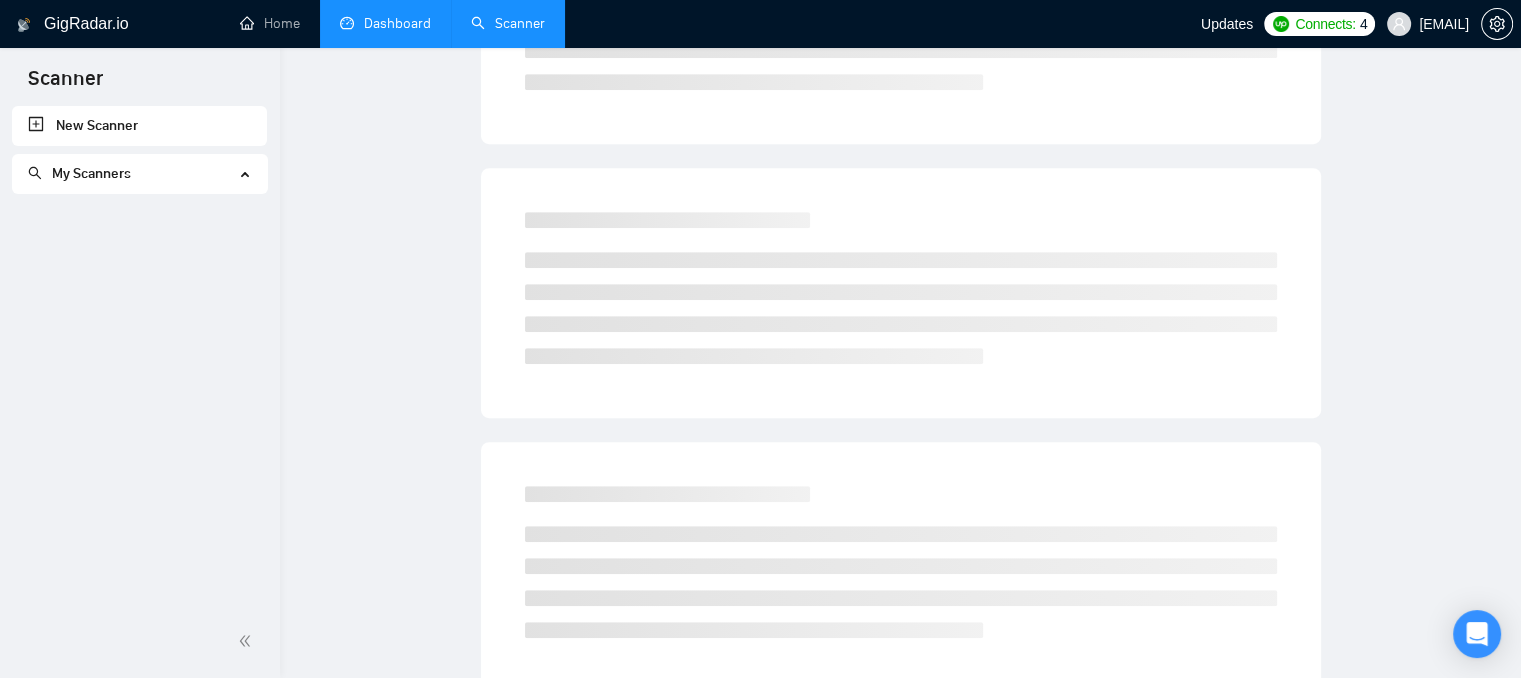 scroll, scrollTop: 0, scrollLeft: 0, axis: both 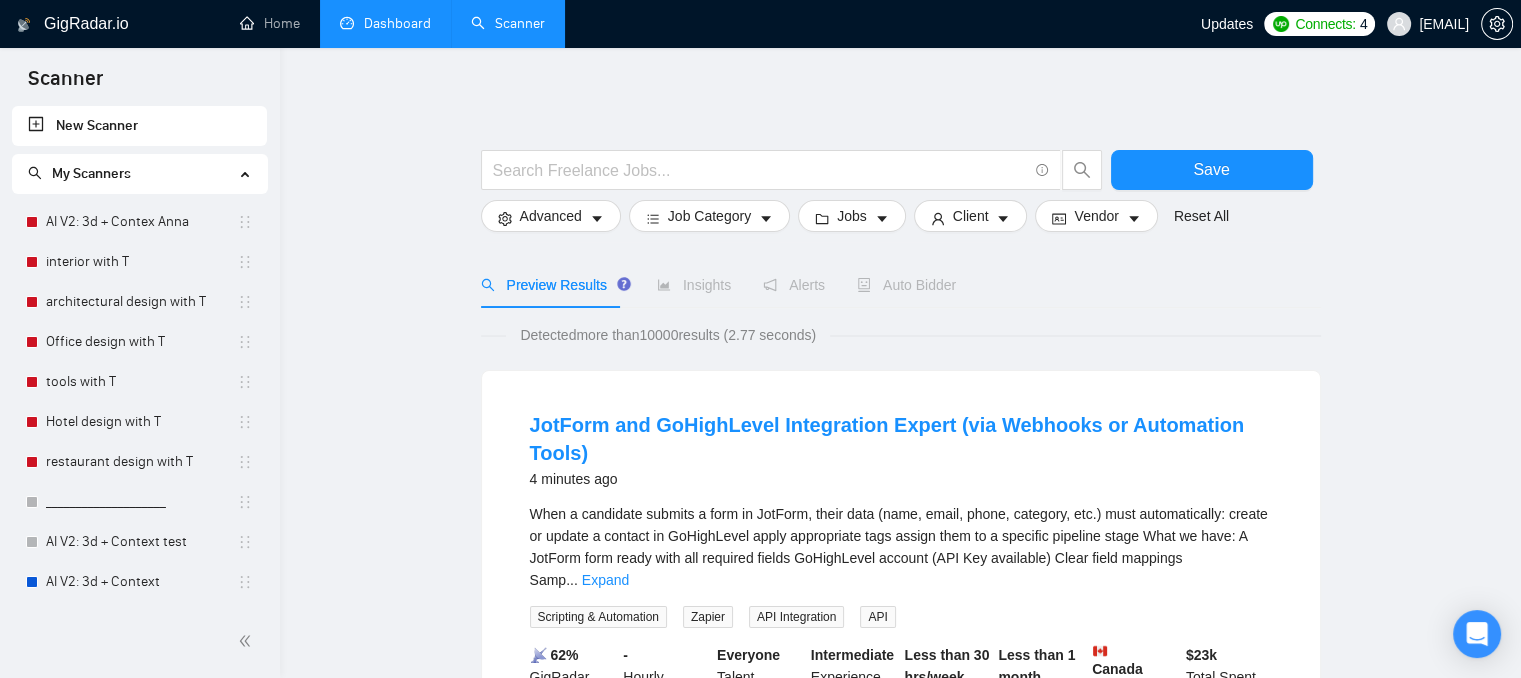 click on "Dashboard" at bounding box center (385, 23) 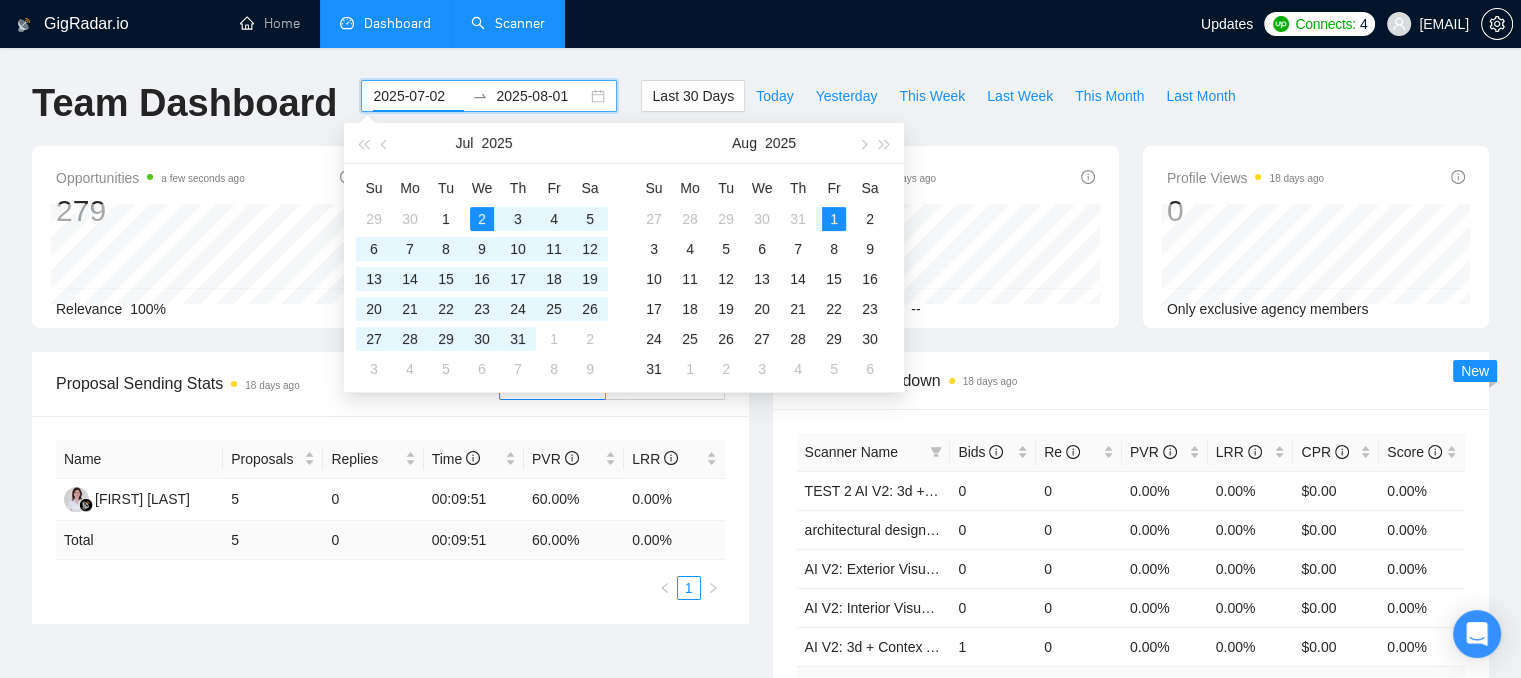 click on "2025-07-02" at bounding box center [418, 96] 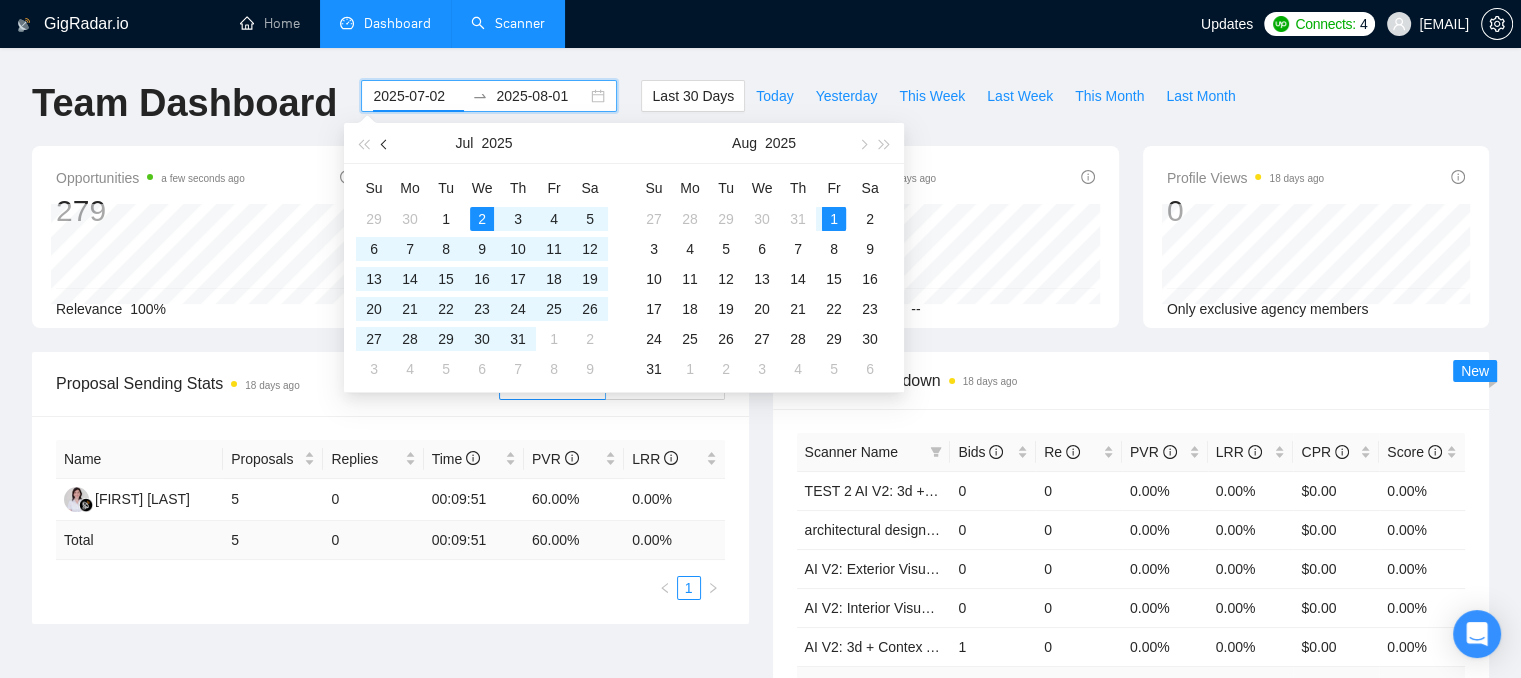 click at bounding box center (386, 144) 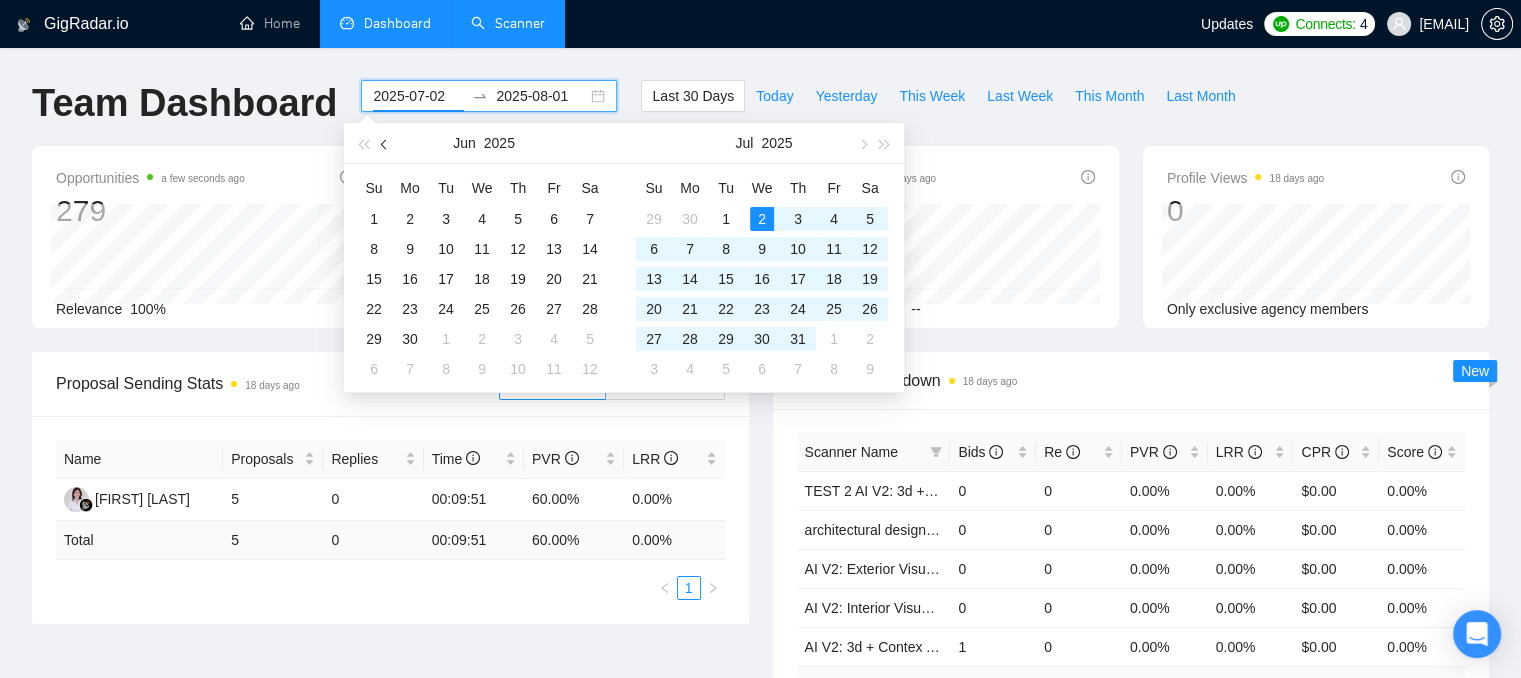 click at bounding box center [386, 144] 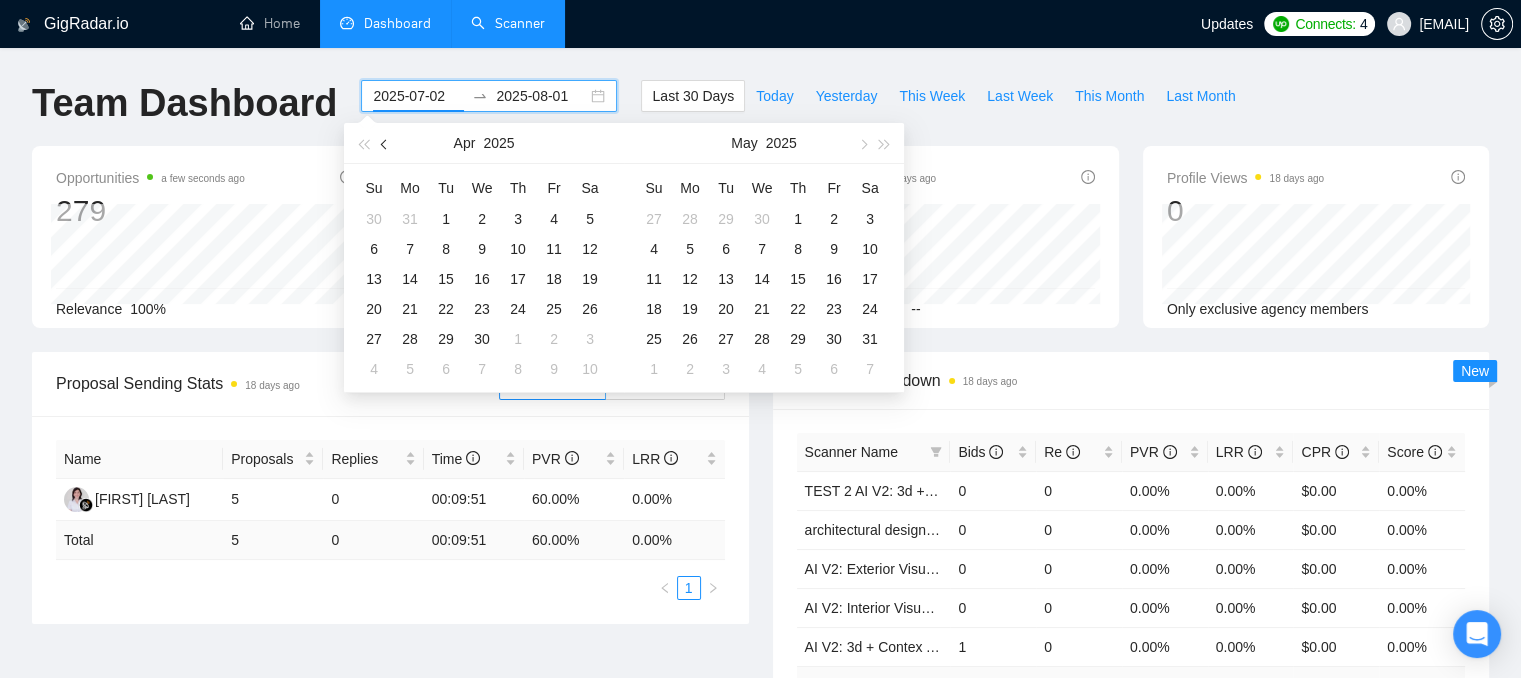 click at bounding box center (386, 144) 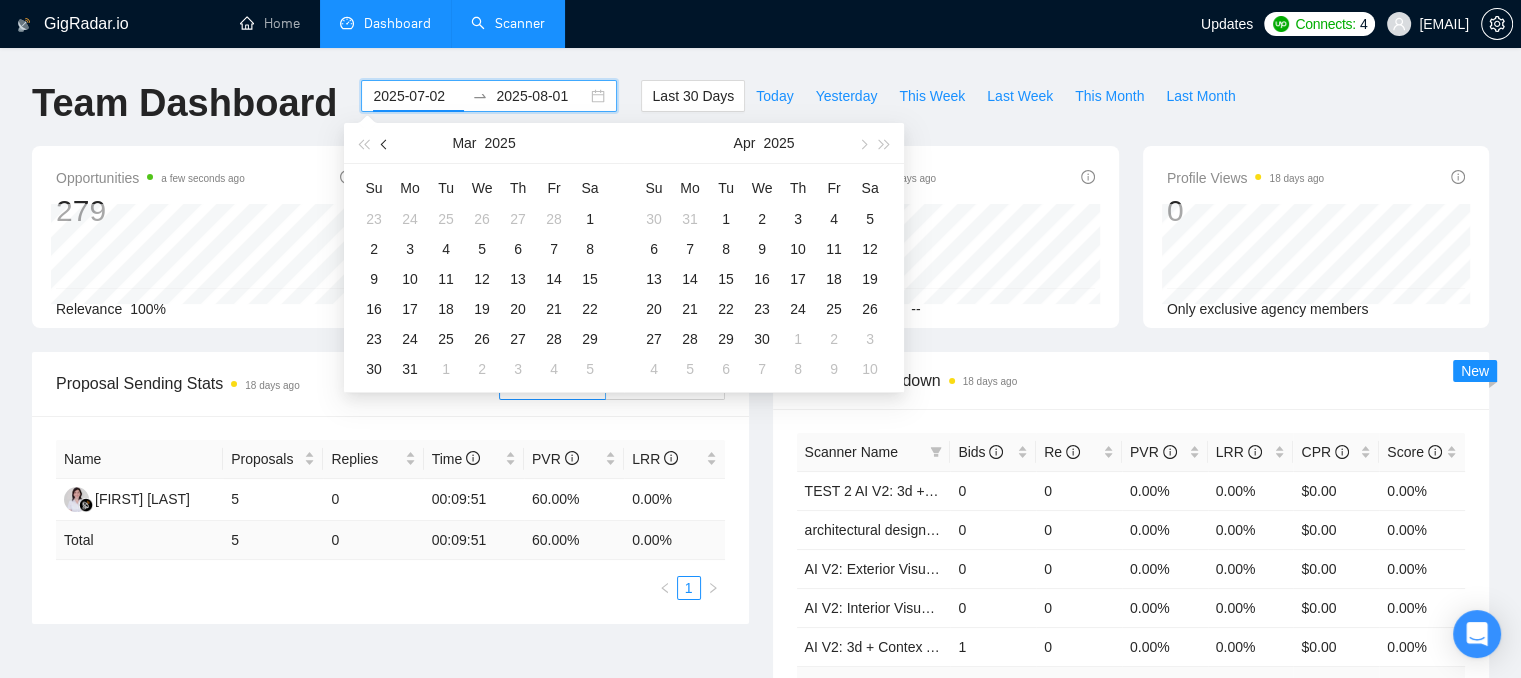 click at bounding box center [386, 144] 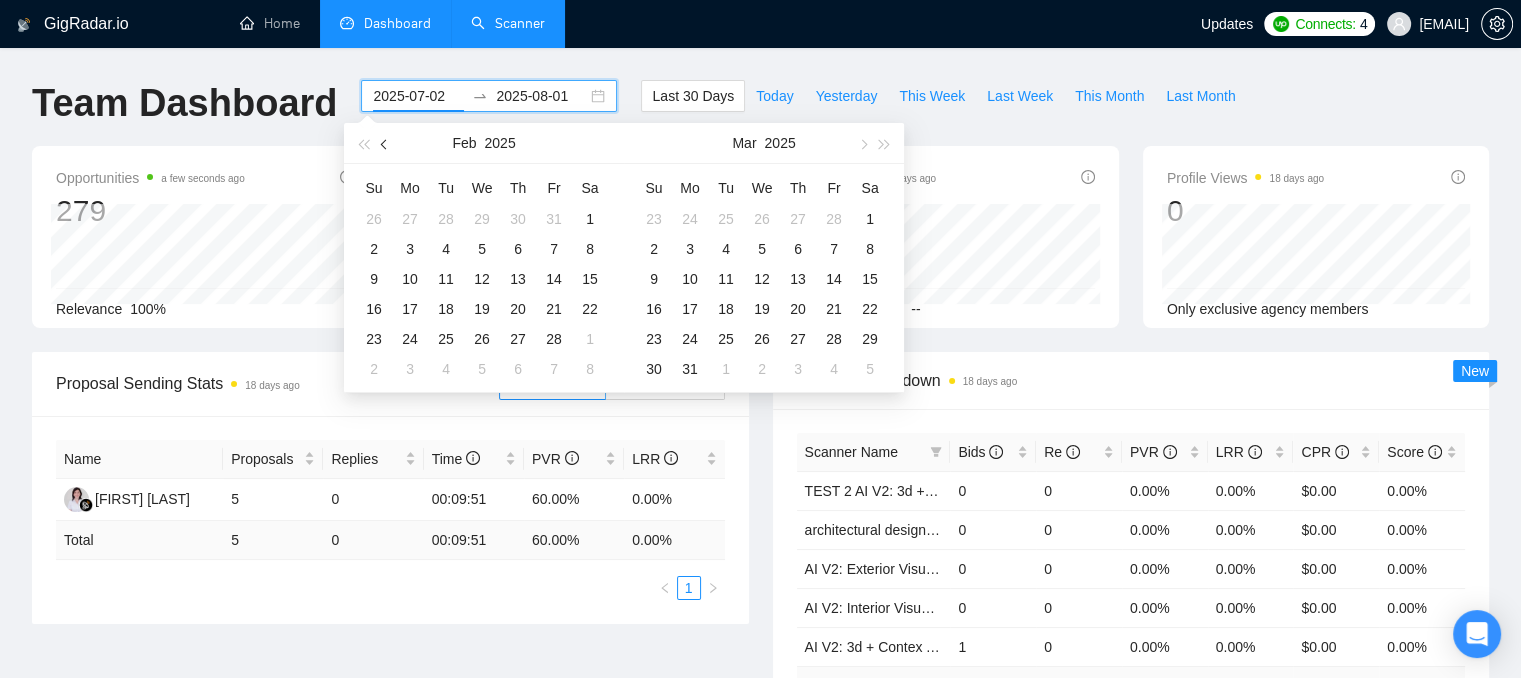 click at bounding box center [386, 144] 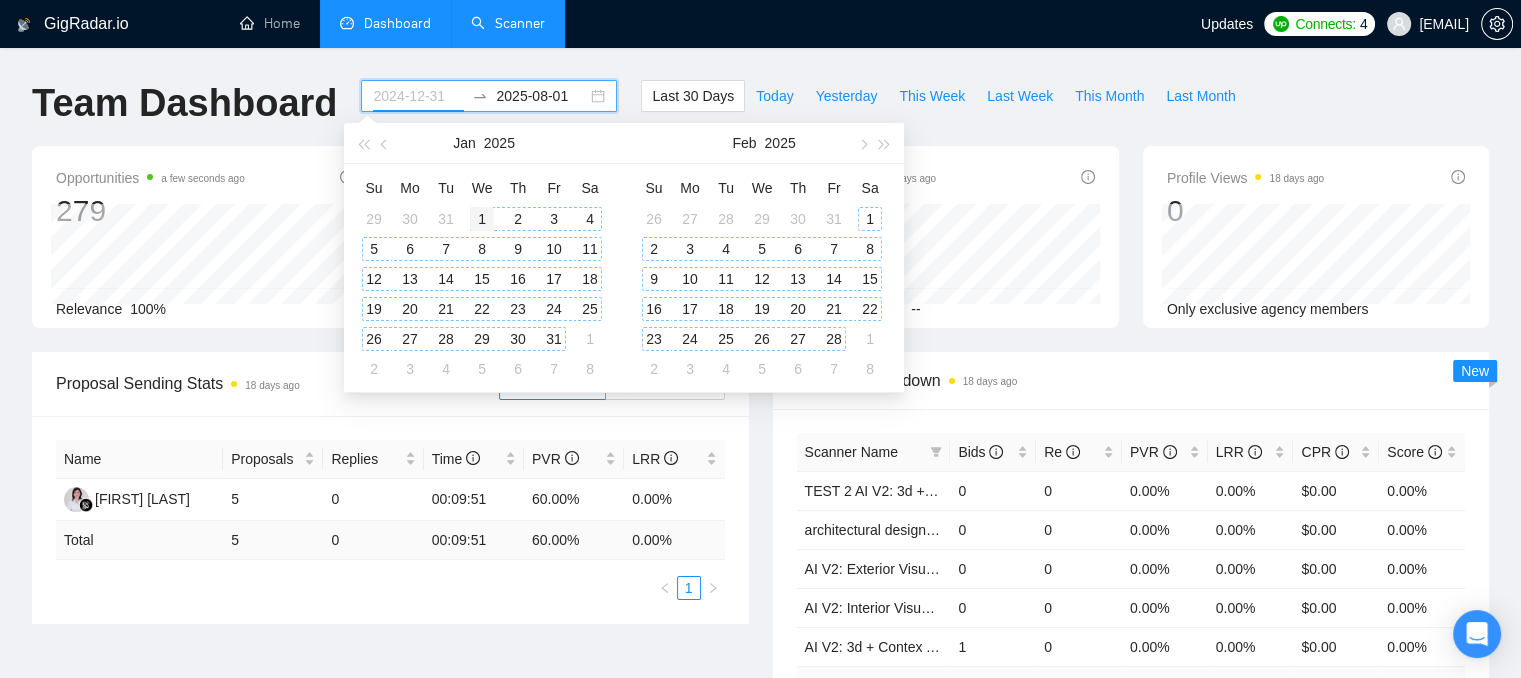 type on "2025-01-01" 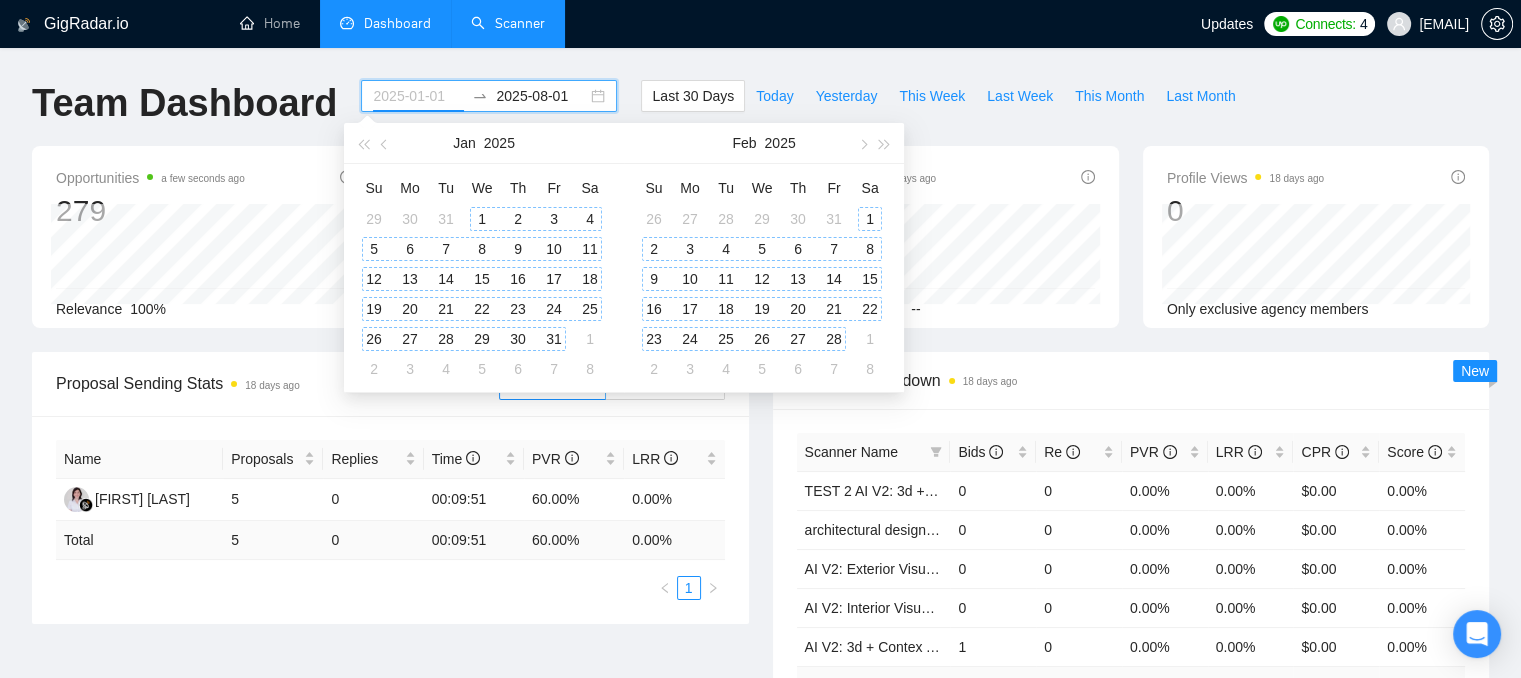 click on "1" at bounding box center [482, 219] 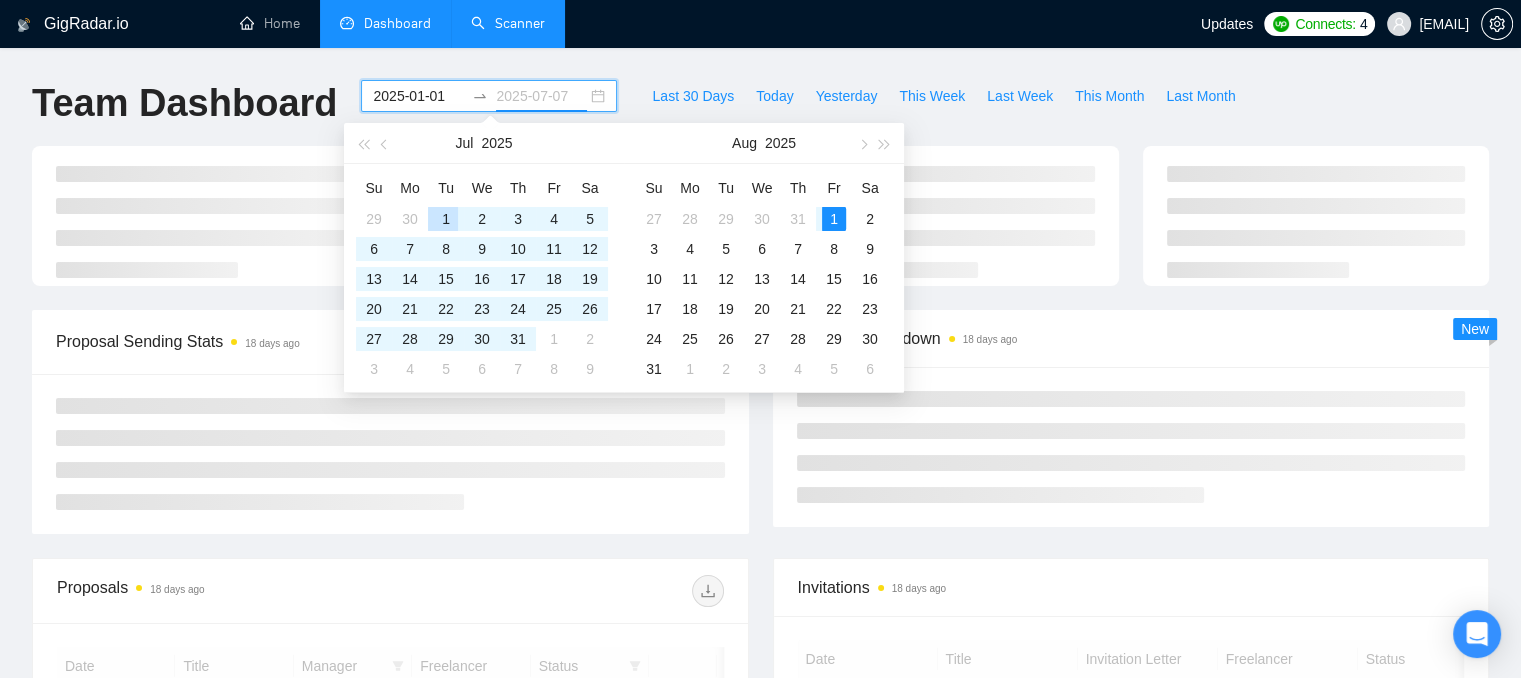 type on "2025-08-01" 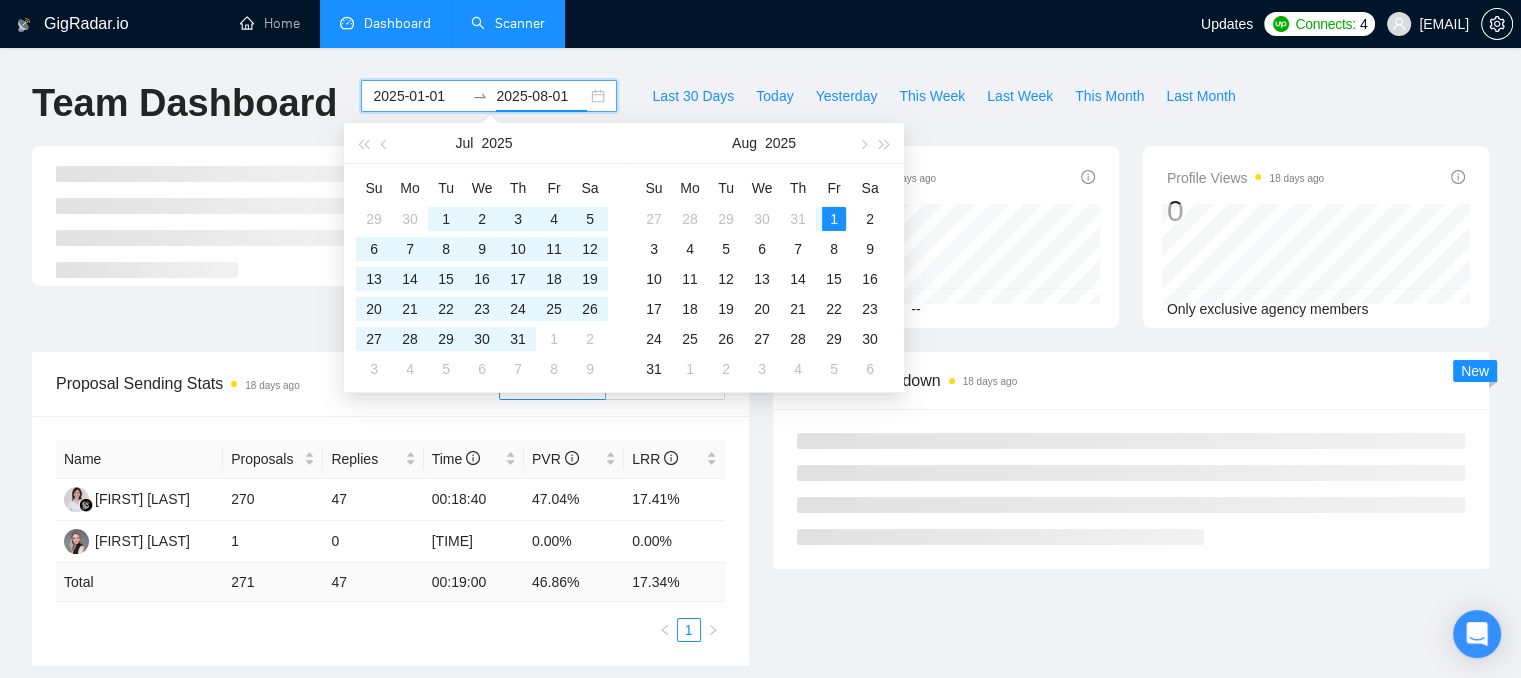 scroll, scrollTop: 136, scrollLeft: 0, axis: vertical 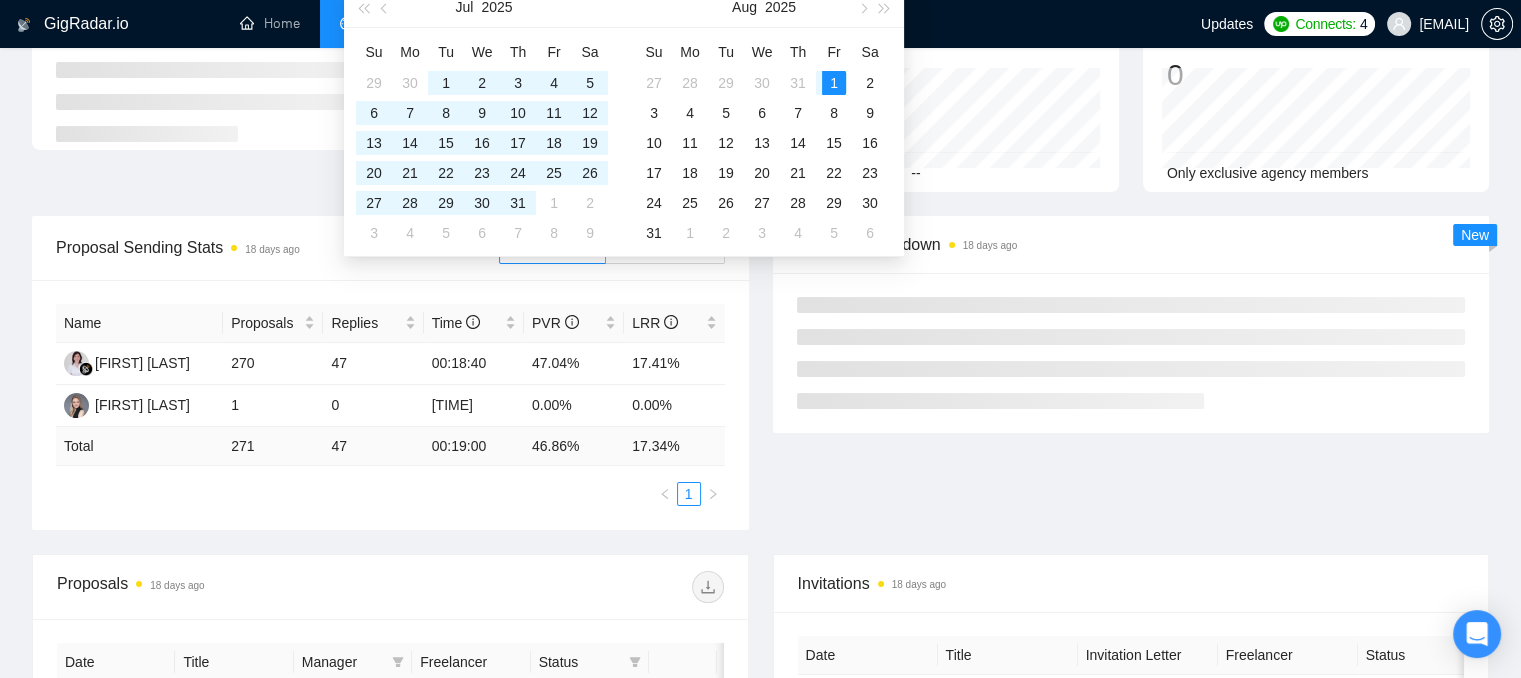 click at bounding box center (205, 101) 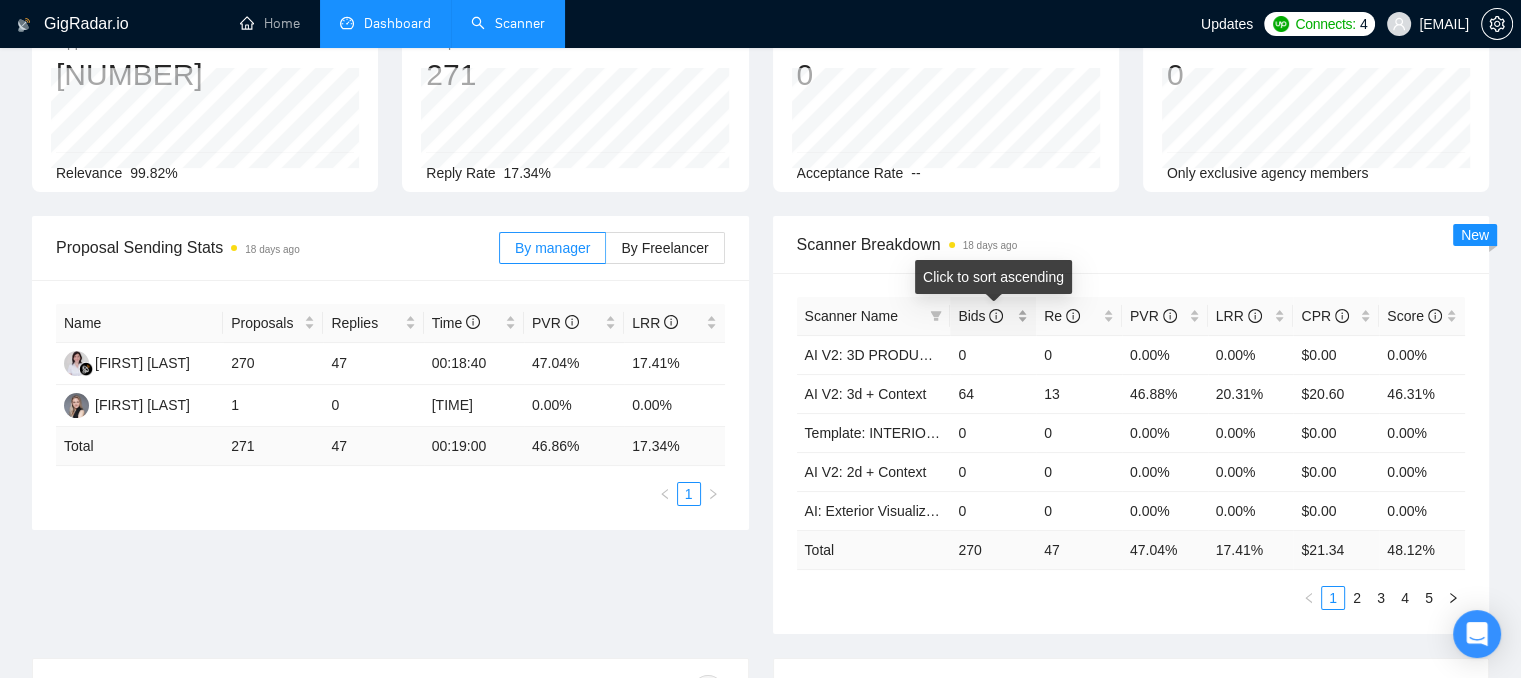 click on "Bids" at bounding box center [993, 316] 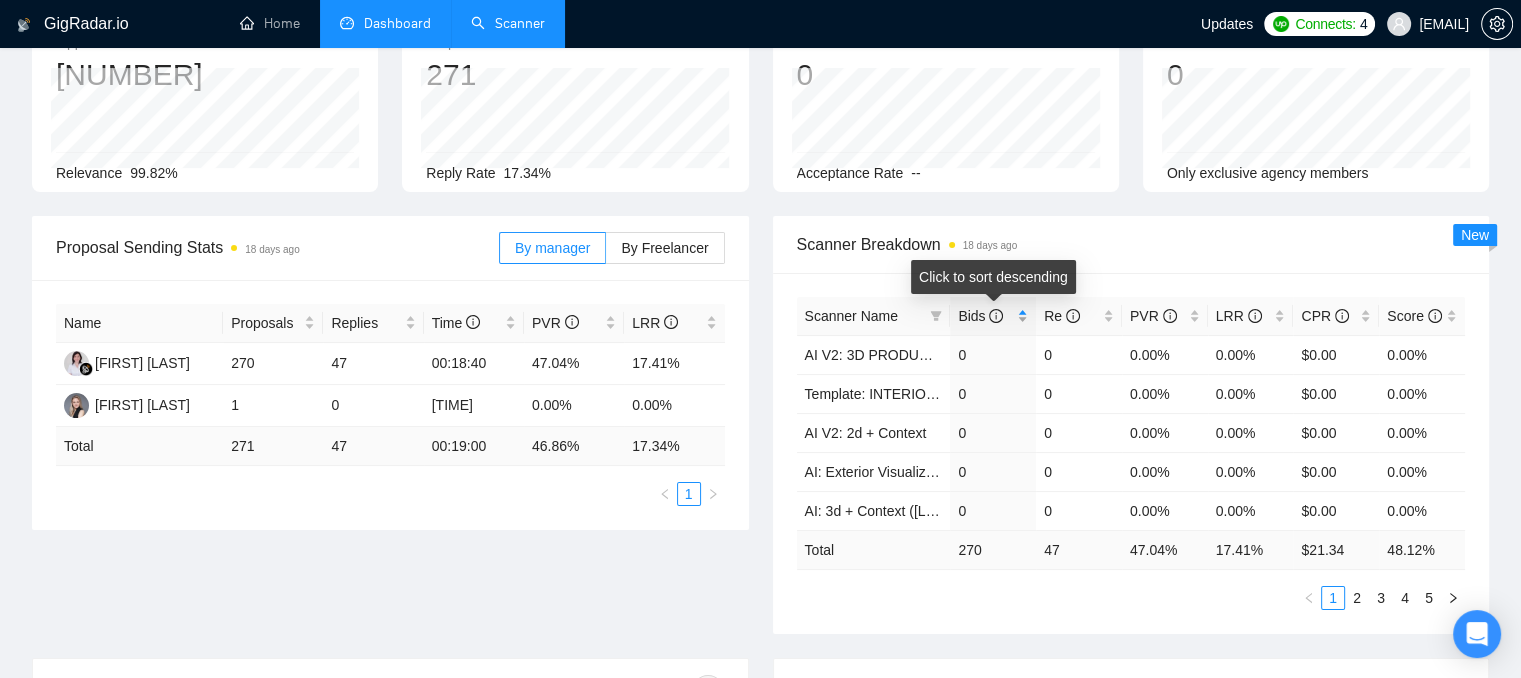 click on "Bids" at bounding box center [993, 316] 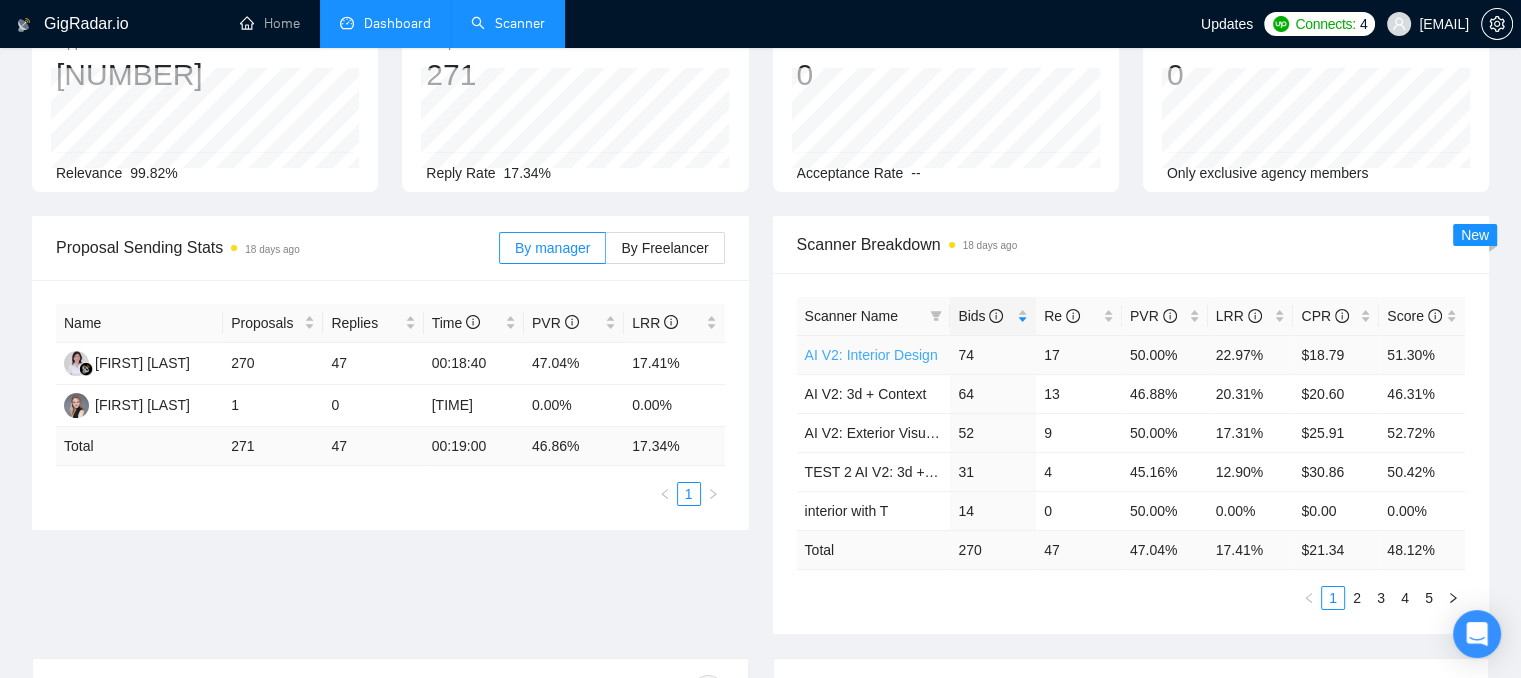 click on "AI V2: Interior Design" at bounding box center (871, 355) 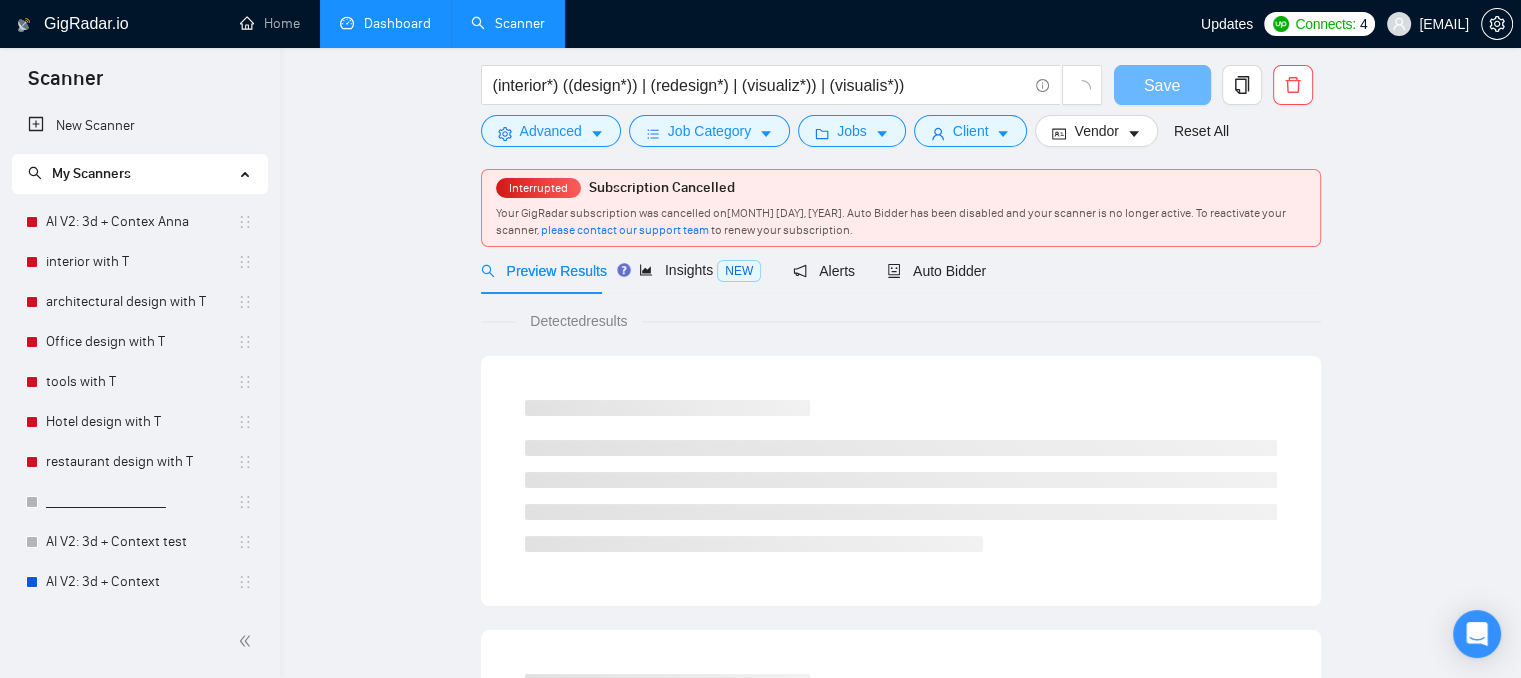 scroll, scrollTop: 36, scrollLeft: 0, axis: vertical 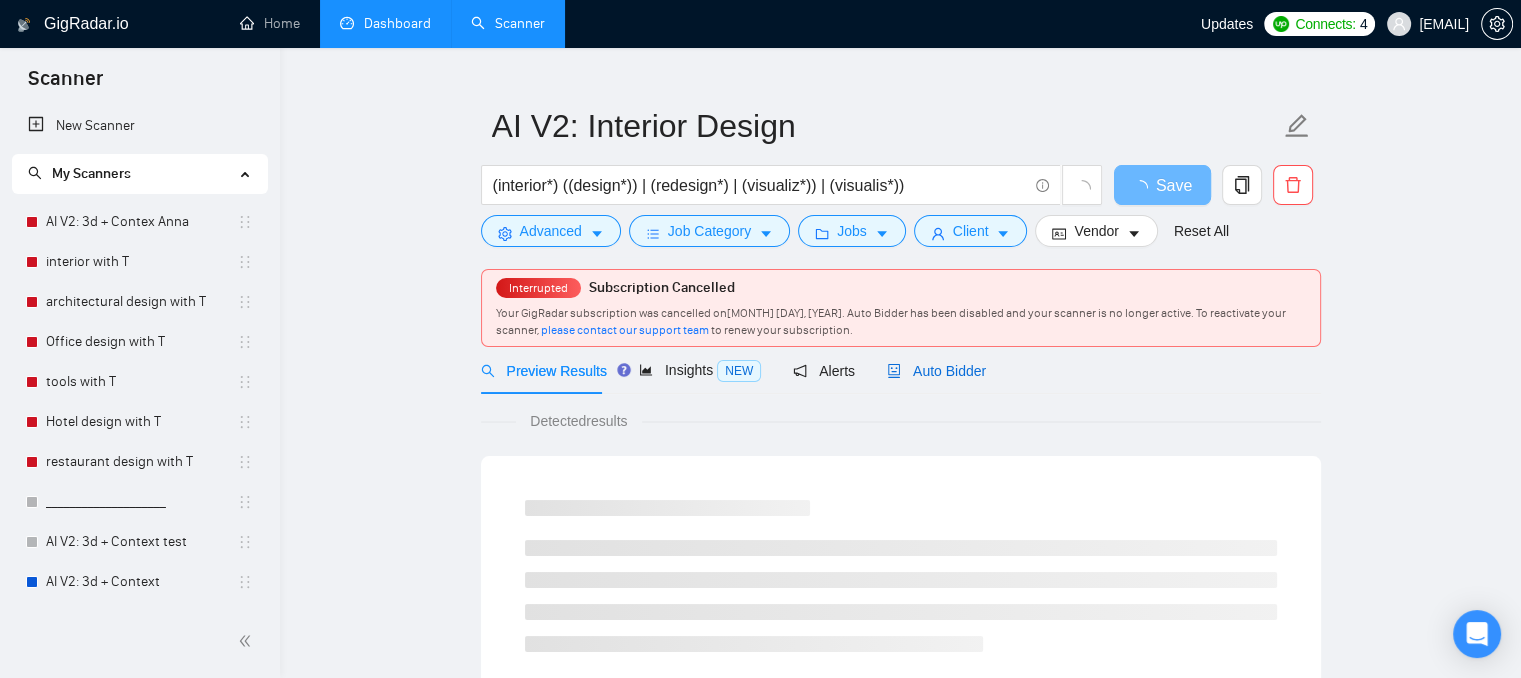 click on "Auto Bidder" at bounding box center [936, 371] 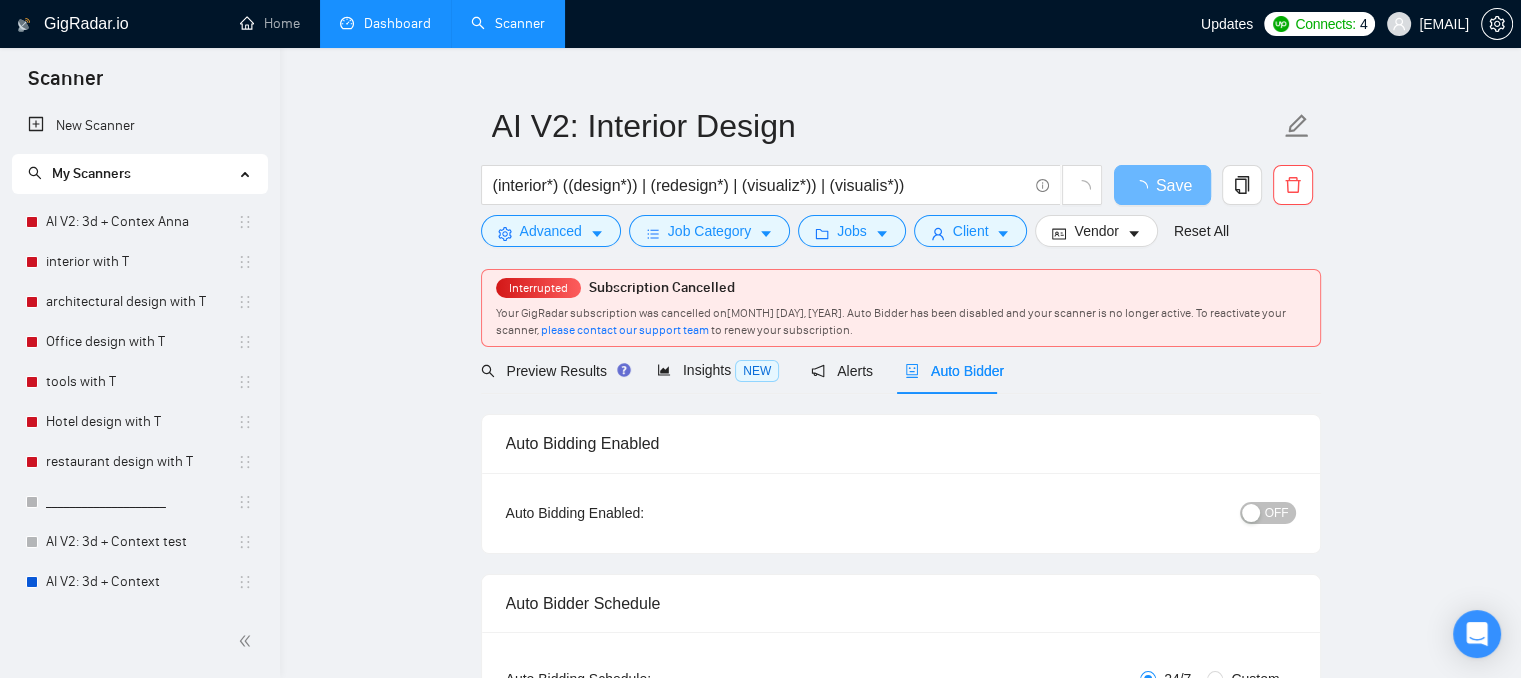 type 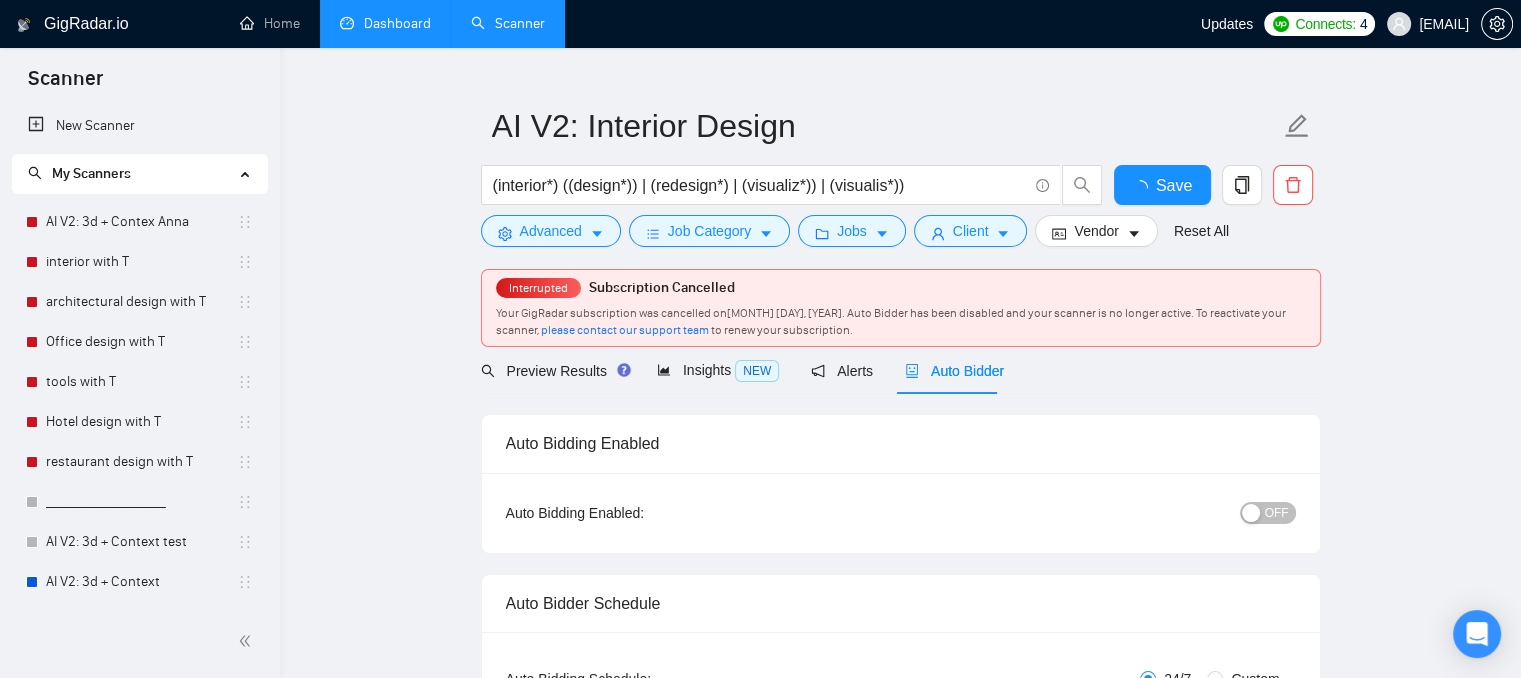 type 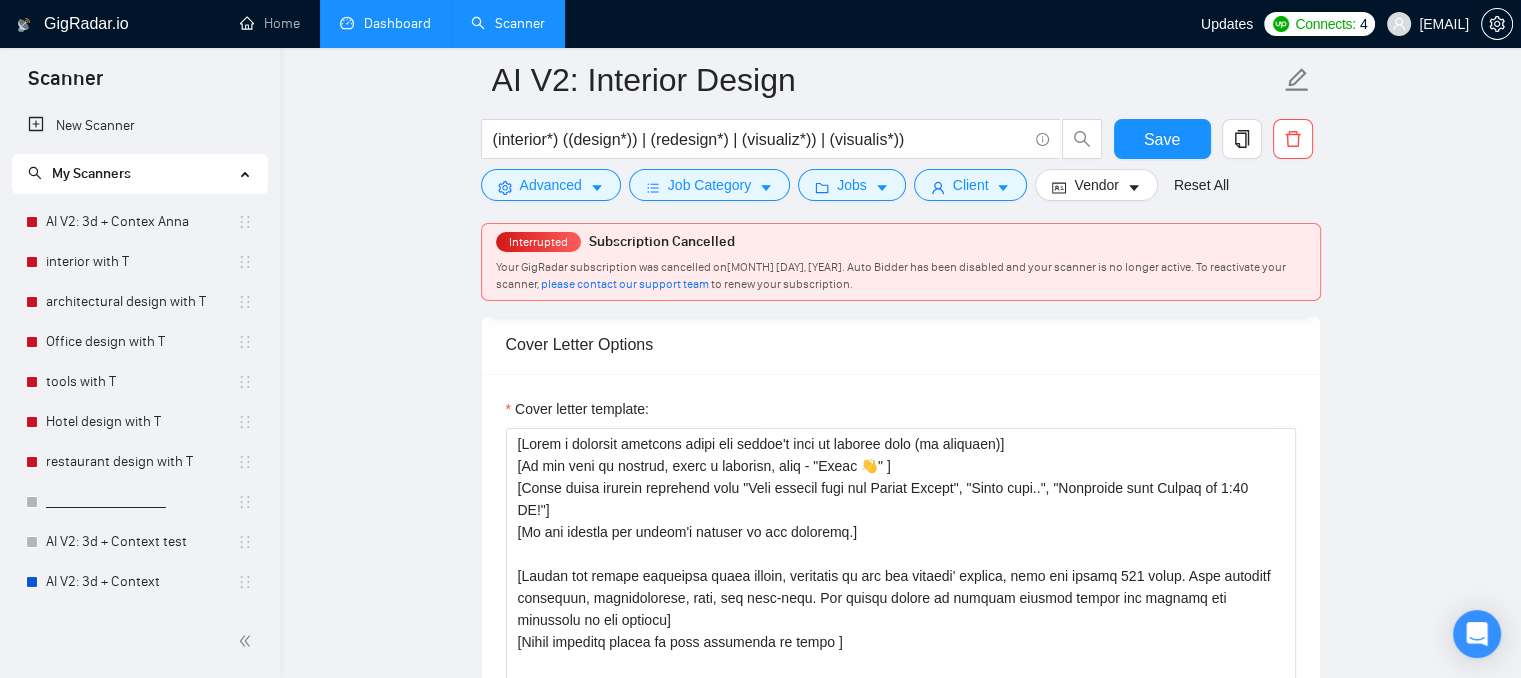 scroll, scrollTop: 1336, scrollLeft: 0, axis: vertical 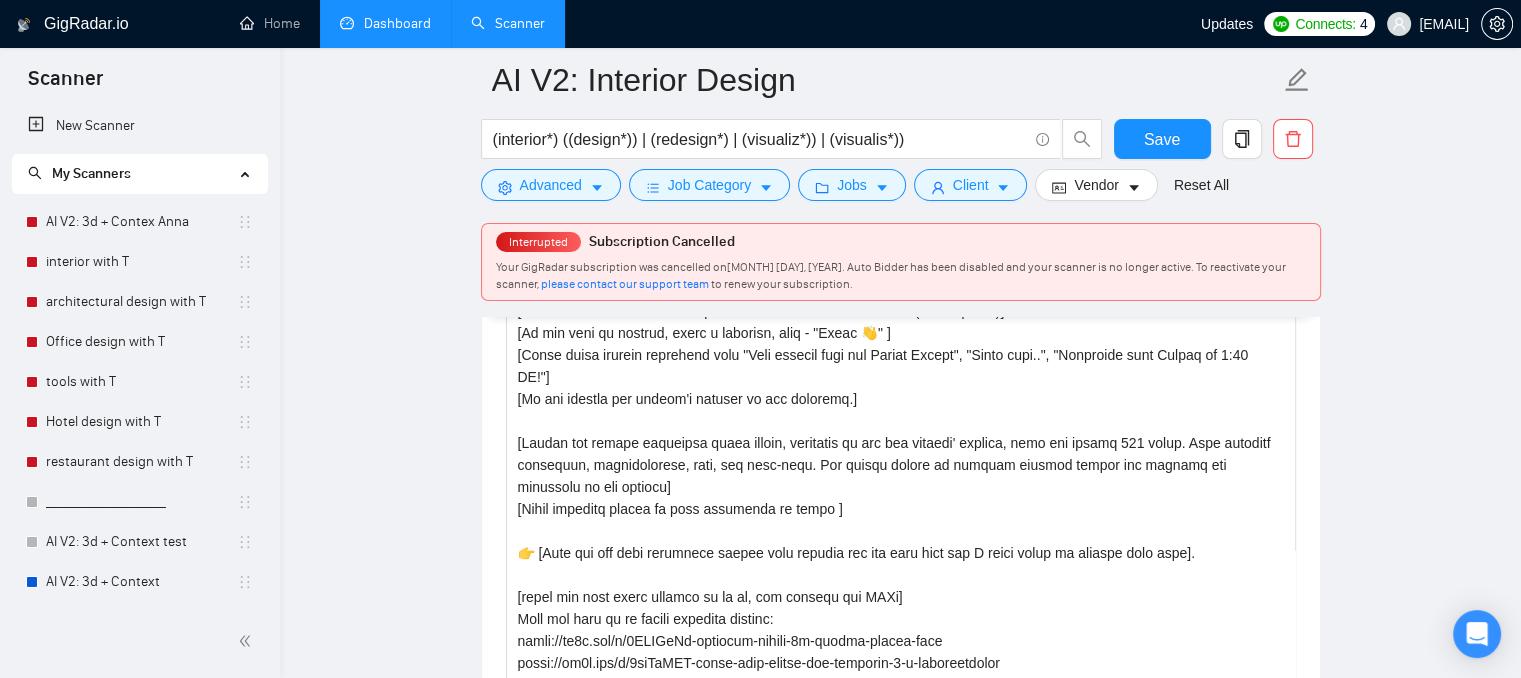 click on "Dashboard" at bounding box center [385, 23] 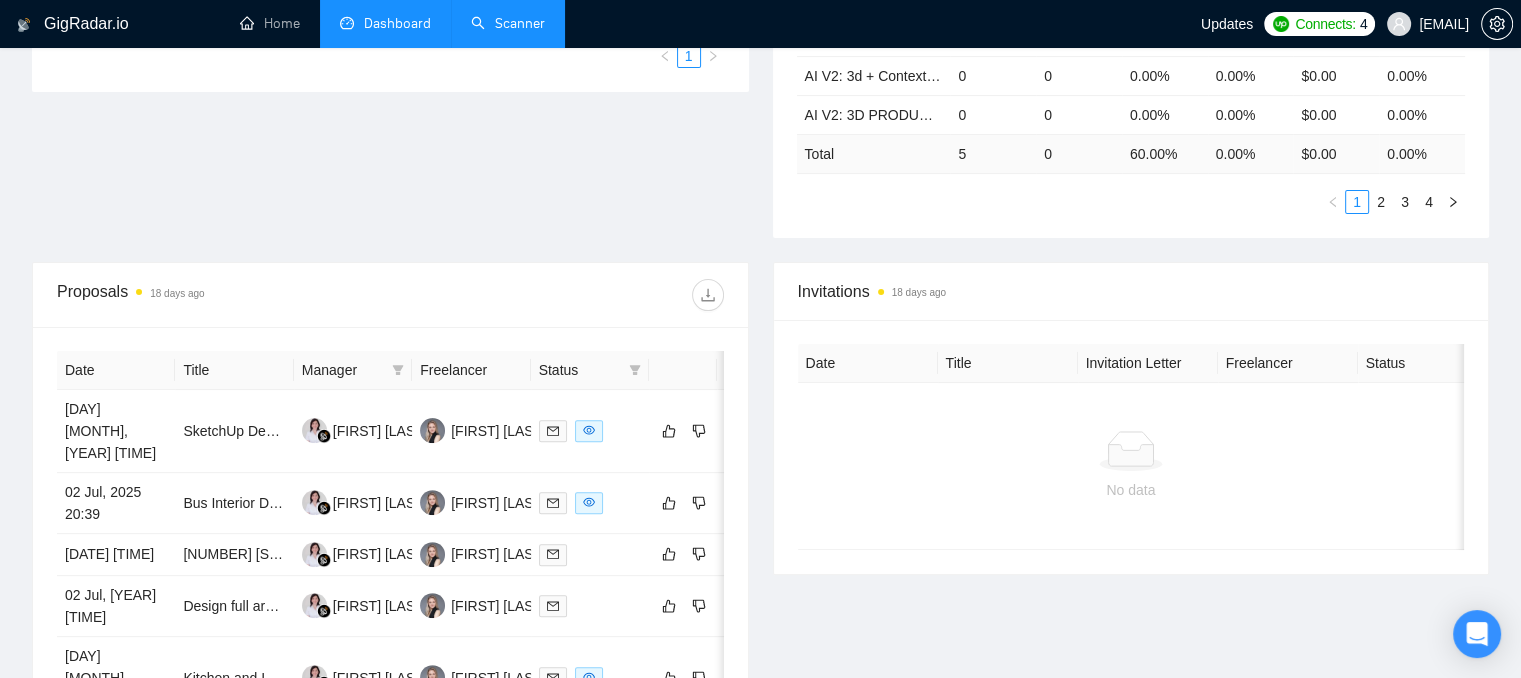 scroll, scrollTop: 301, scrollLeft: 0, axis: vertical 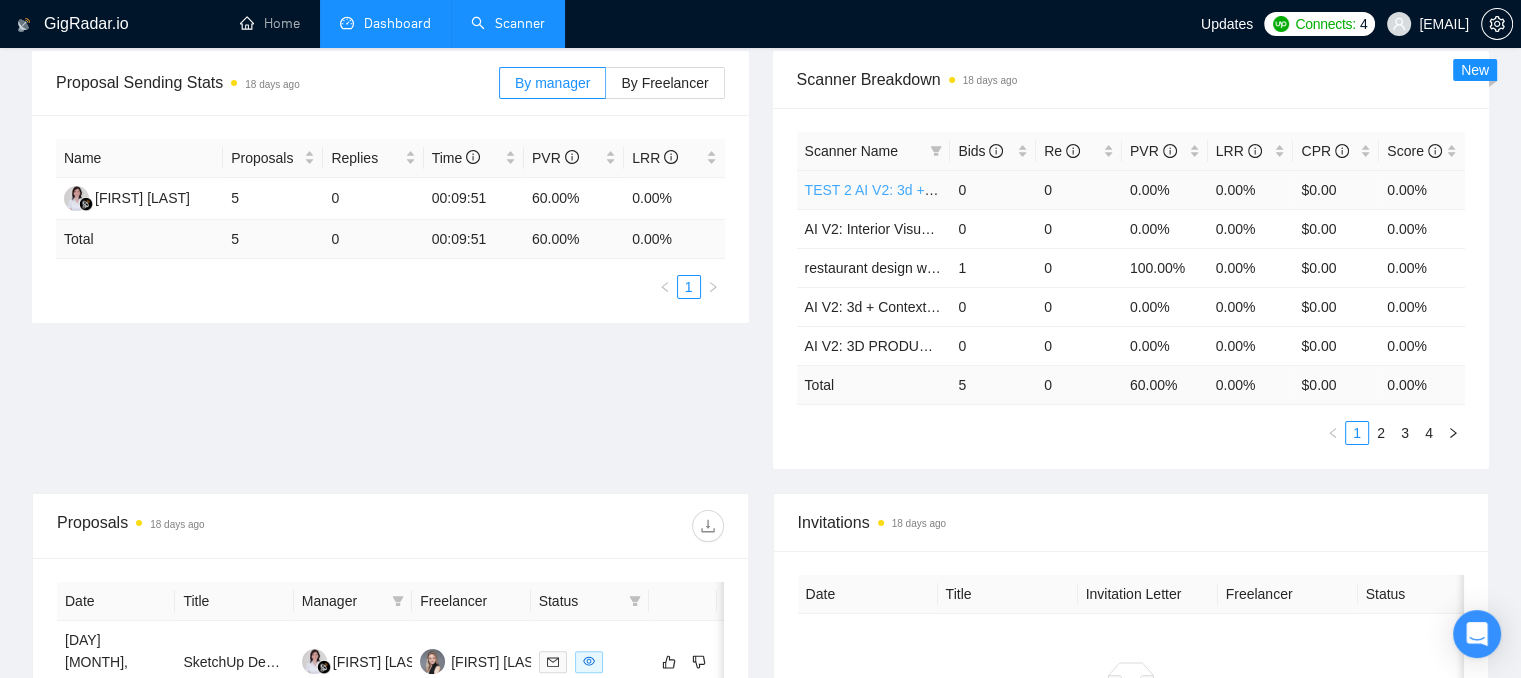 click on "TEST 2 AI V2: 3d + Context" at bounding box center (891, 190) 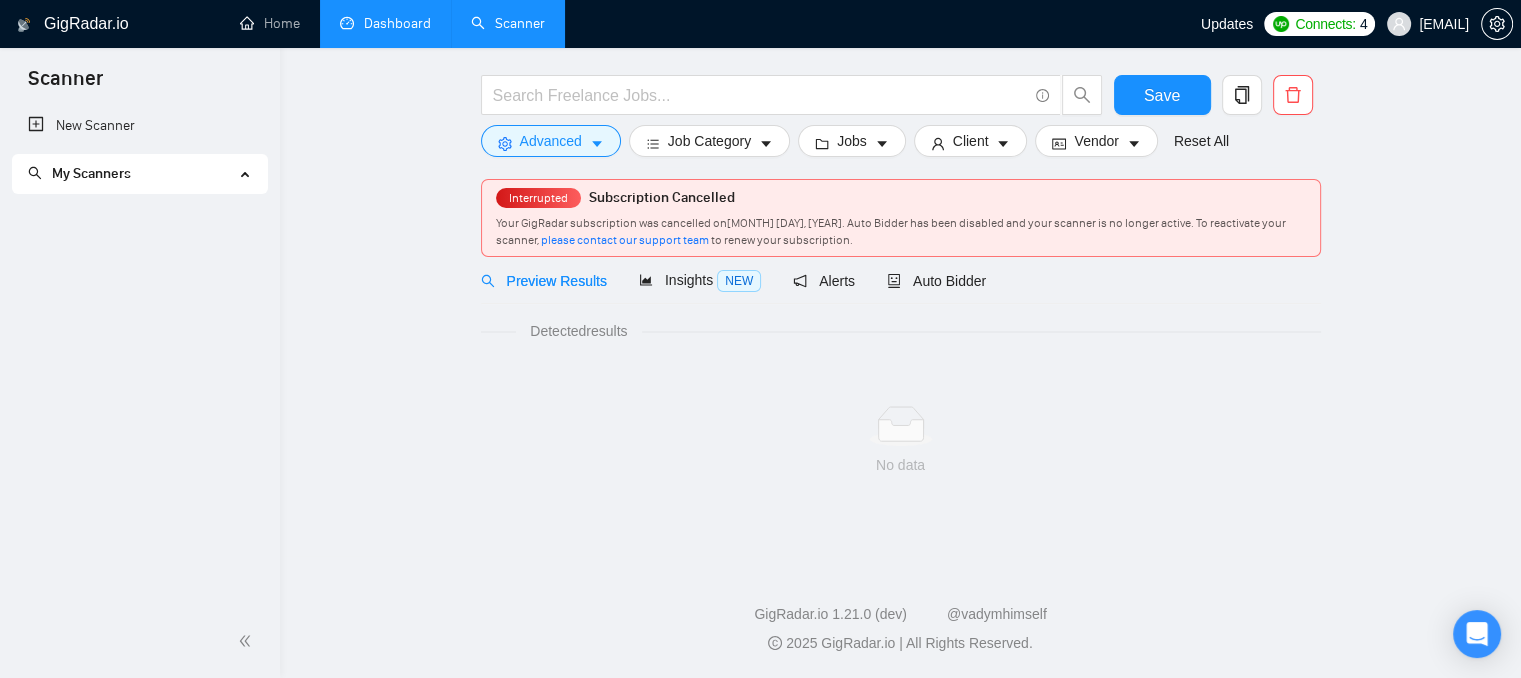 scroll, scrollTop: 36, scrollLeft: 0, axis: vertical 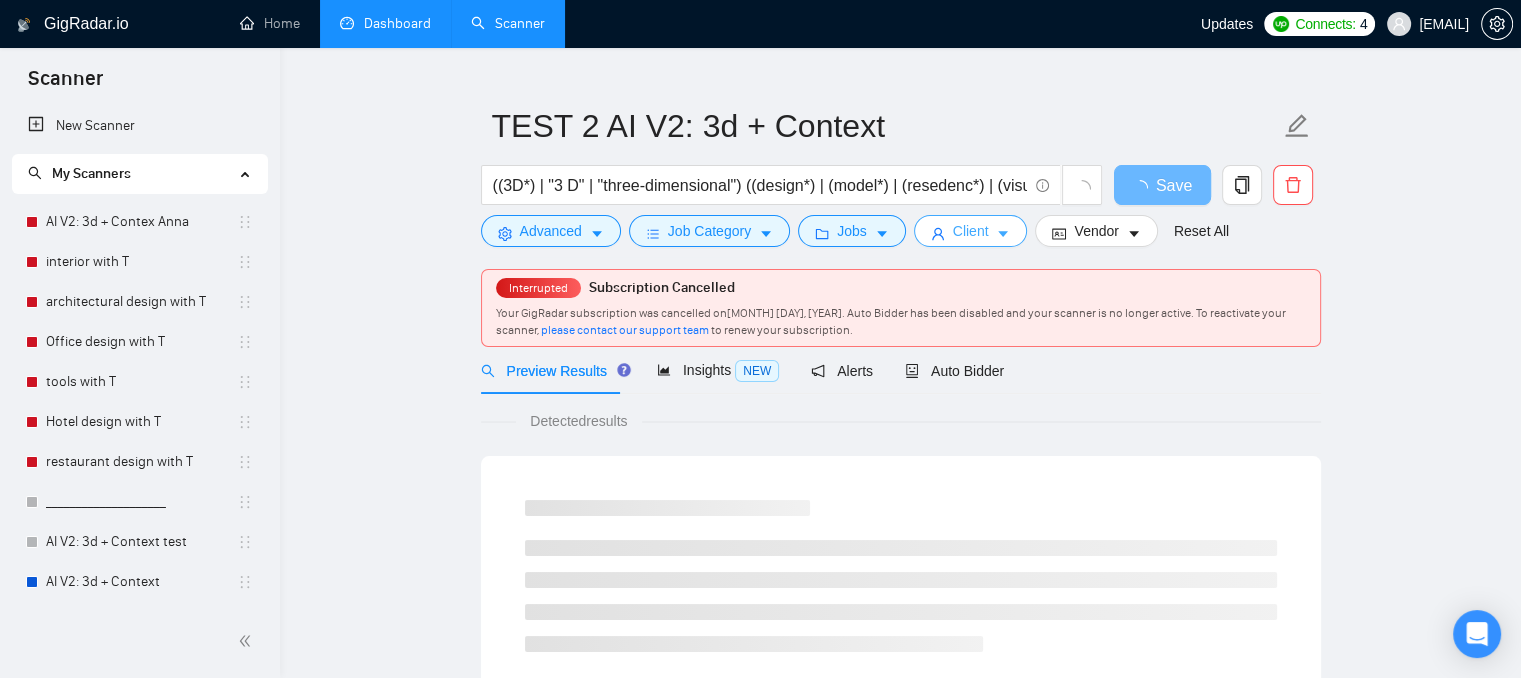 click on "Client" at bounding box center [971, 231] 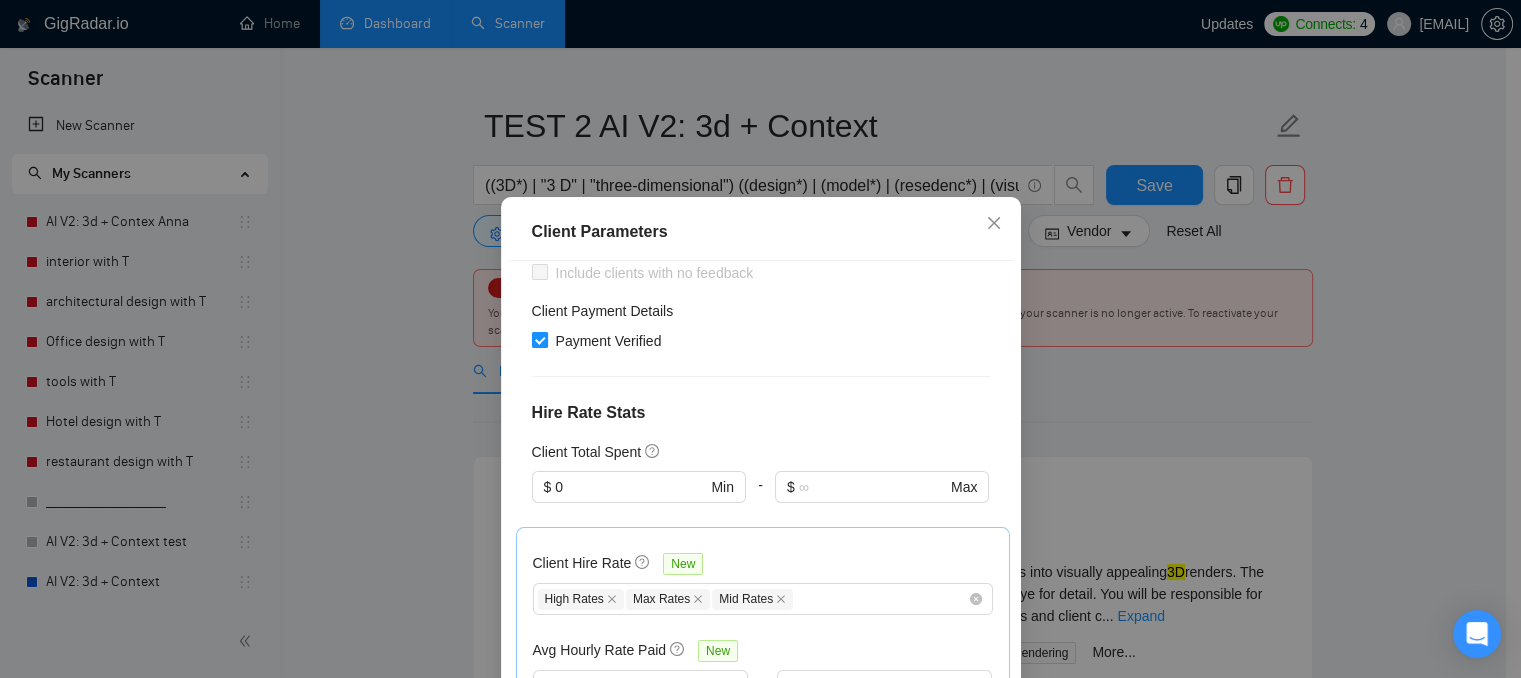 scroll, scrollTop: 418, scrollLeft: 0, axis: vertical 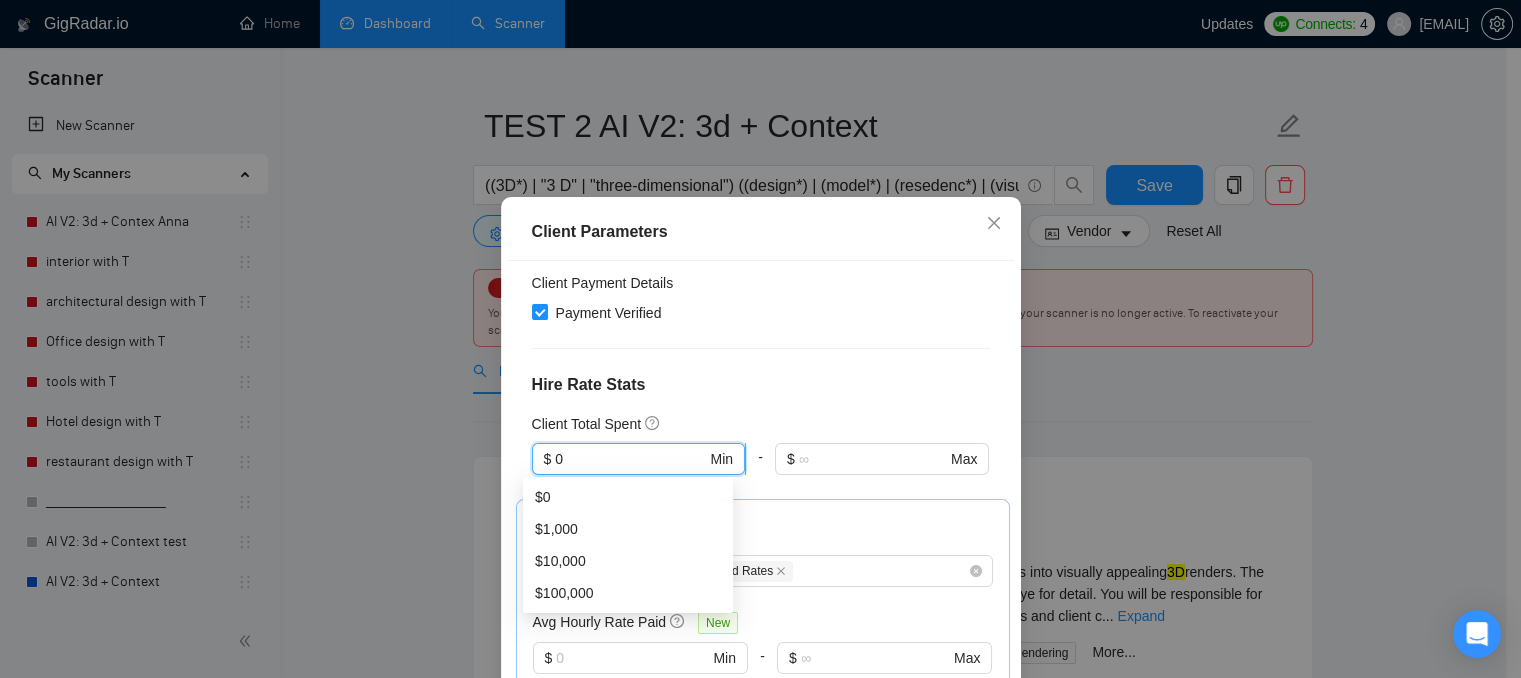 click on "0" at bounding box center [630, 459] 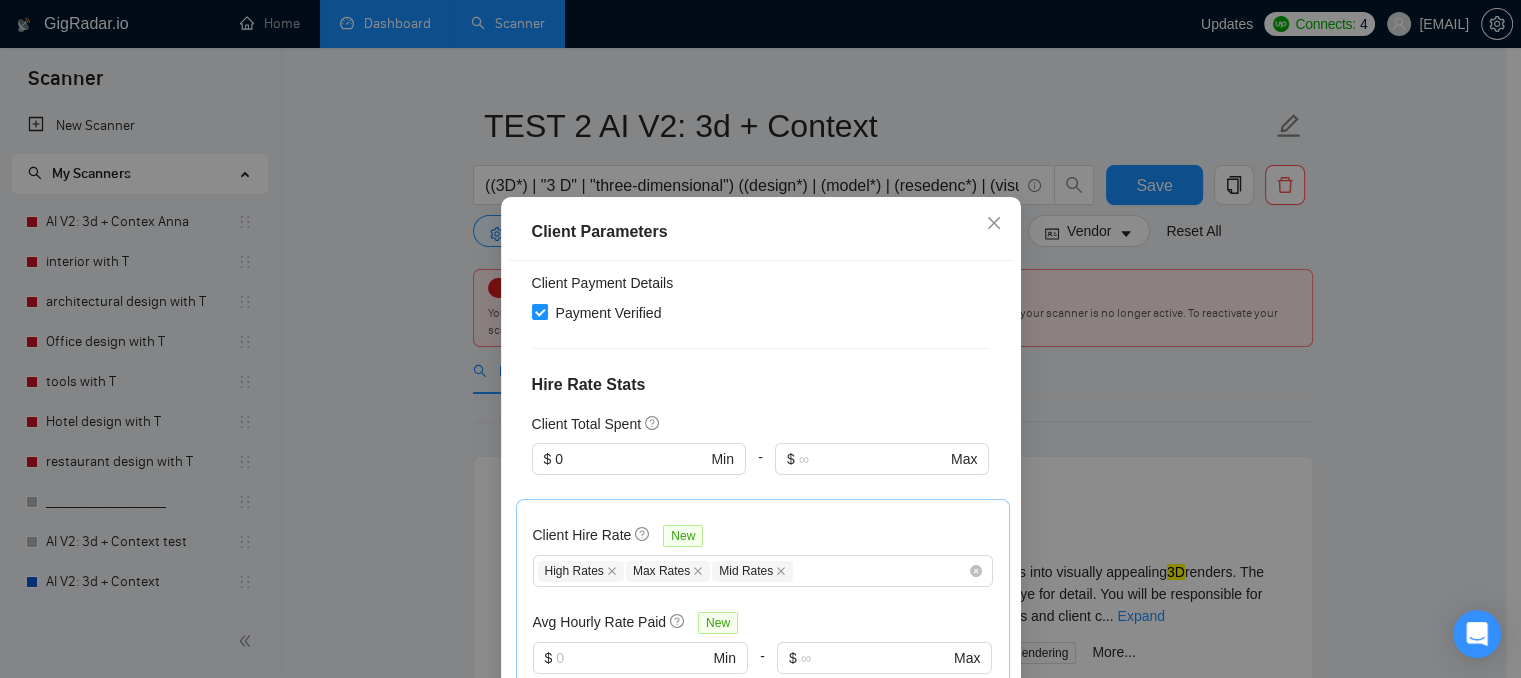 click on "Client Location Include Client Countries   Select Exclude Client Countries India Pakistan Bangladesh Philippines Russia Vietnam   Client Rating Client Min Average Feedback Include clients with no feedback Client Payment Details Payment Verified Hire Rate Stats   Client Total Spent $ [NUMBER] Min - $ [NUMBER] Max Client Hire Rate New High Rates Max Rates Mid Rates     Avg Hourly Rate Paid New $ [NUMBER] Min - $ [NUMBER] Max Include Clients without Sufficient History Client Profile Client Industry New   Any industry Client Company Size   Any company size Enterprise Clients New   Any clients" at bounding box center [761, 498] 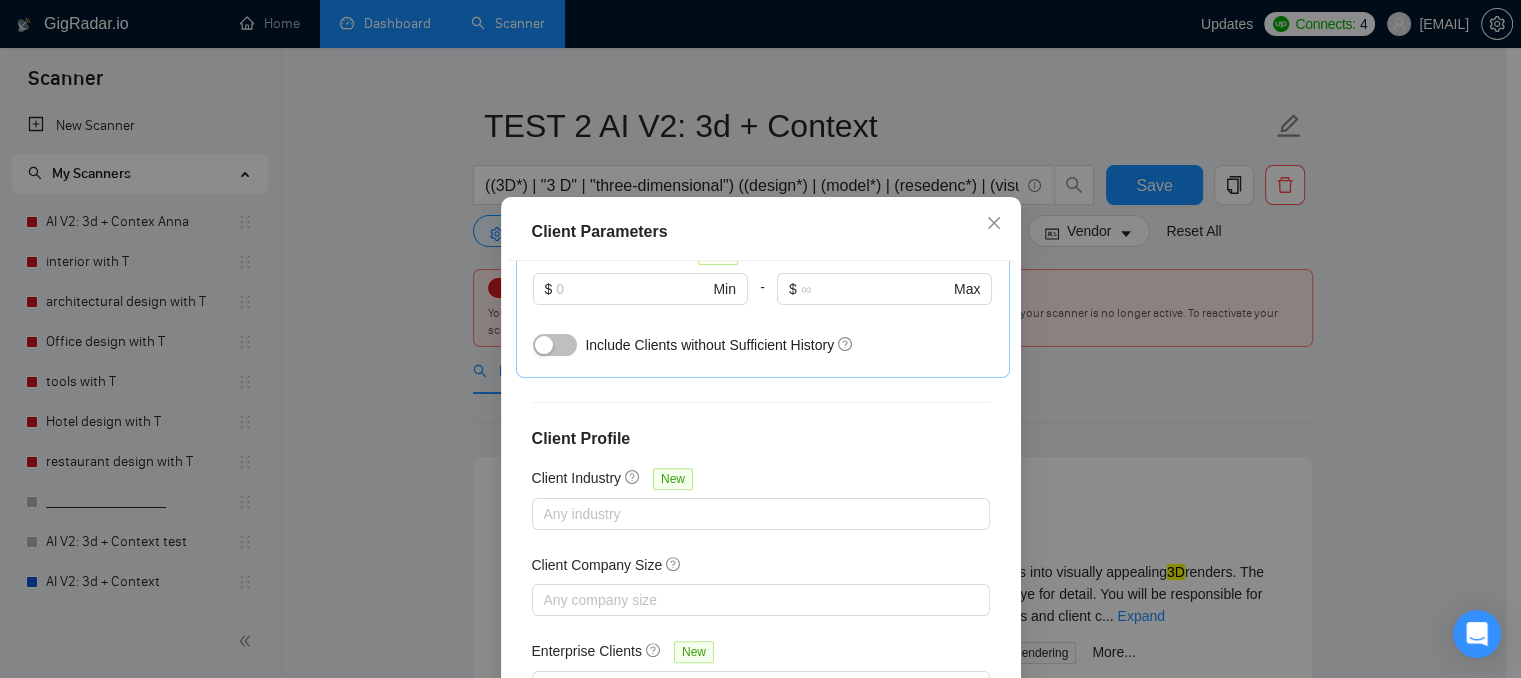 scroll, scrollTop: 800, scrollLeft: 0, axis: vertical 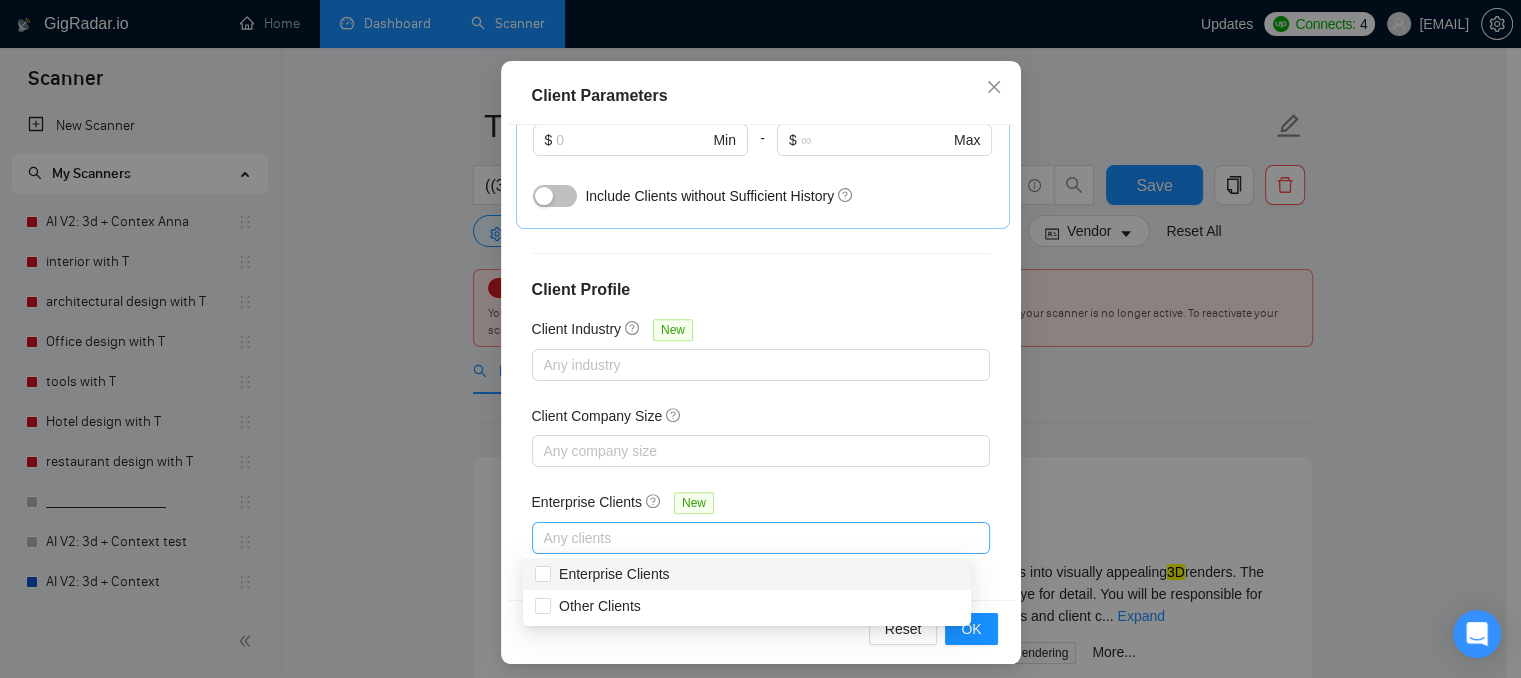 click at bounding box center [751, 538] 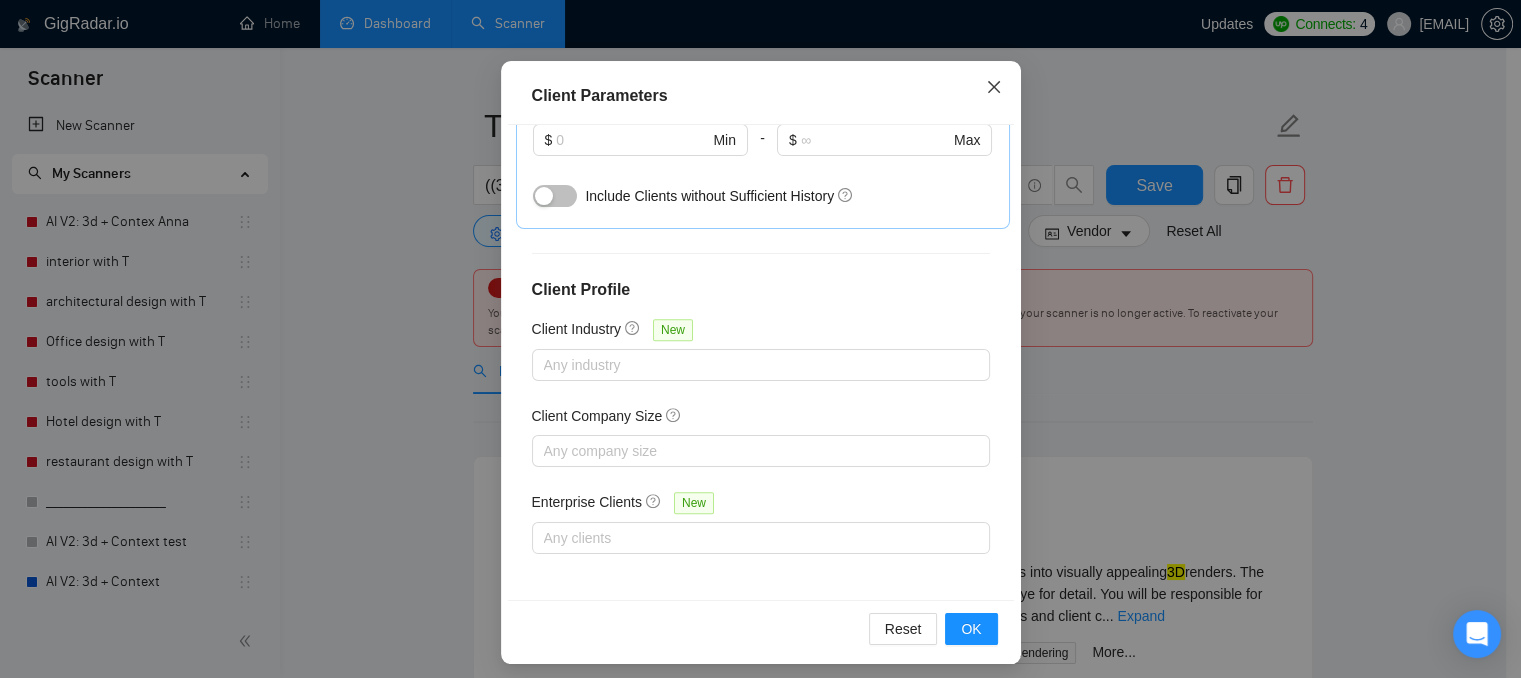 click 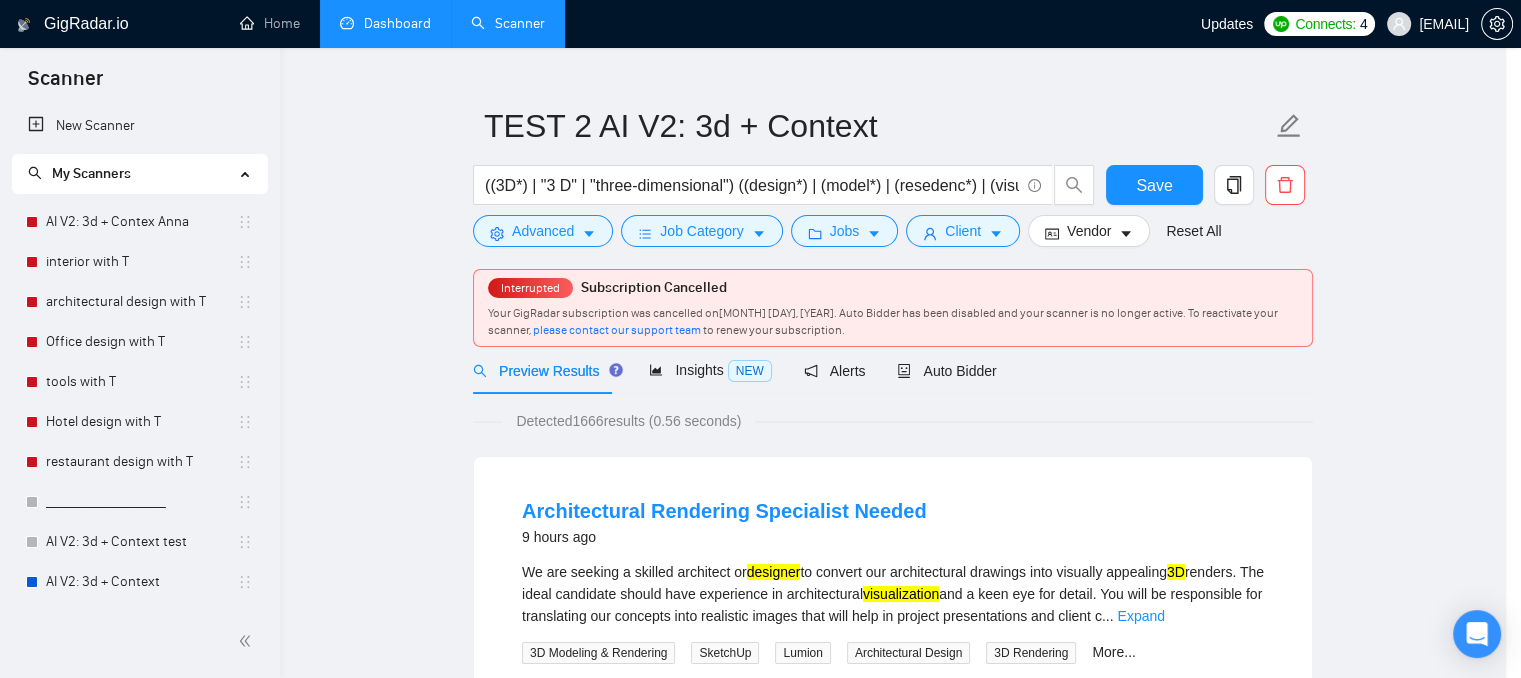 scroll, scrollTop: 68, scrollLeft: 0, axis: vertical 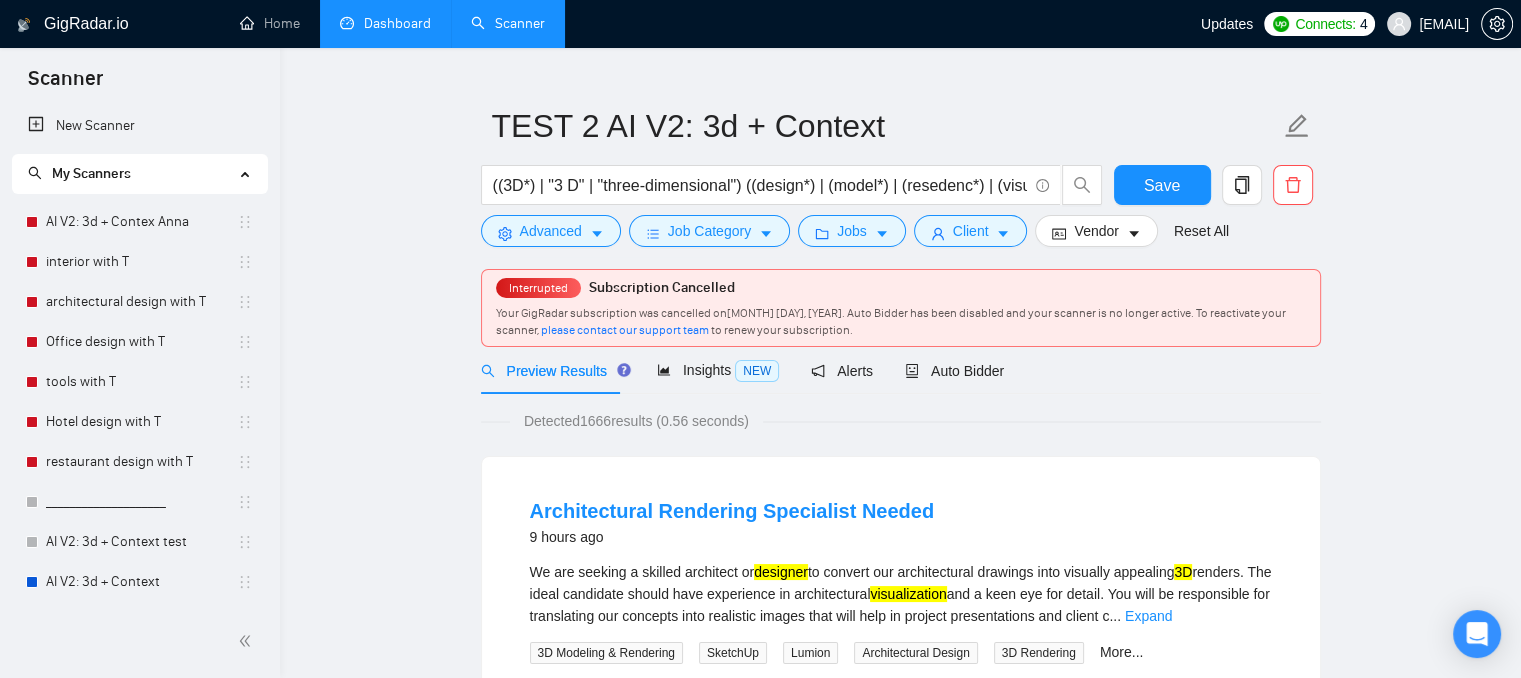 click on "Dashboard" at bounding box center [385, 23] 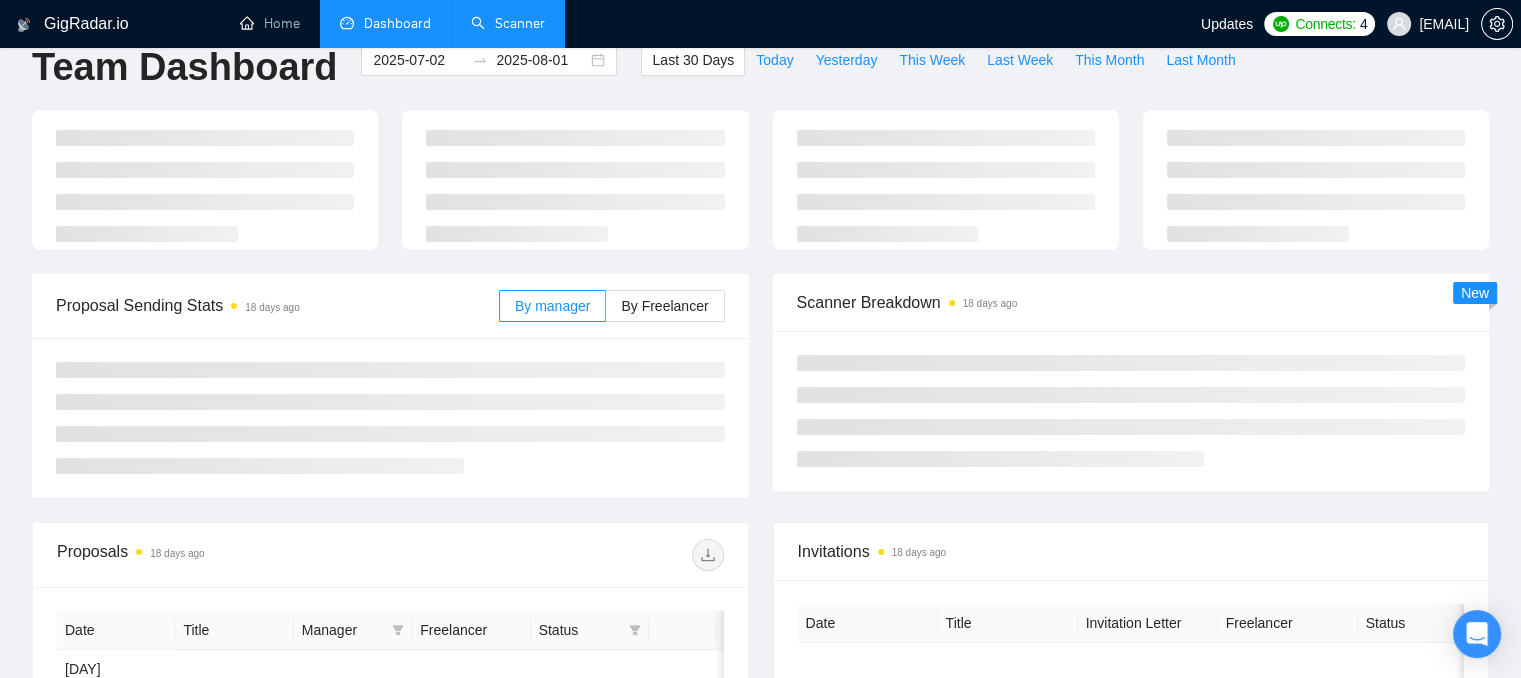 type on "2025-07-02" 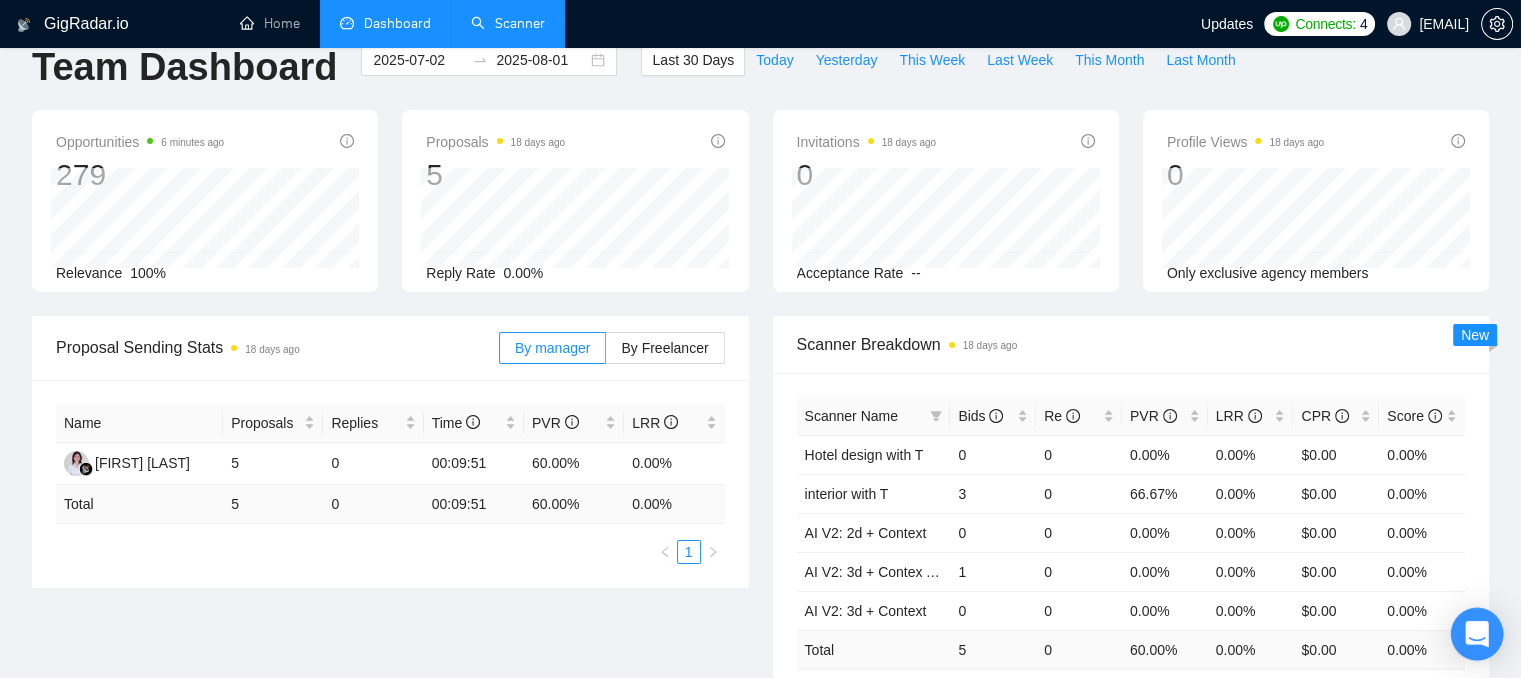 click at bounding box center (1477, 634) 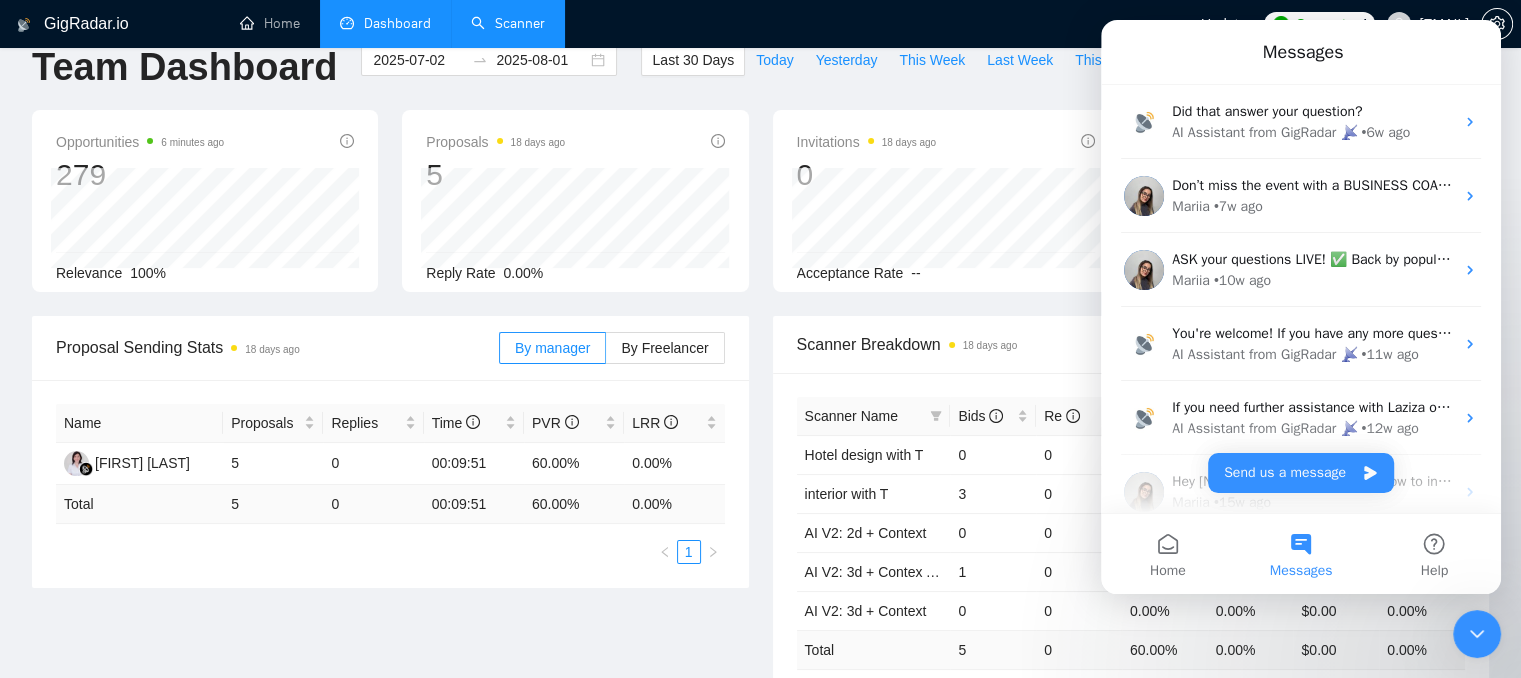 scroll, scrollTop: 0, scrollLeft: 0, axis: both 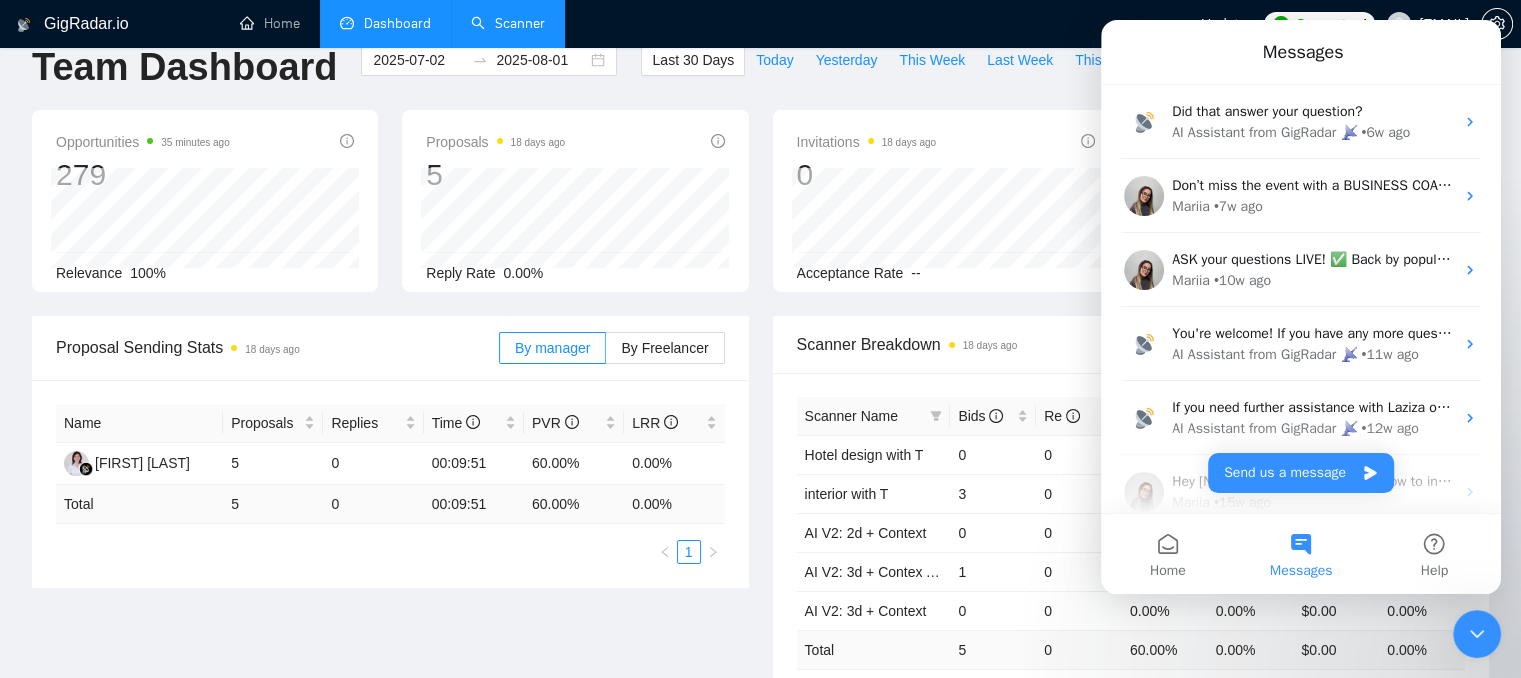 click on "Home Dashboard Scanner" at bounding box center (632, 24) 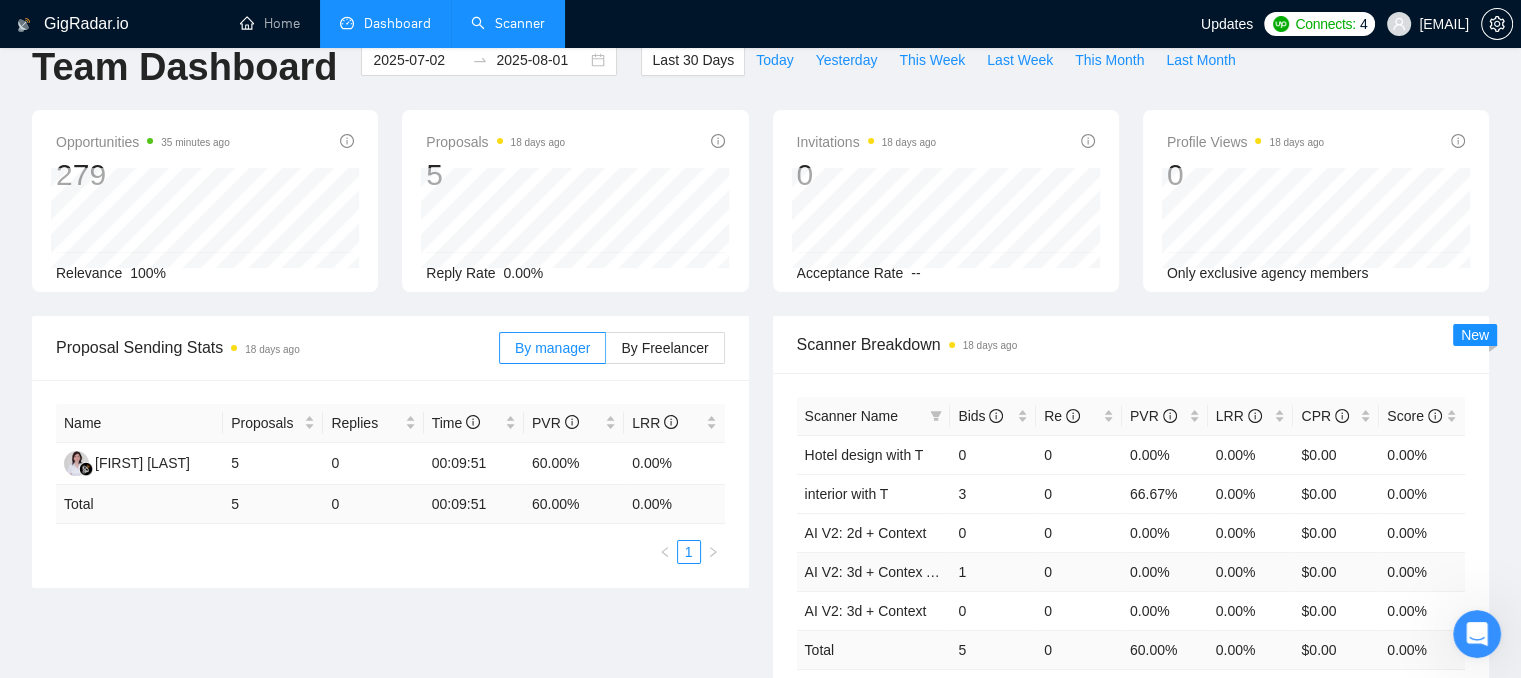 scroll, scrollTop: 0, scrollLeft: 0, axis: both 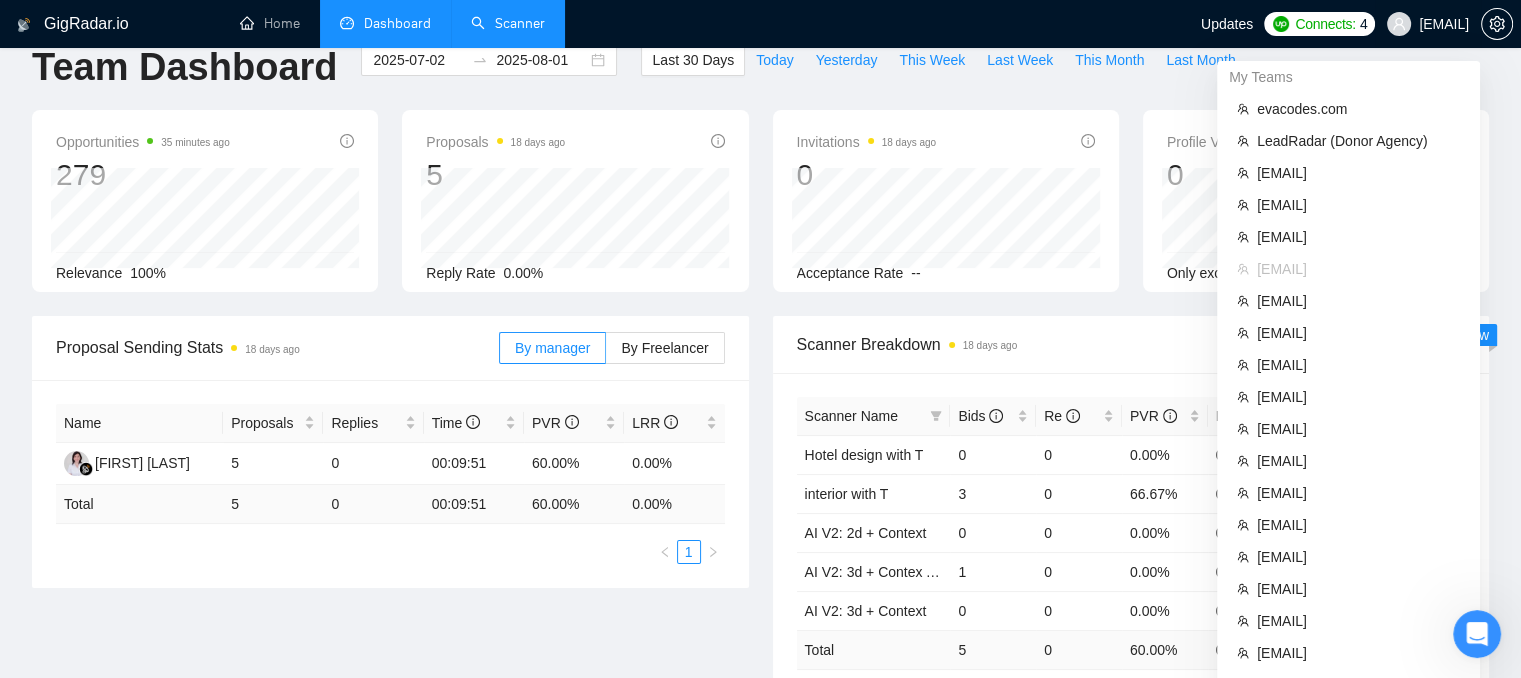 click on "[EMAIL]" at bounding box center (1444, 24) 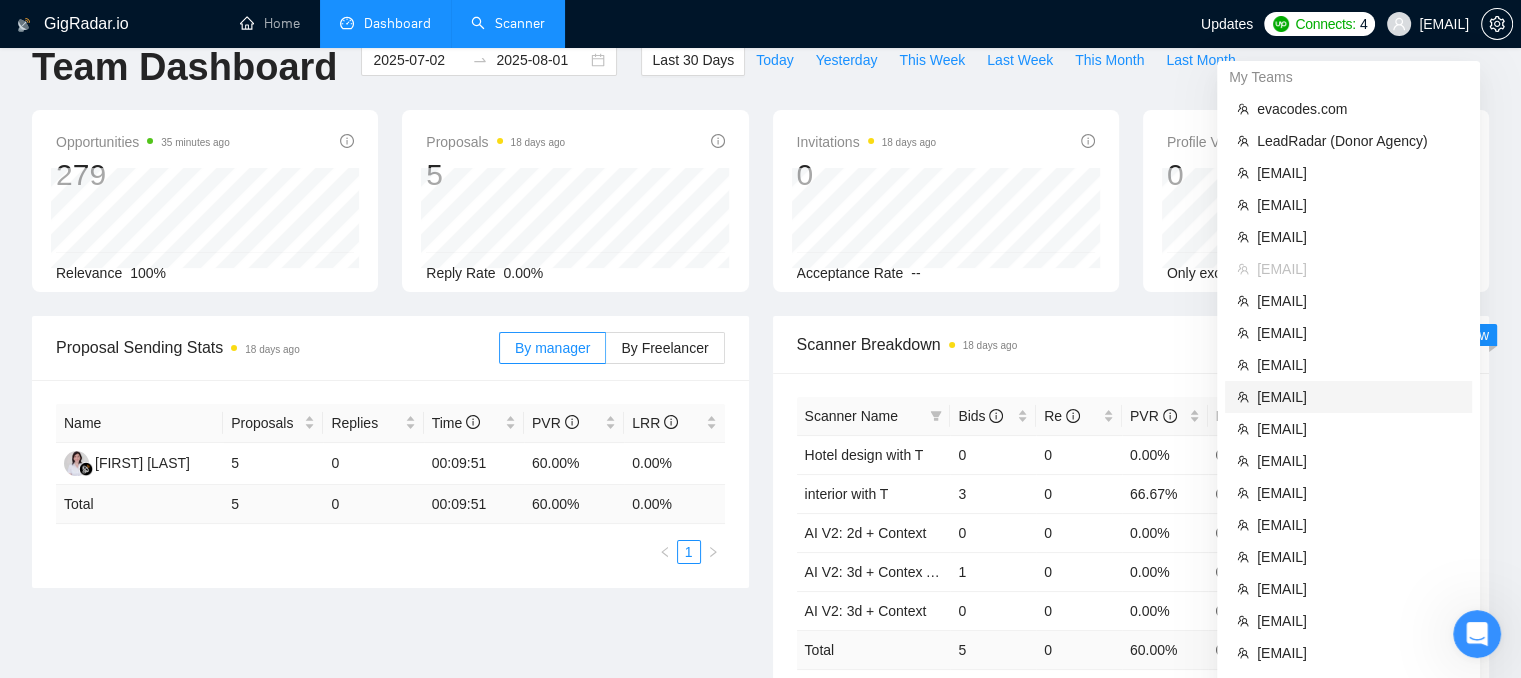click on "[EMAIL]" at bounding box center (1358, 397) 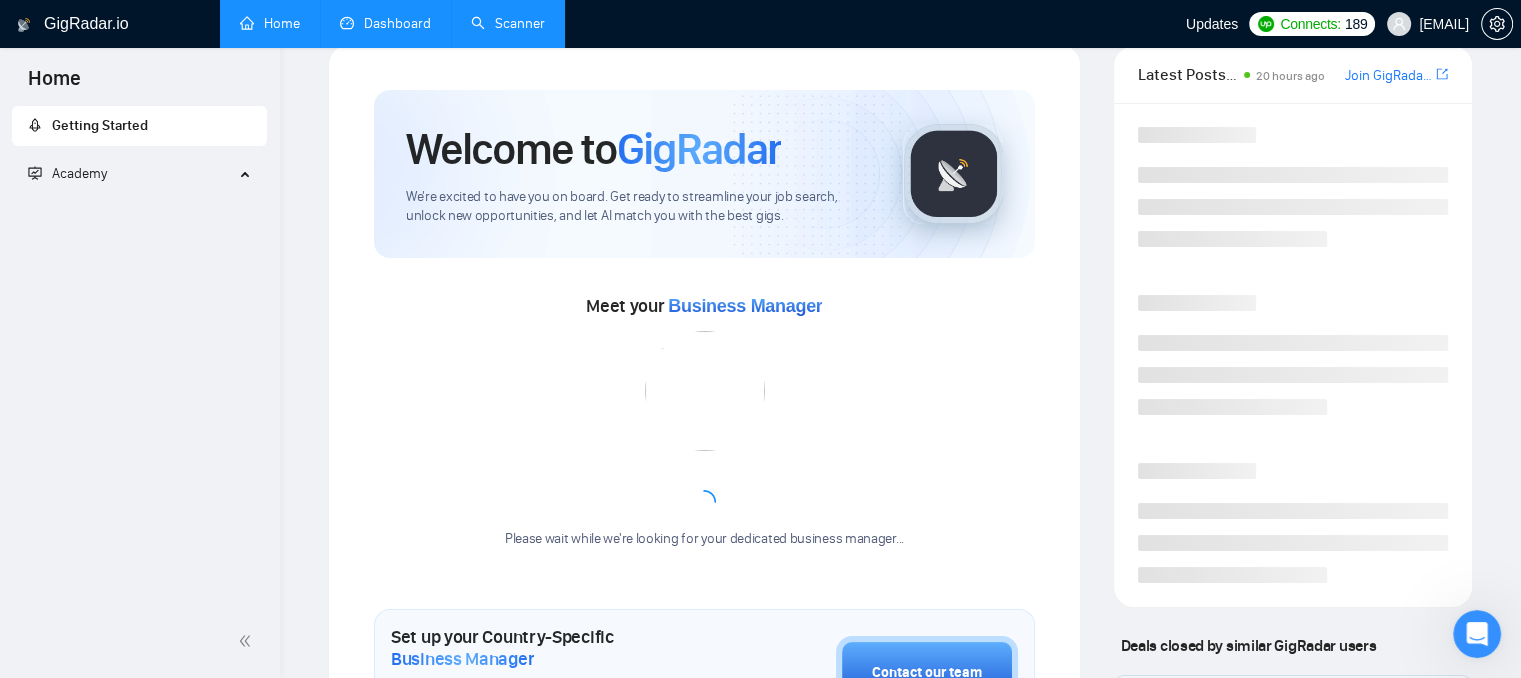 scroll, scrollTop: 316, scrollLeft: 0, axis: vertical 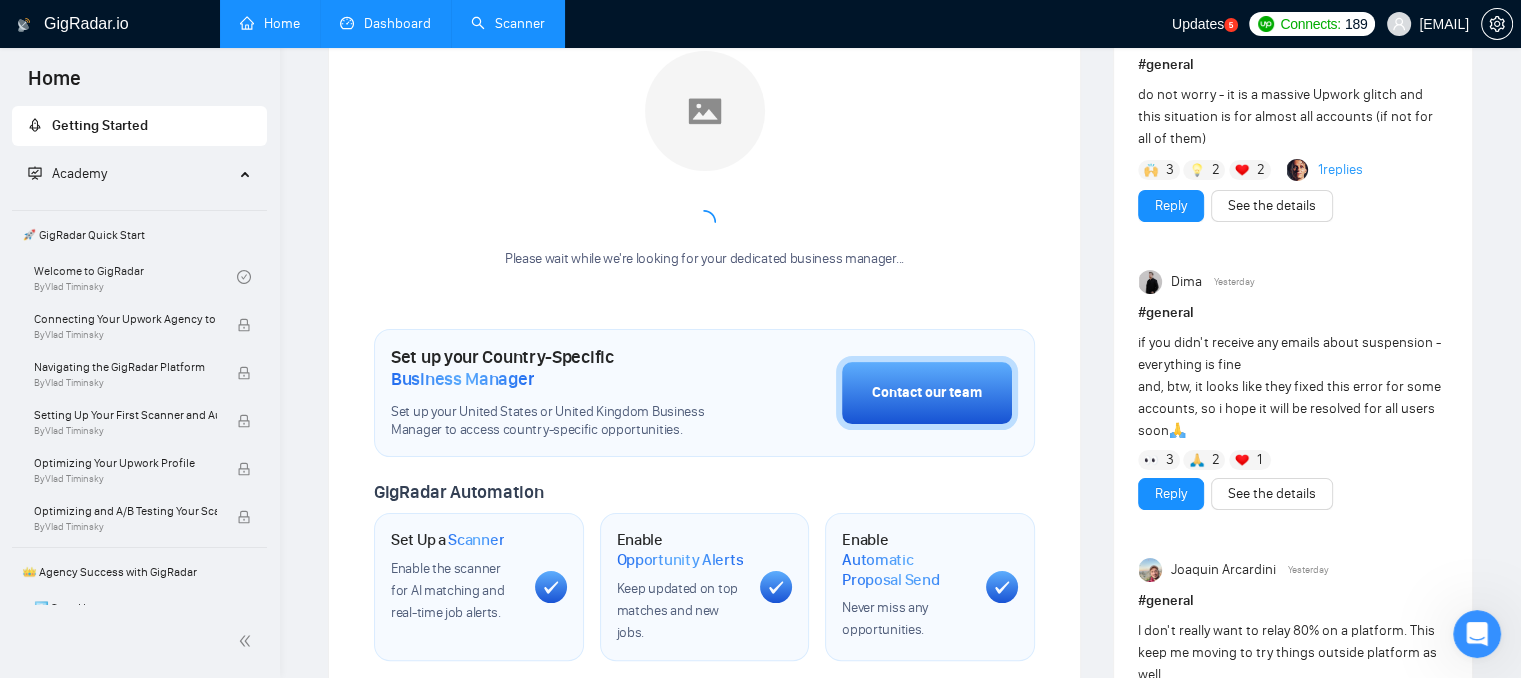 click on "Dashboard" at bounding box center [385, 23] 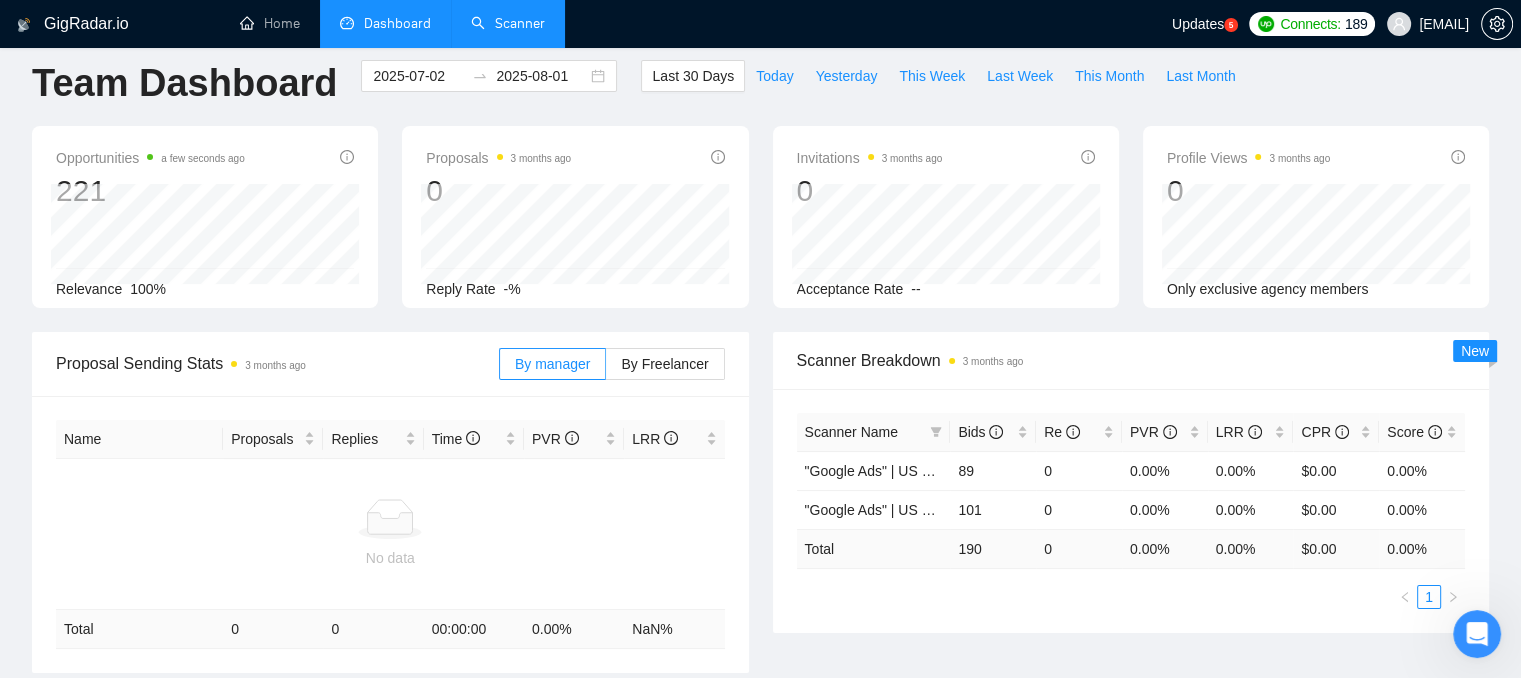 scroll, scrollTop: 0, scrollLeft: 0, axis: both 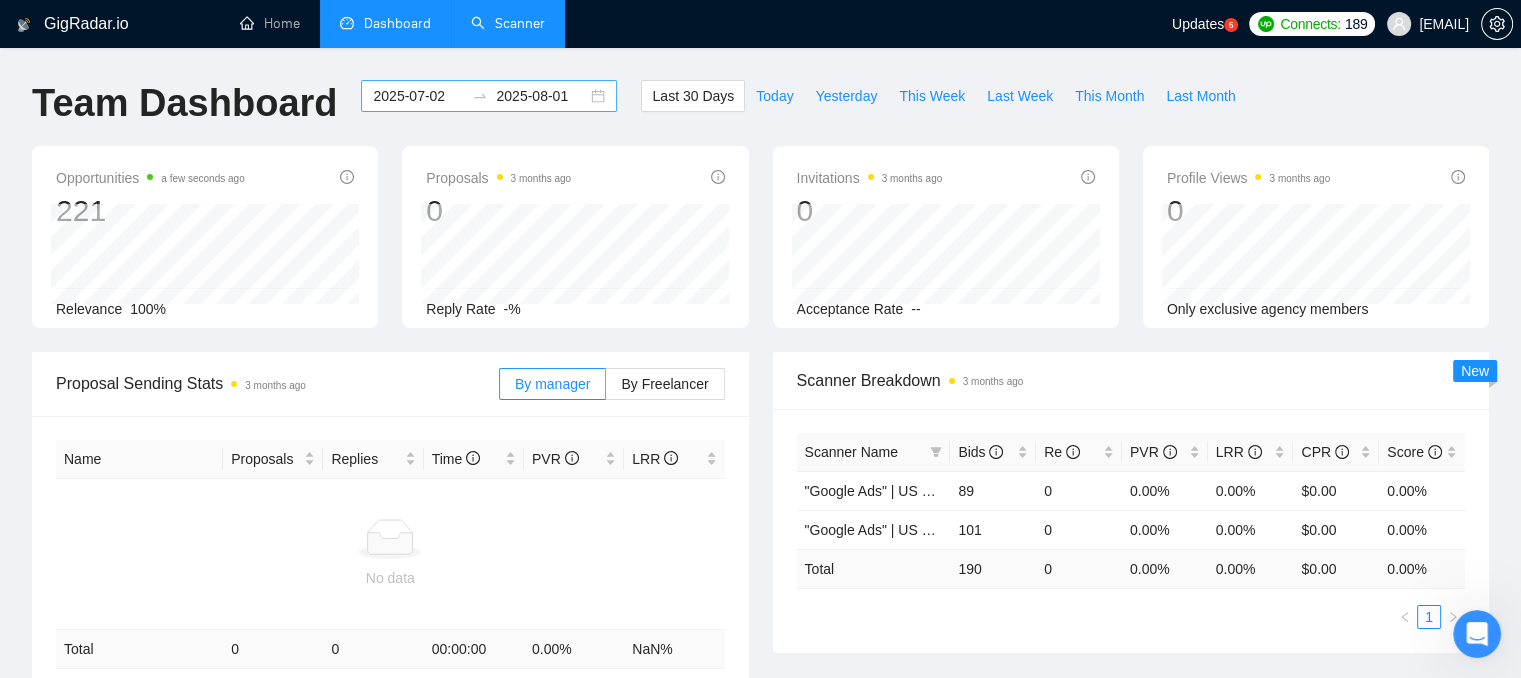 click on "2025-07-02" at bounding box center (418, 96) 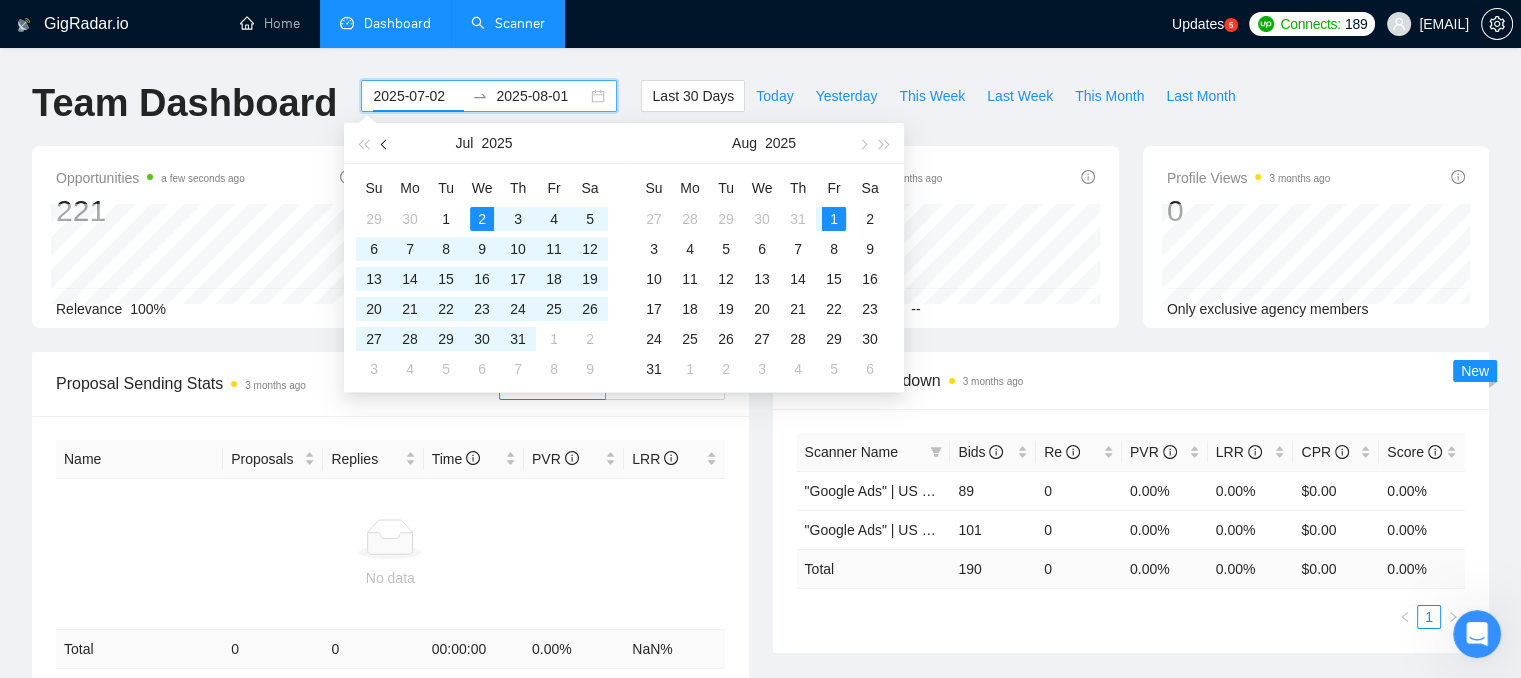 click at bounding box center [386, 144] 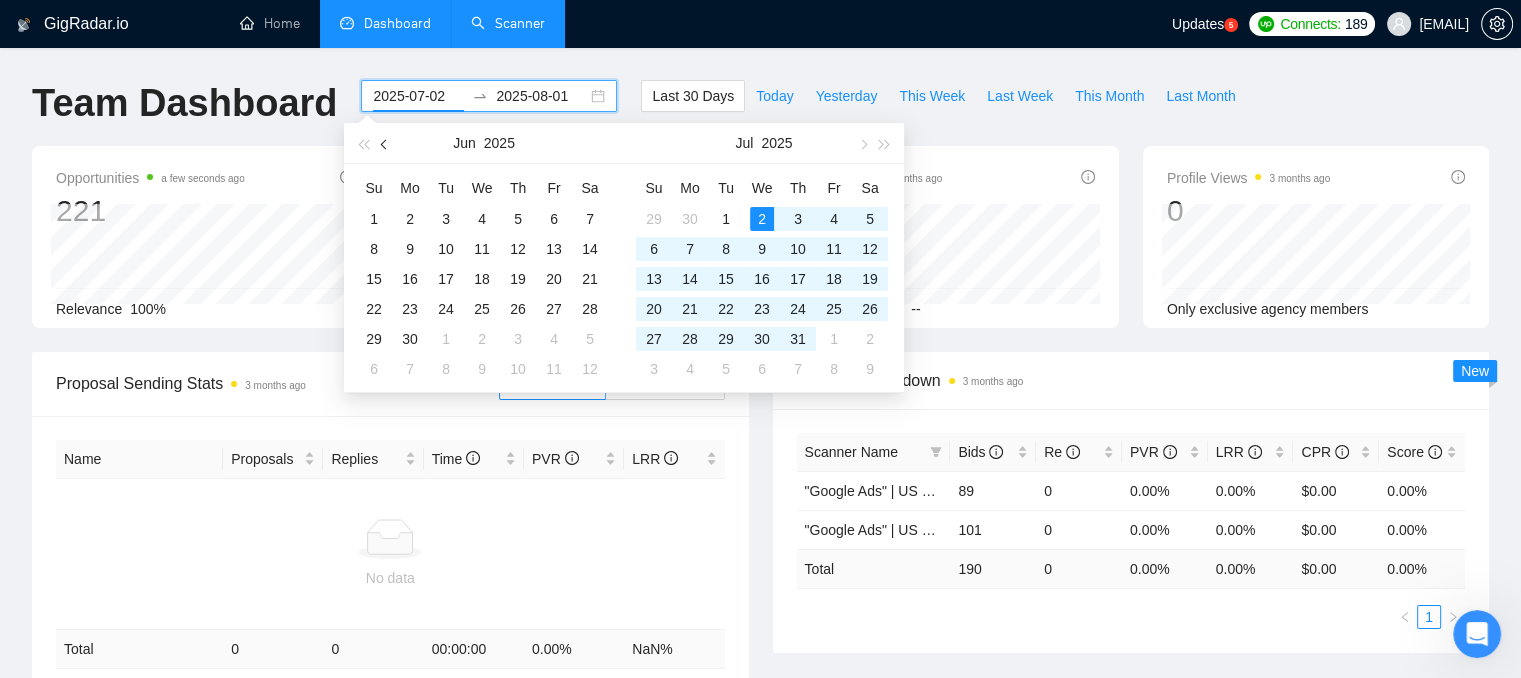 click at bounding box center (386, 144) 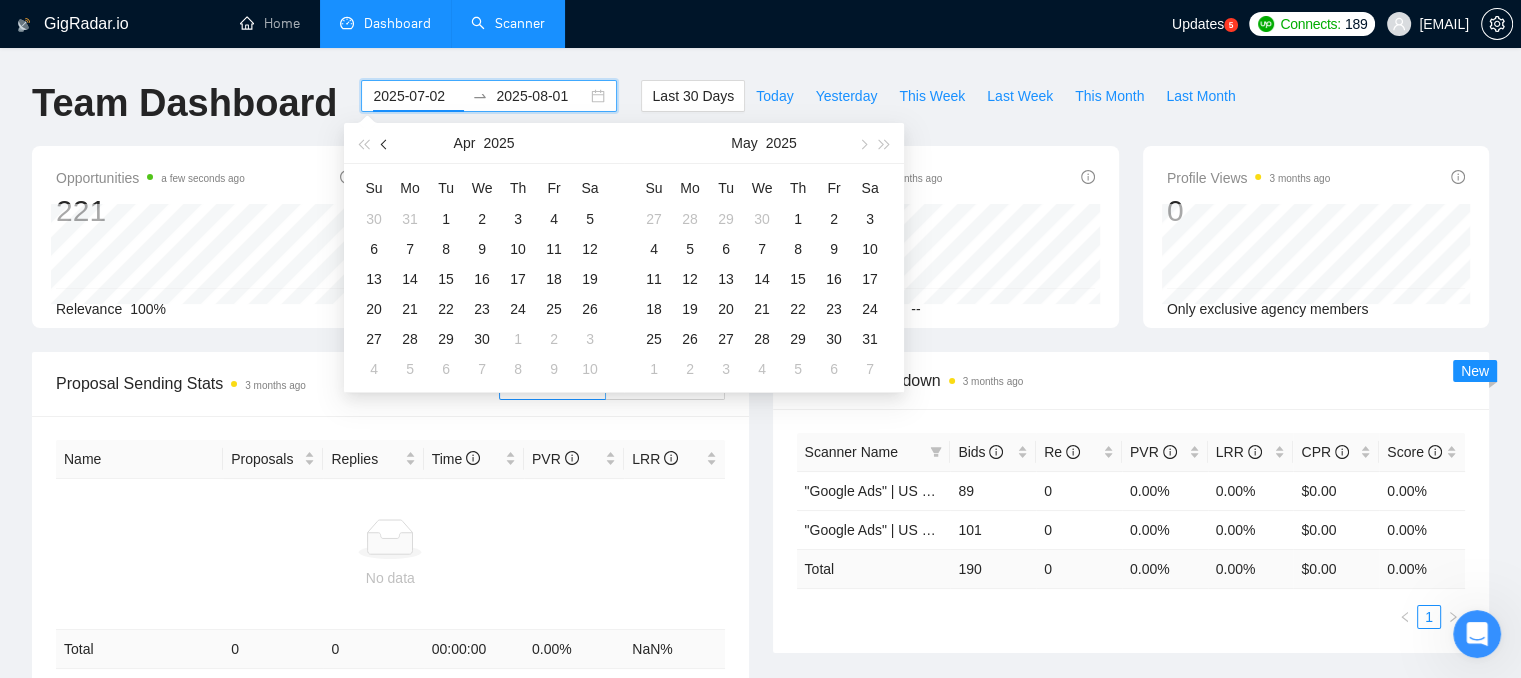 click at bounding box center [386, 144] 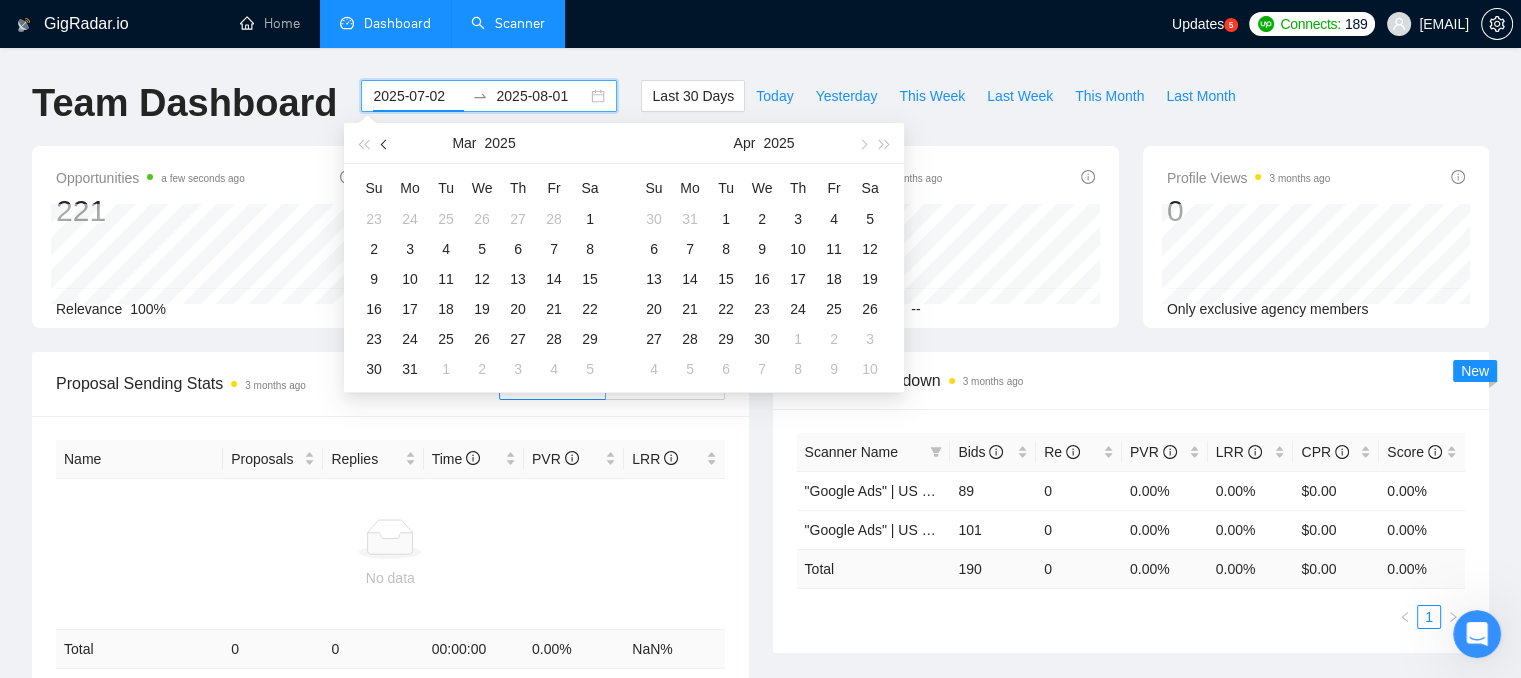click at bounding box center (386, 144) 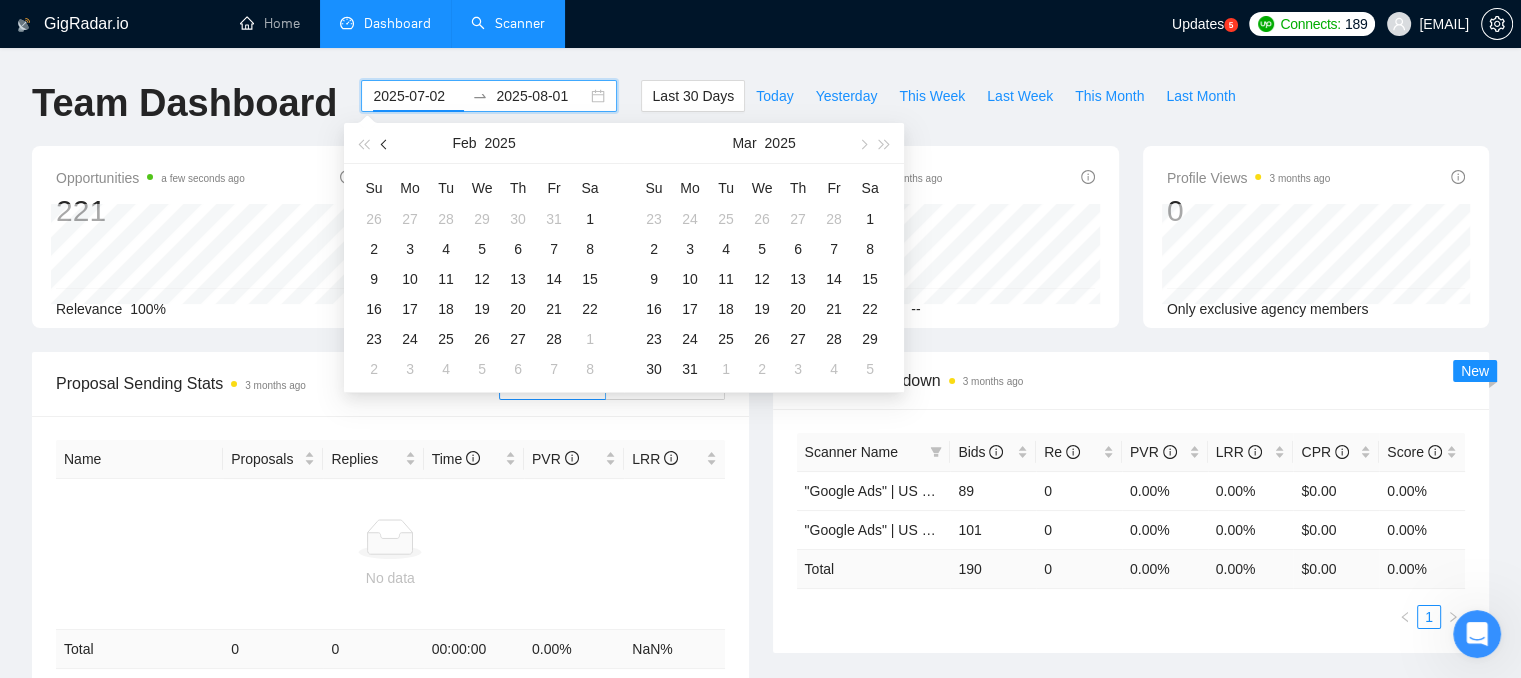 click at bounding box center (386, 144) 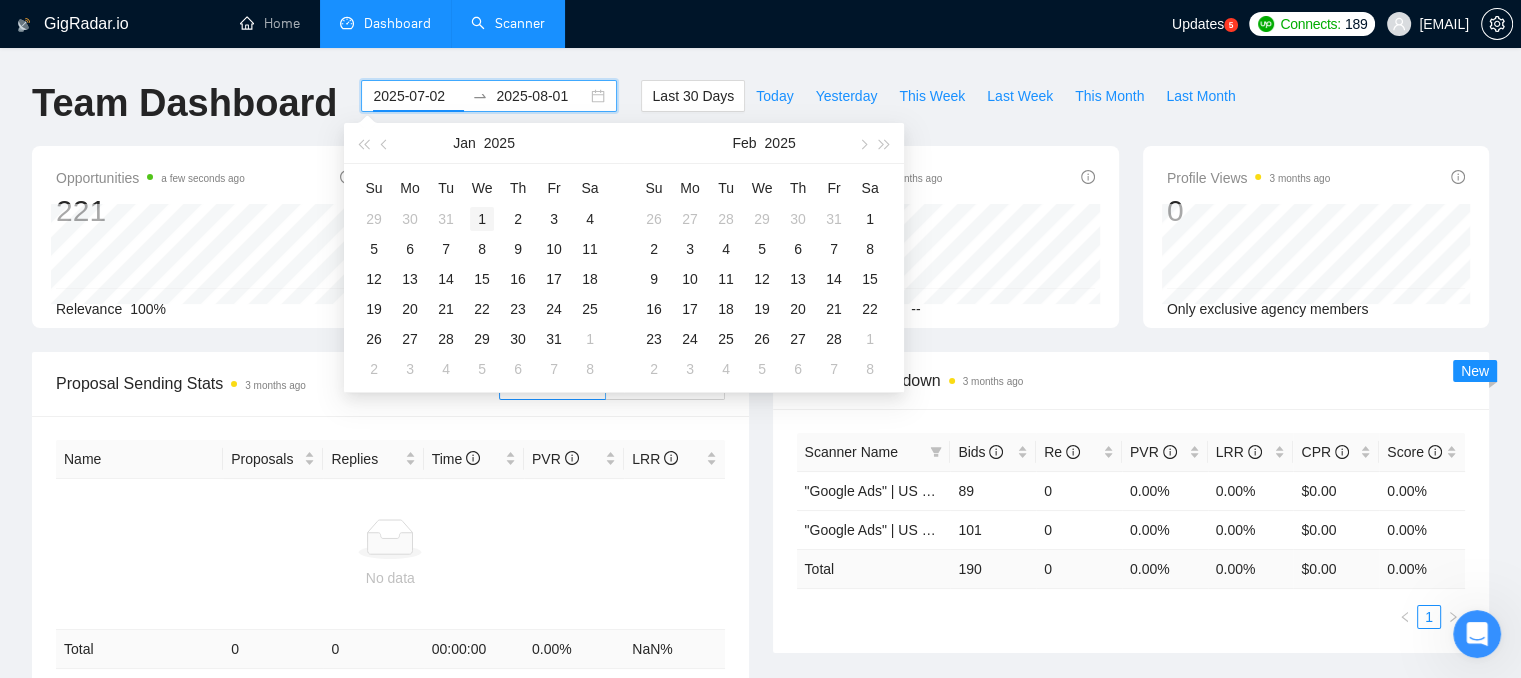 type on "2025-01-01" 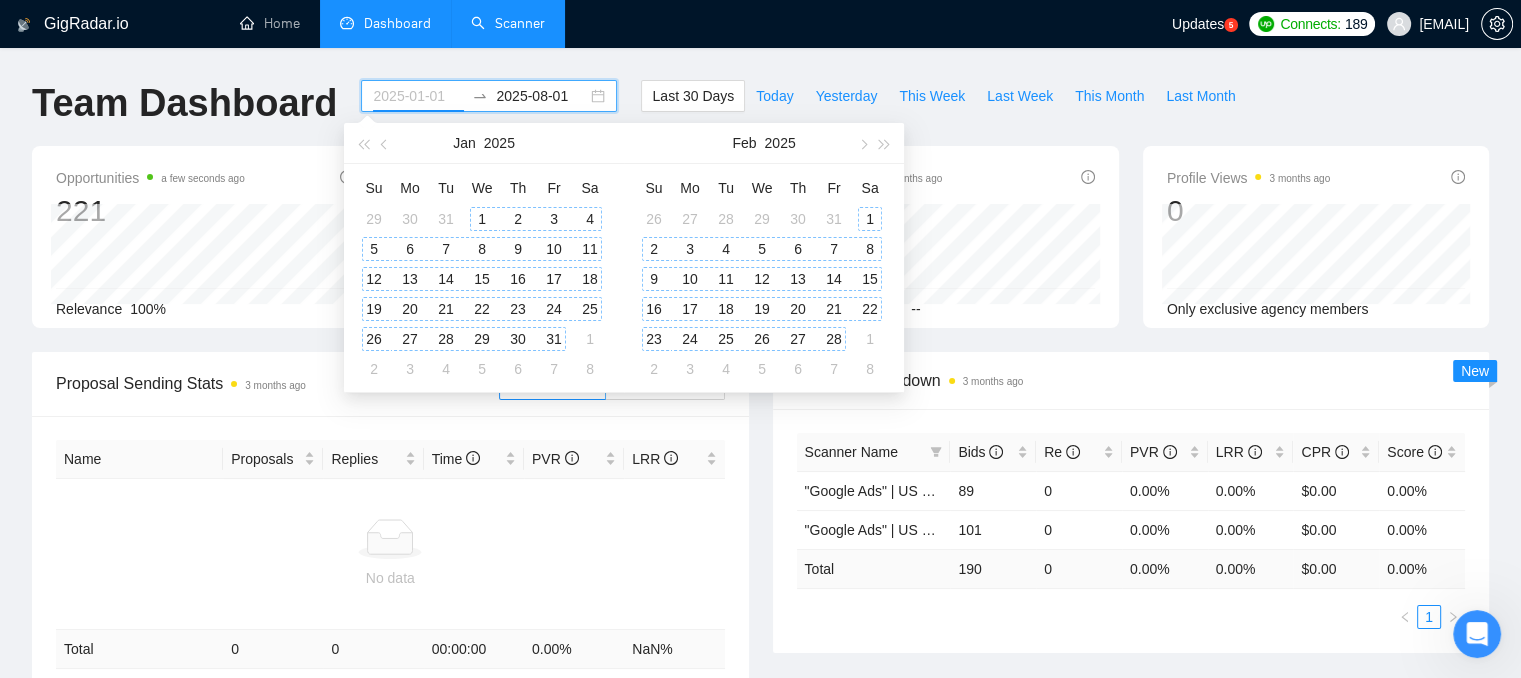 click on "1" at bounding box center [482, 219] 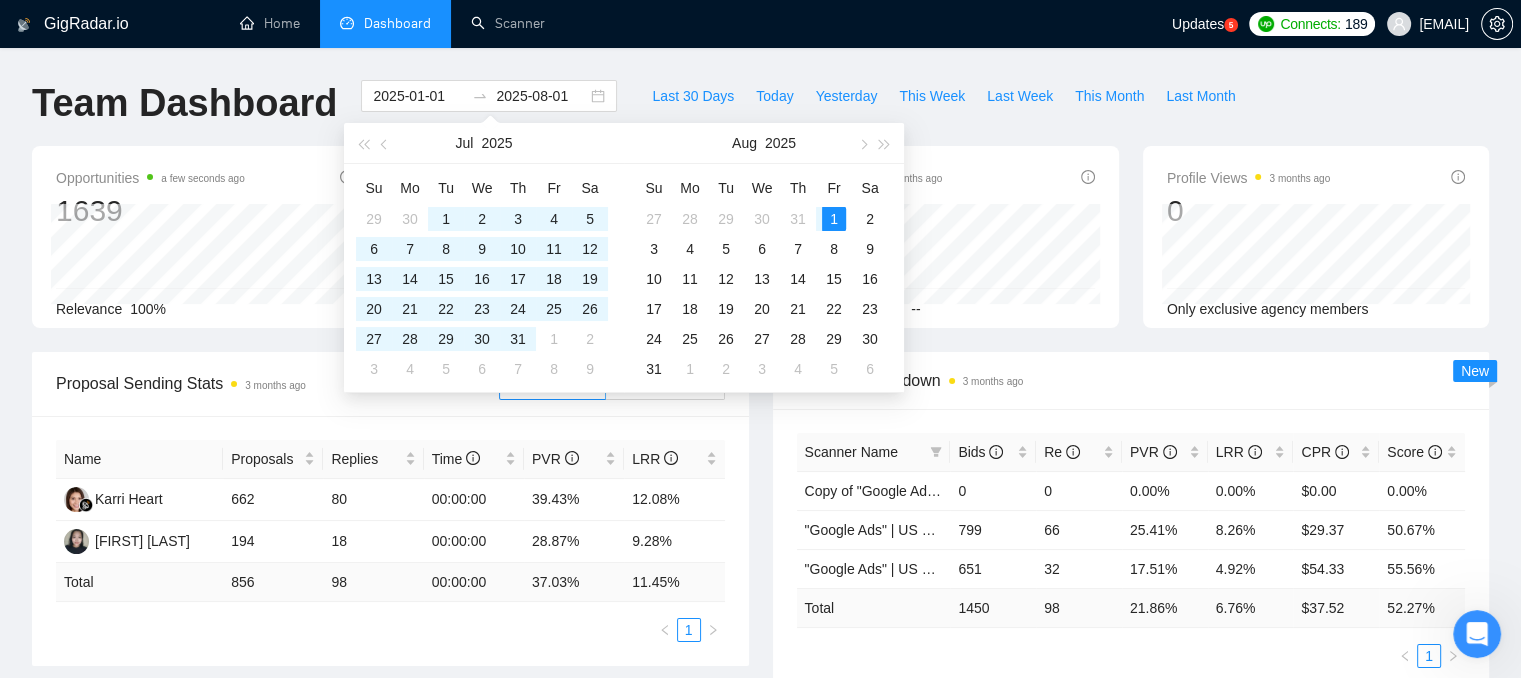 click on "GigRadar.io Home Dashboard Scanner Updates
[NUMBER]
Connects: [NUMBER] [EMAIL] Team Dashboard [DATE] [DATE] Last 30 Days Today Yesterday This Week Last Week This Month Last Month Opportunities a few seconds ago [NUMBER]   Relevance 100% Proposals 3 months ago [NUMBER]   Reply Rate [PERCENTAGE]% Invitations 3 months ago [NUMBER]   Acceptance Rate -- Profile Views 3 months ago [NUMBER]   Only exclusive agency members Proposal Sending Stats 3 months ago By manager By Freelancer Name Proposals Replies Time   PVR   LRR   [LAST] [LAST] [NUMBER] [NUMBER] [TIME] [PERCENTAGE]% [PERCENTAGE]% [LAST] [LAST] [NUMBER] [NUMBER] [TIME] [PERCENTAGE]% [PERCENTAGE]% Total [NUMBER] [NUMBER] [TIME] [PERCENTAGE]% [PERCENTAGE]% 1 Scanner Breakdown 3 months ago Scanner Name Bids   Re   PVR   LRR   CPR   Score   Copy of "Google Ads" | US   US Only | Expert [NUMBER] [NUMBER] [PERCENTAGE]% [PERCENTAGE]% $[NUMBER] [PERCENTAGE]% "Google Ads" | US   US Only | Expert [NUMBER] [NUMBER] [PERCENTAGE]% [PERCENTAGE]% $[NUMBER] [PERCENTAGE]% "Google Ads" | US   WW | Expert [NUMBER] [NUMBER] [PERCENTAGE]% [PERCENTAGE]% $[NUMBER] [PERCENTAGE]% Total [NUMBER] [NUMBER] [PERCENTAGE]% [PERCENTAGE]% $[NUMBER] [PERCENTAGE]% 1 New 1" at bounding box center (760, 859) 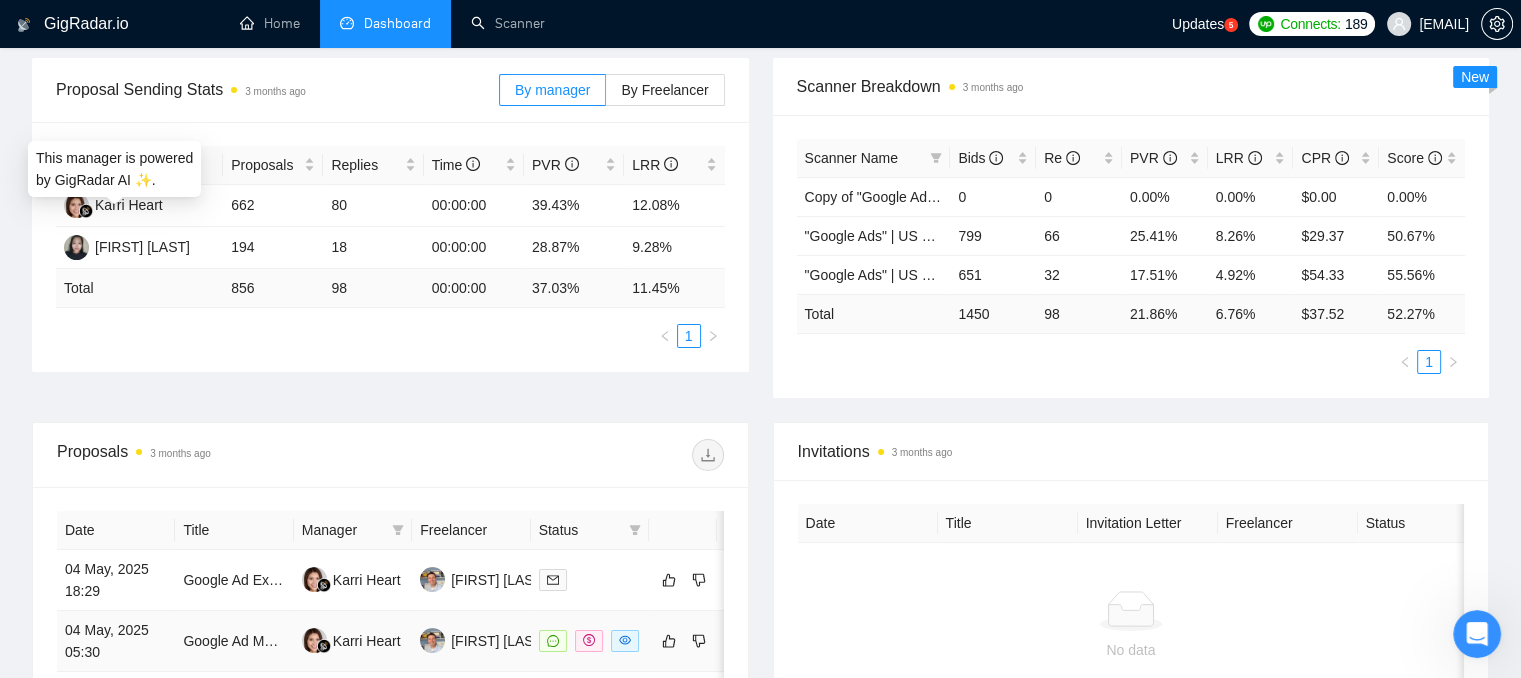 scroll, scrollTop: 504, scrollLeft: 0, axis: vertical 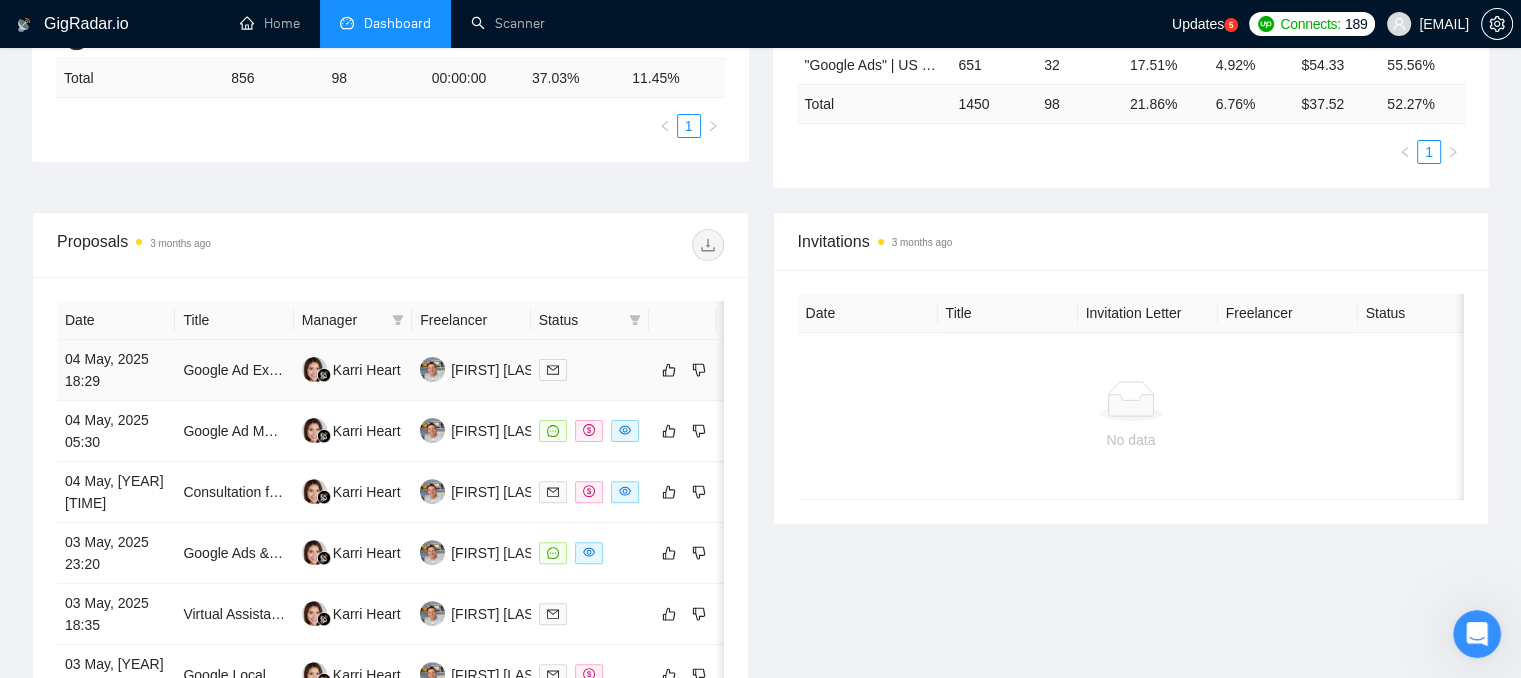 click at bounding box center [590, 369] 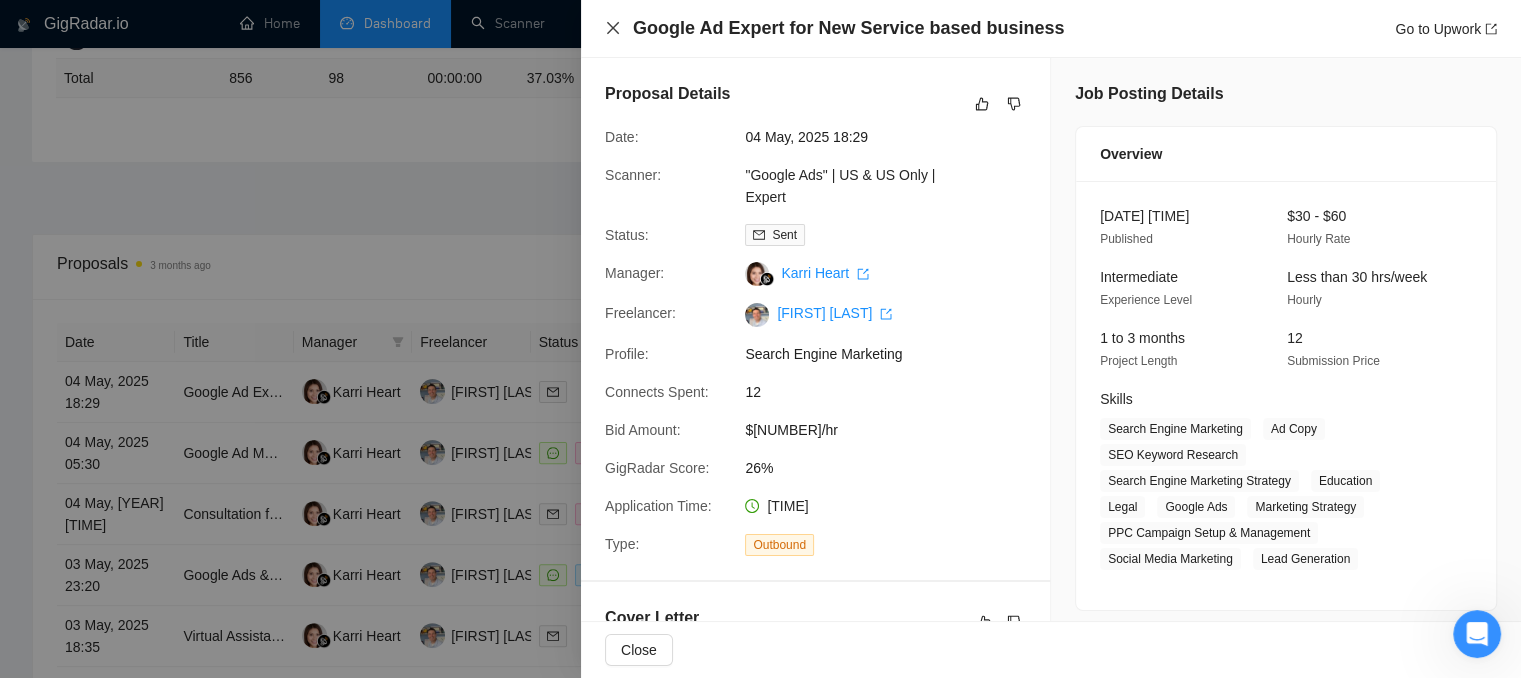 click 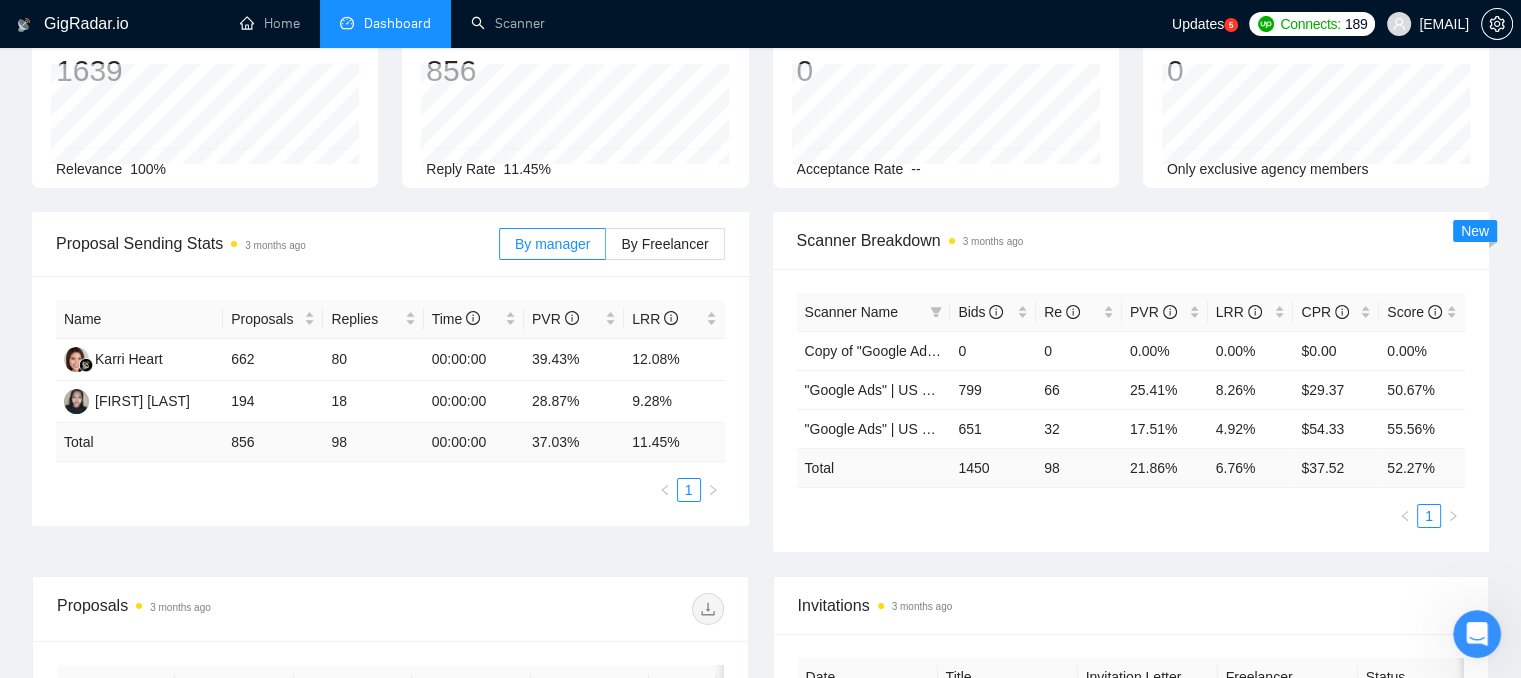 scroll, scrollTop: 0, scrollLeft: 0, axis: both 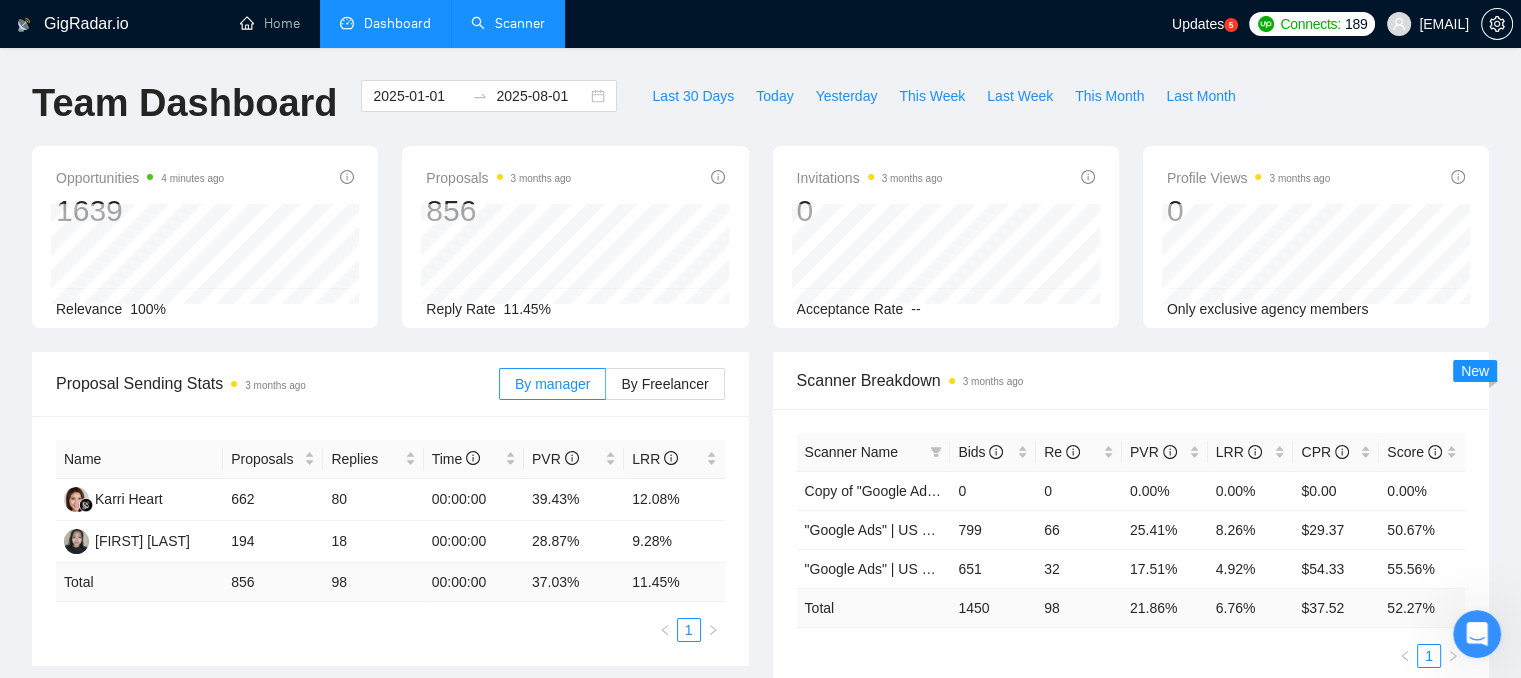 click on "Scanner" at bounding box center (508, 23) 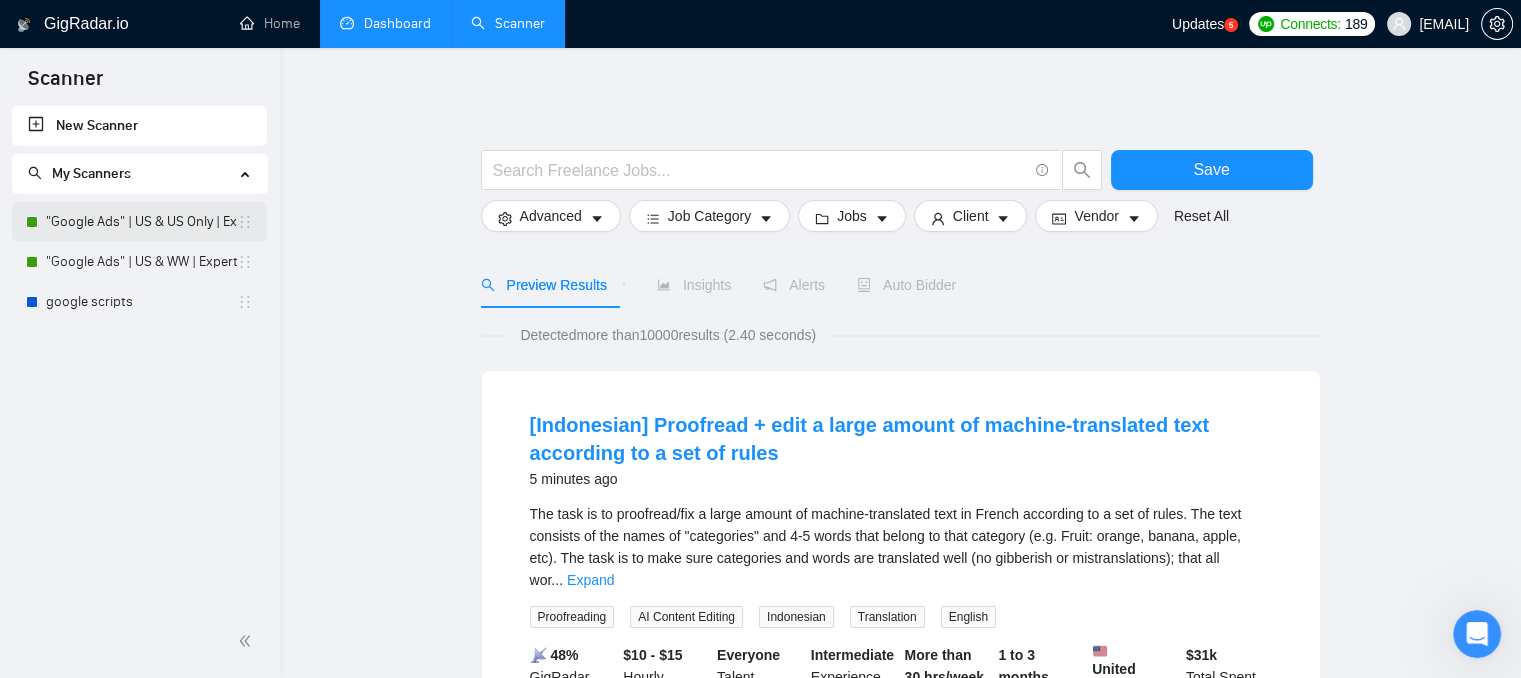 click on ""Google Ads" | US & US Only | Expert" at bounding box center [141, 222] 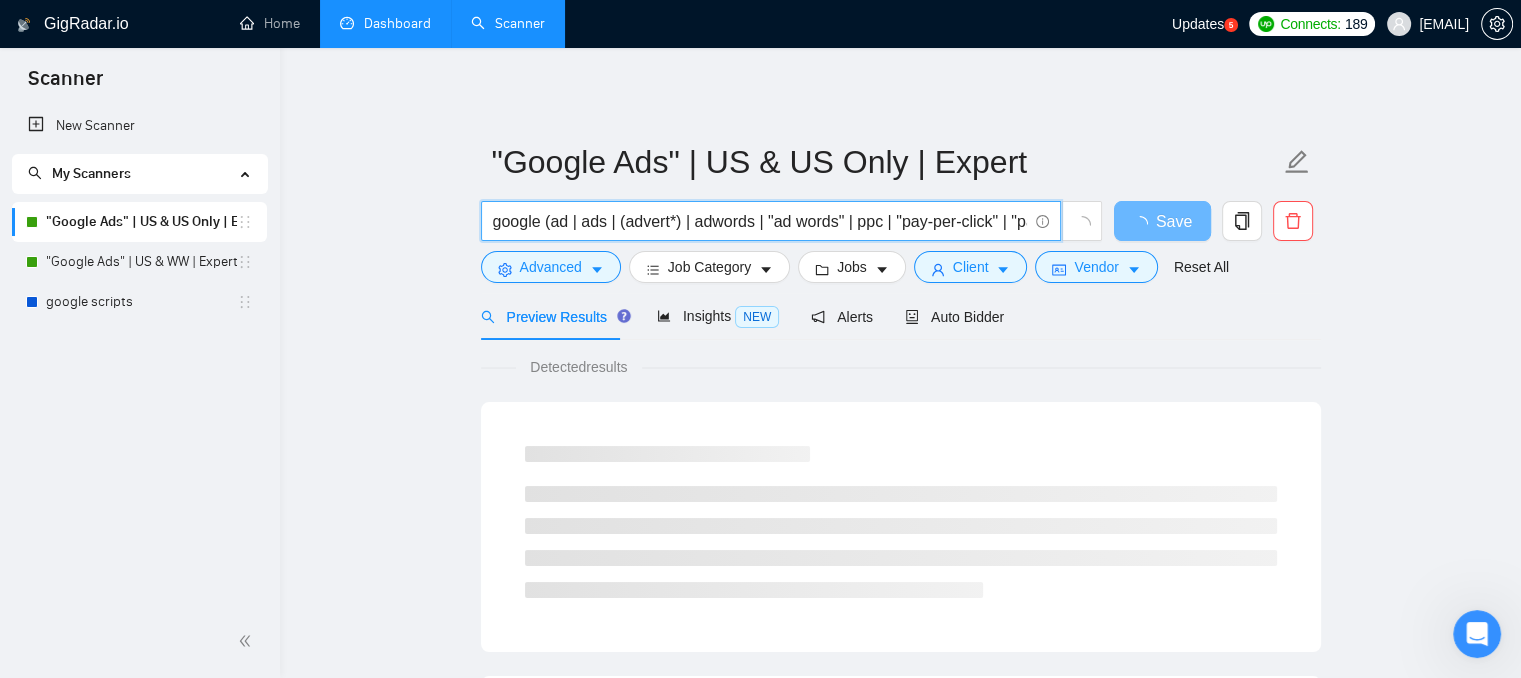 drag, startPoint x: 492, startPoint y: 214, endPoint x: 837, endPoint y: 213, distance: 345.00143 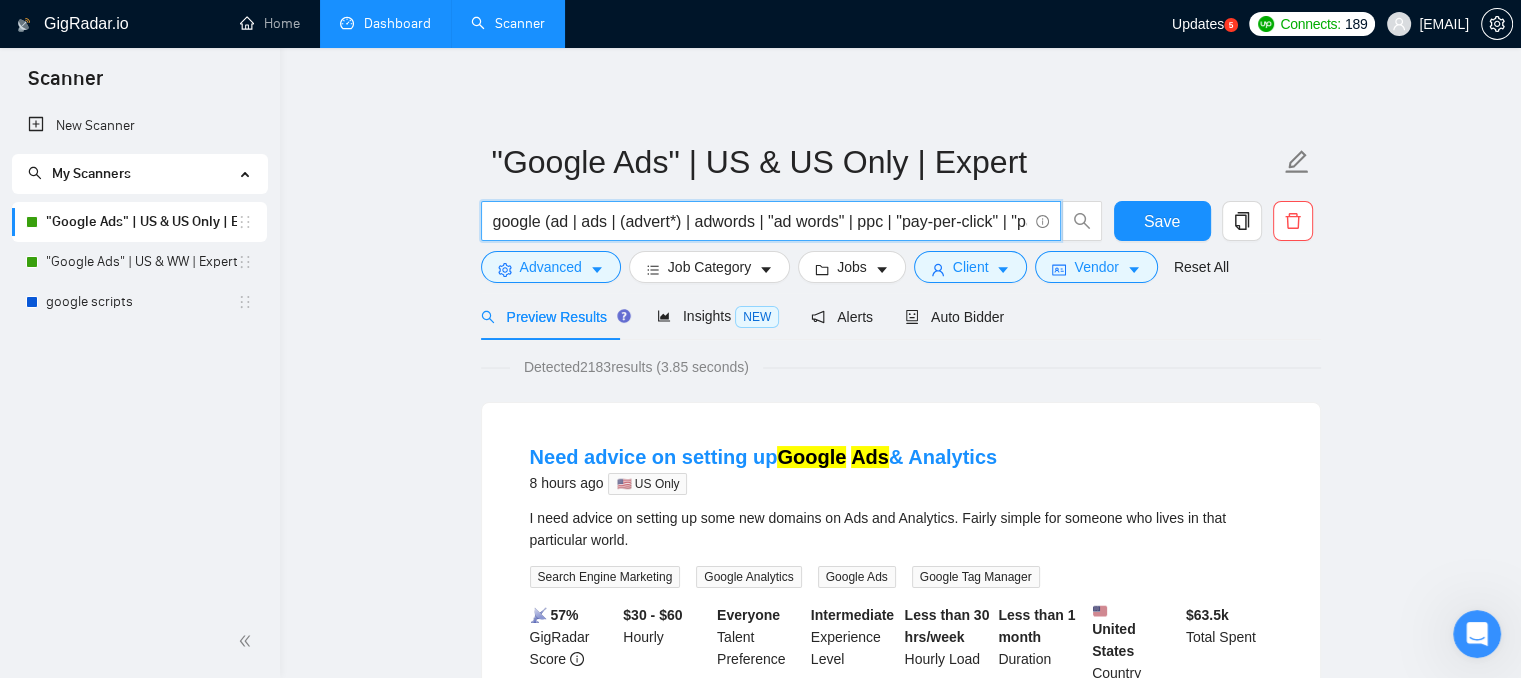 click on "google (ad | ads | (advert*) | adwords | "ad words" | ppc | "pay-per-click" | "pay per click")" at bounding box center [760, 221] 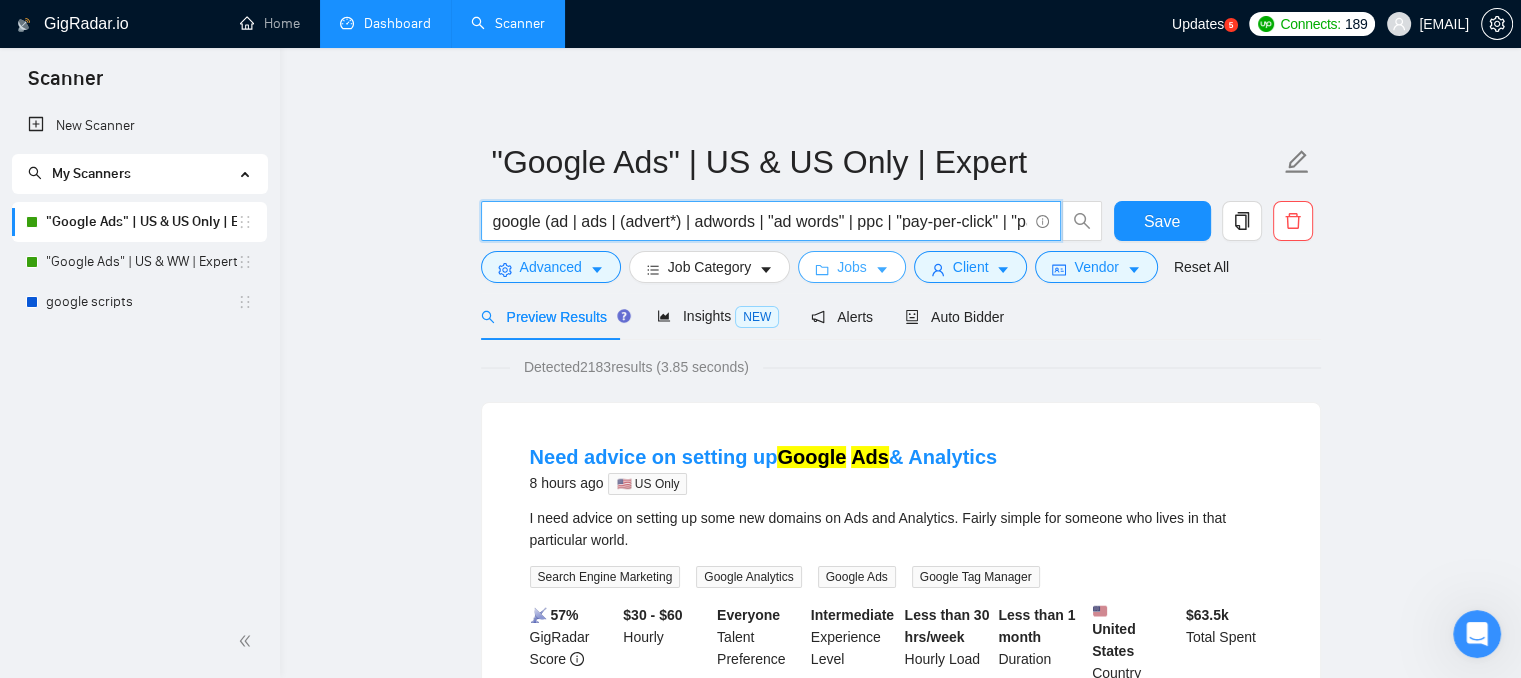 click on "Jobs" at bounding box center [852, 267] 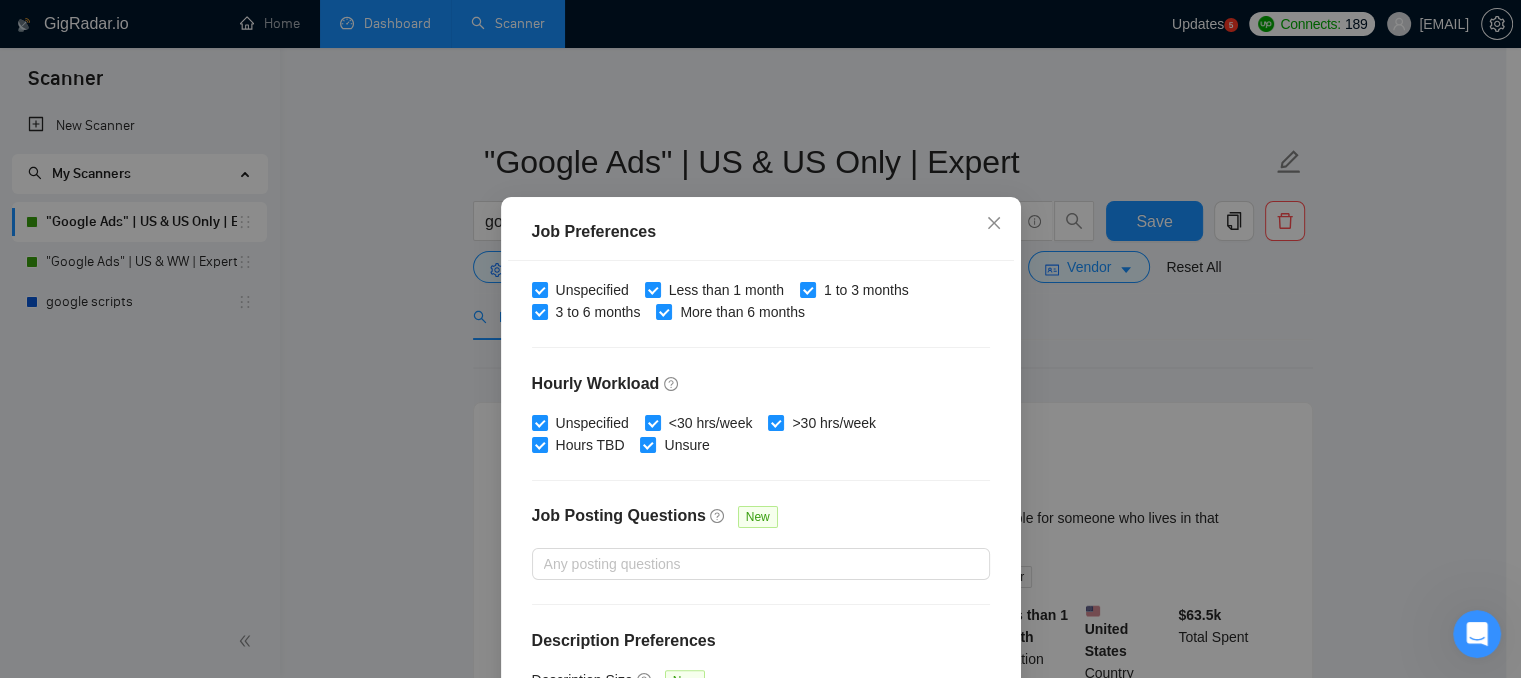 scroll, scrollTop: 653, scrollLeft: 0, axis: vertical 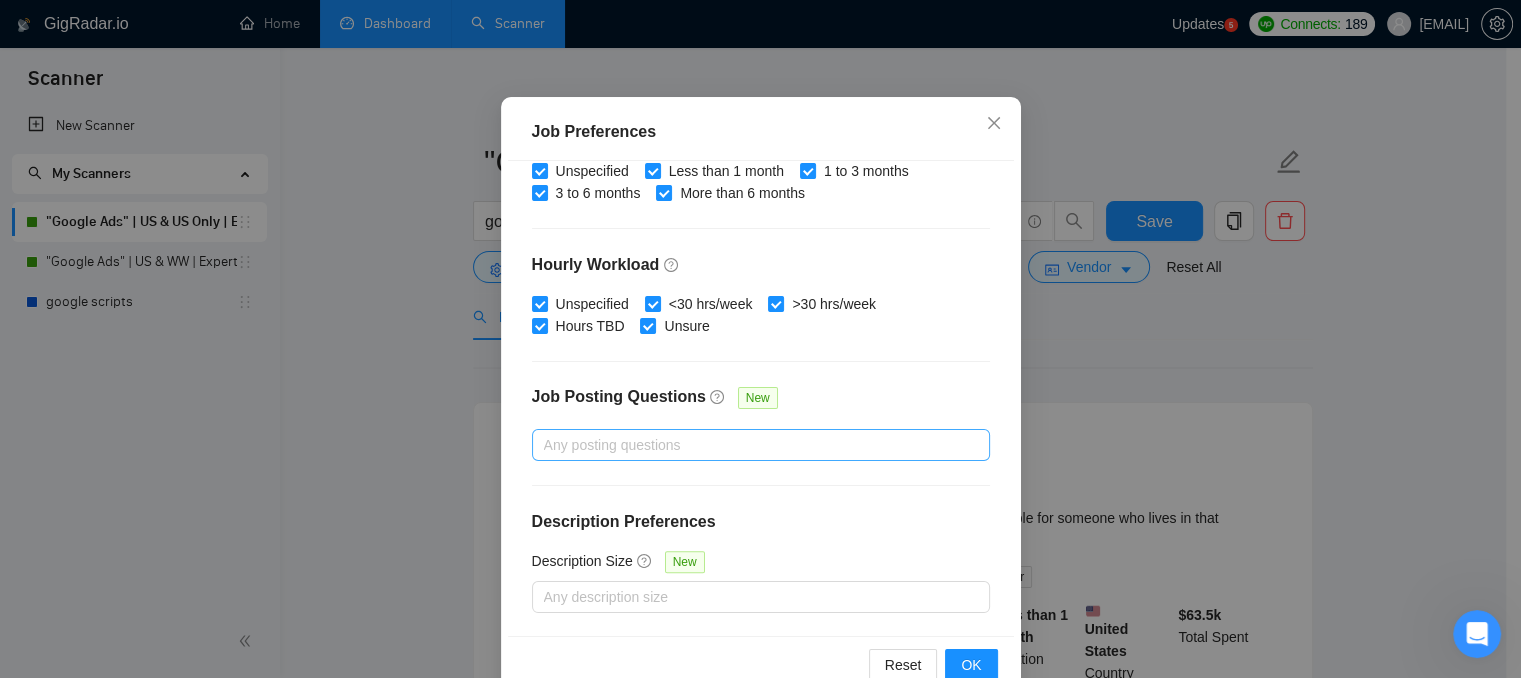 click at bounding box center (751, 445) 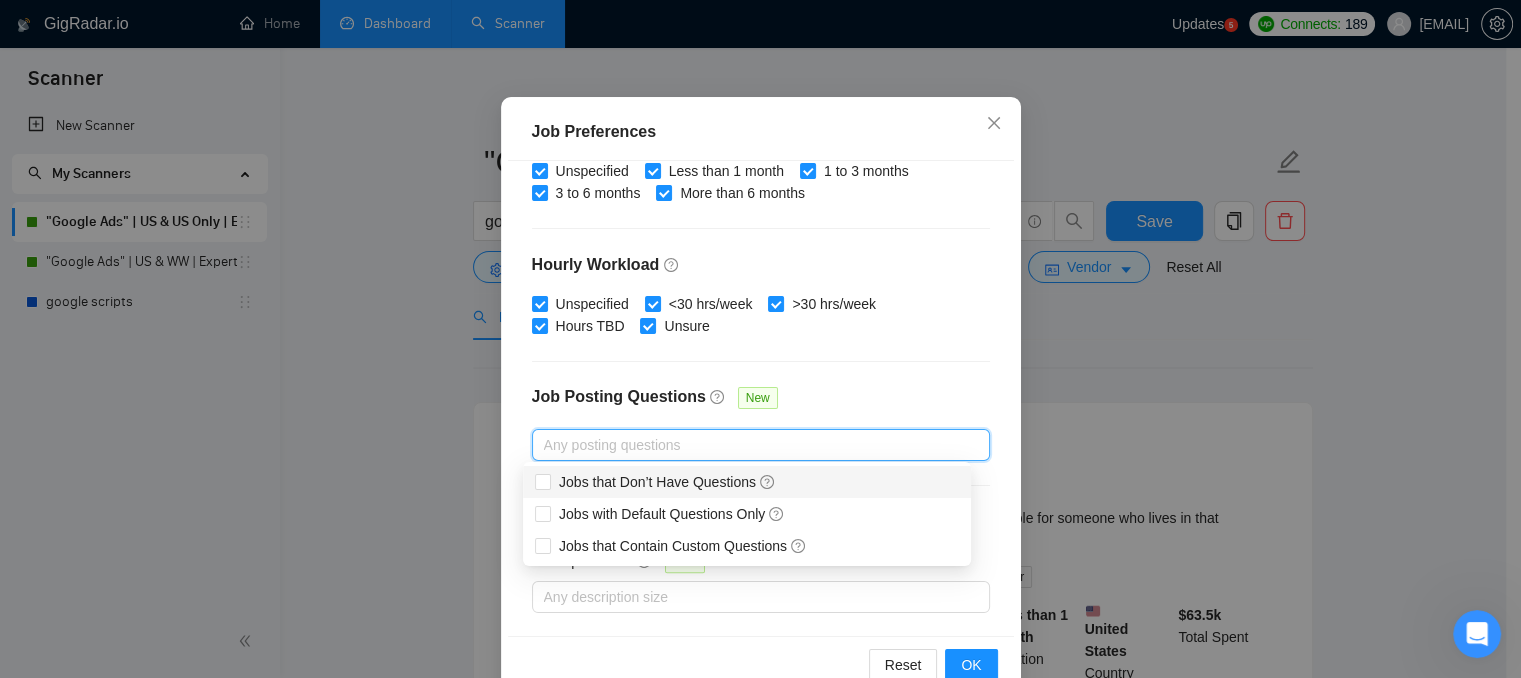 click on "Budget Project Type All Fixed Price Hourly Rate   Fixed Price Budget $ Min - $ Max Estimate Fixed Price When It’s Not Available New   Hourly Rate Price Budget $ Min - $ Max Estimate Hourly Rate When It’s Not Available New Include Budget Placeholders Include Jobs with Unspecified Budget   Connects Price New Min - Max Project Duration   Unspecified Less than 1 month 1 to 3 months 3 to 6 months More than 6 months Hourly Workload   Unspecified <30 hrs/week >30 hrs/week Hours TBD Unsure Job Posting Questions New   Any posting questions Description Preferences Description Size New   Any description size" at bounding box center [761, 398] 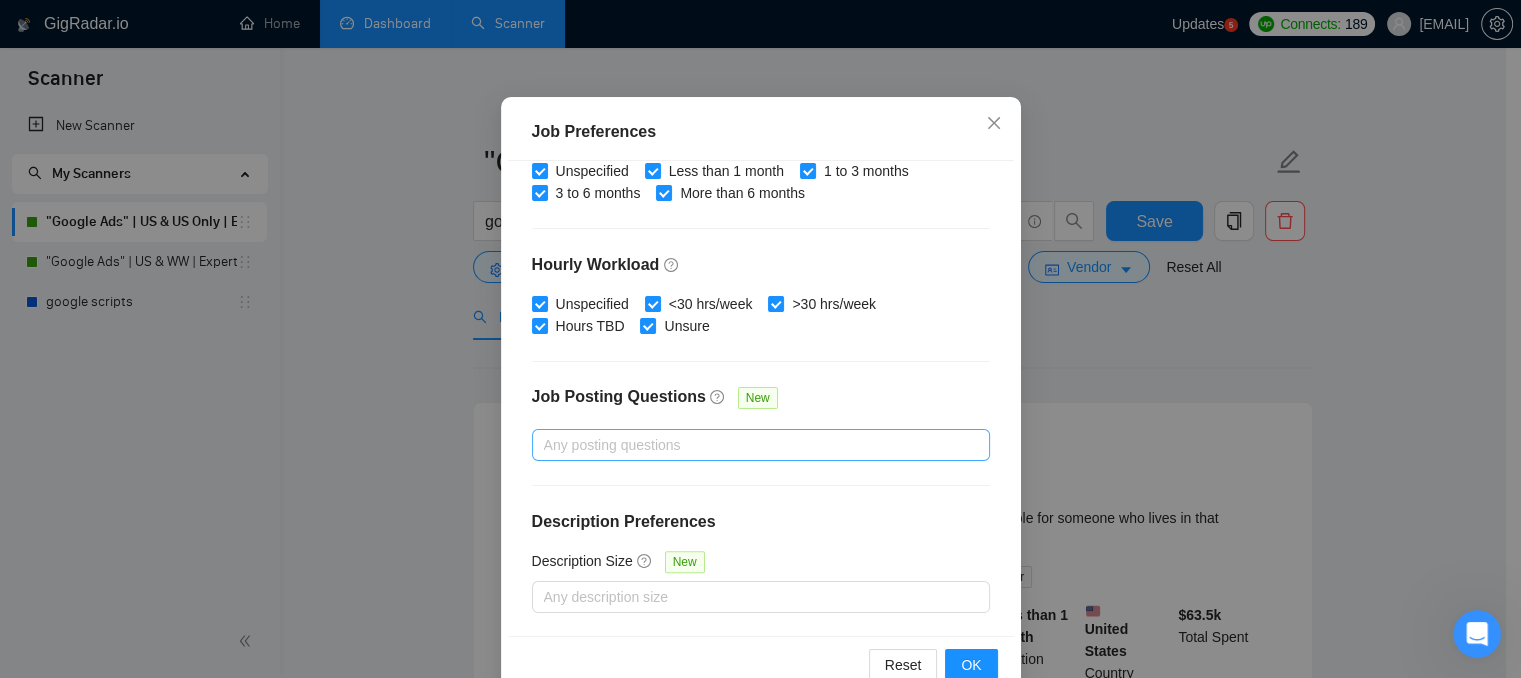 click at bounding box center (751, 445) 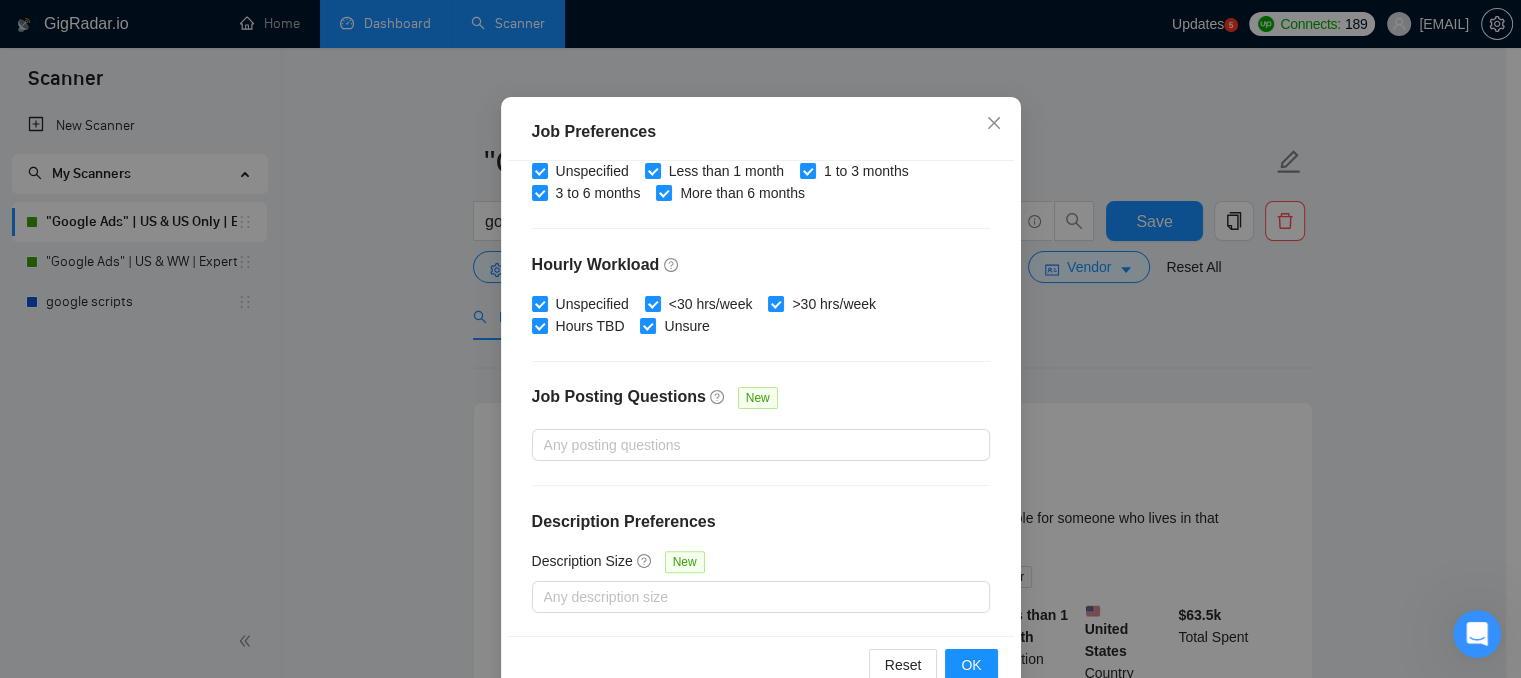 click on "Budget Project Type All Fixed Price Hourly Rate   Fixed Price Budget $ Min - $ Max Estimate Fixed Price When It’s Not Available New   Hourly Rate Price Budget $ Min - $ Max Estimate Hourly Rate When It’s Not Available New Include Budget Placeholders Include Jobs with Unspecified Budget   Connects Price New Min - Max Project Duration   Unspecified Less than 1 month 1 to 3 months 3 to 6 months More than 6 months Hourly Workload   Unspecified <30 hrs/week >30 hrs/week Hours TBD Unsure Job Posting Questions New   Any posting questions Description Preferences Description Size New   Any description size" at bounding box center (761, 398) 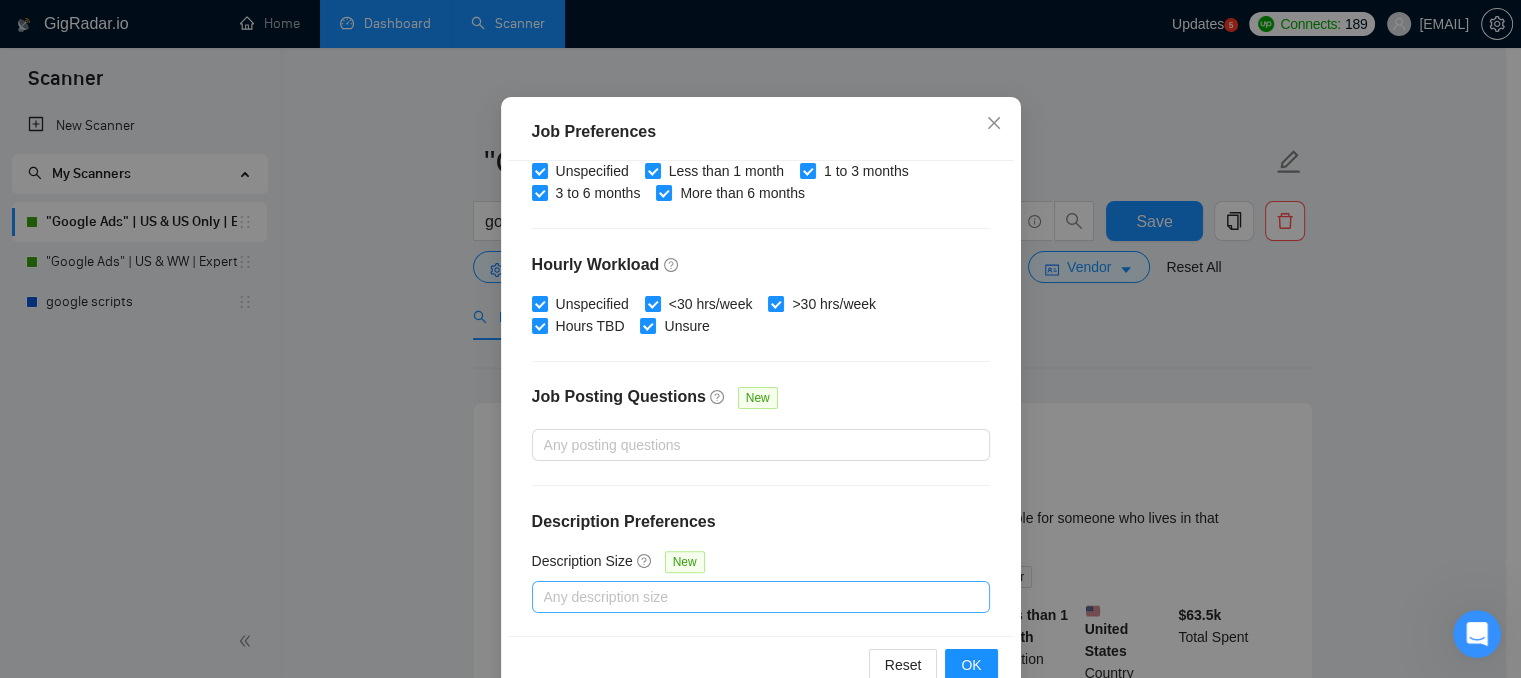 click at bounding box center [751, 597] 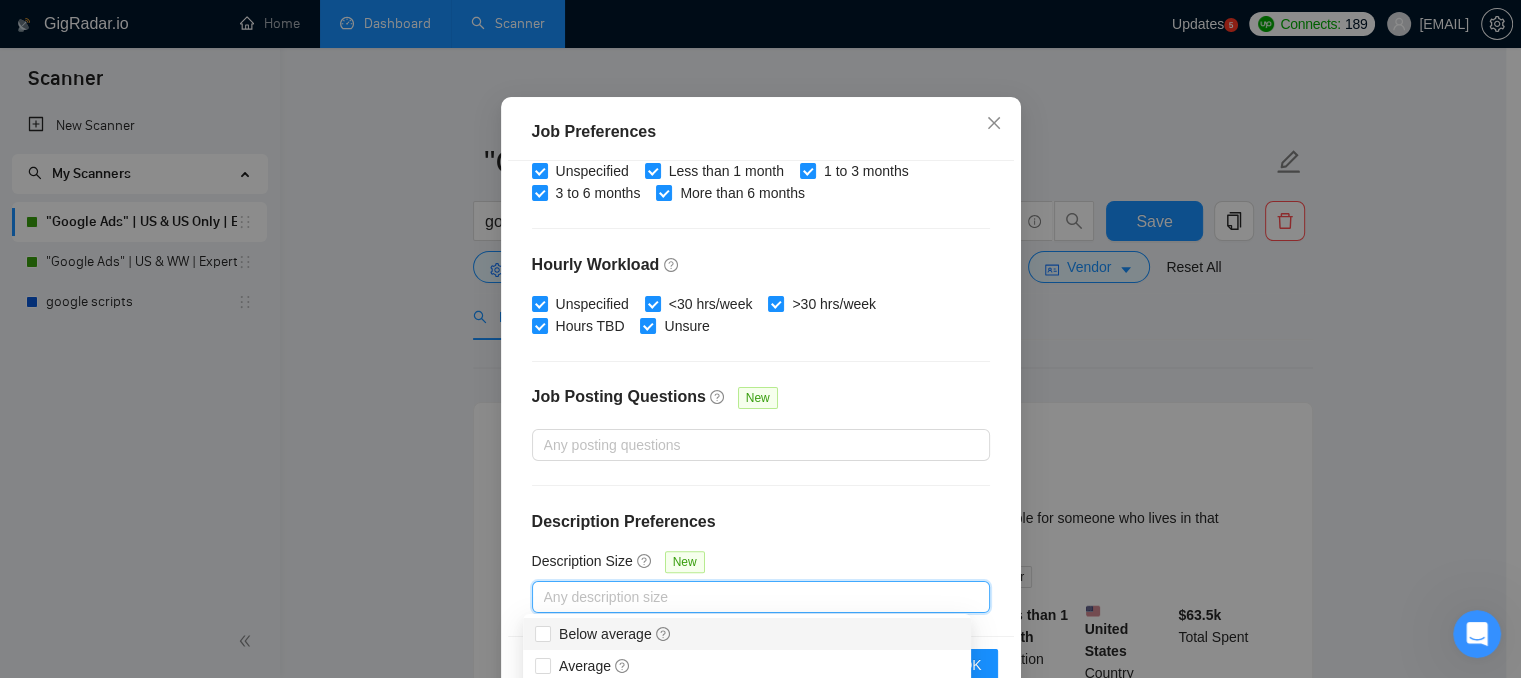 scroll, scrollTop: 145, scrollLeft: 0, axis: vertical 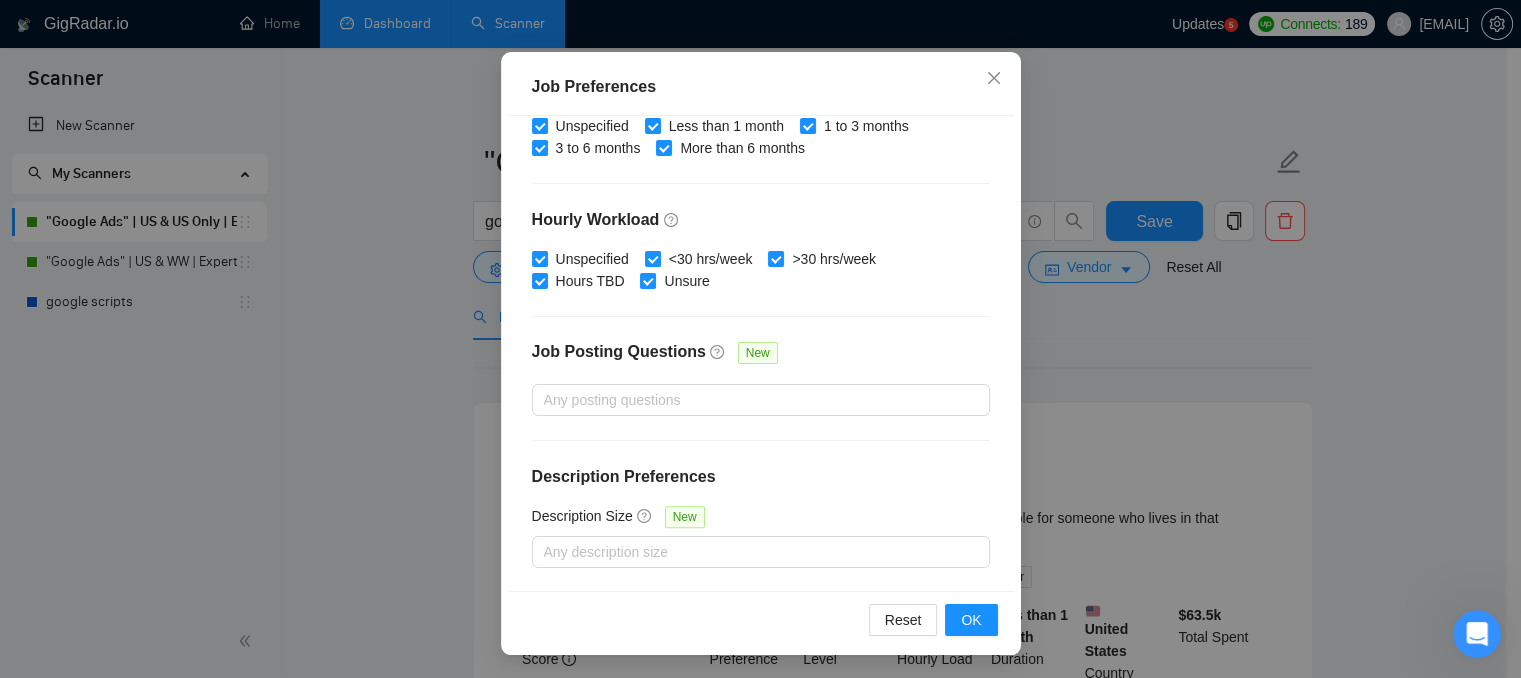 click on "Description Preferences" at bounding box center [761, 477] 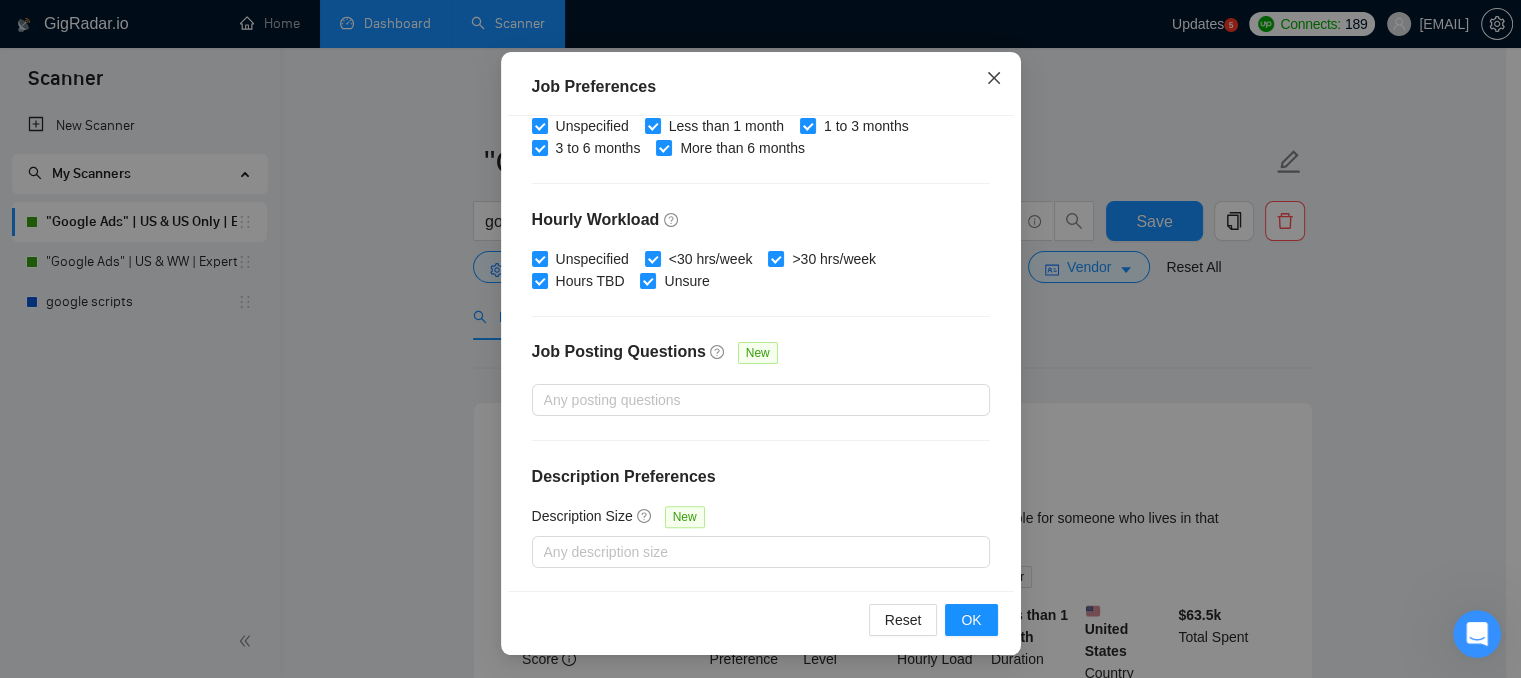 click 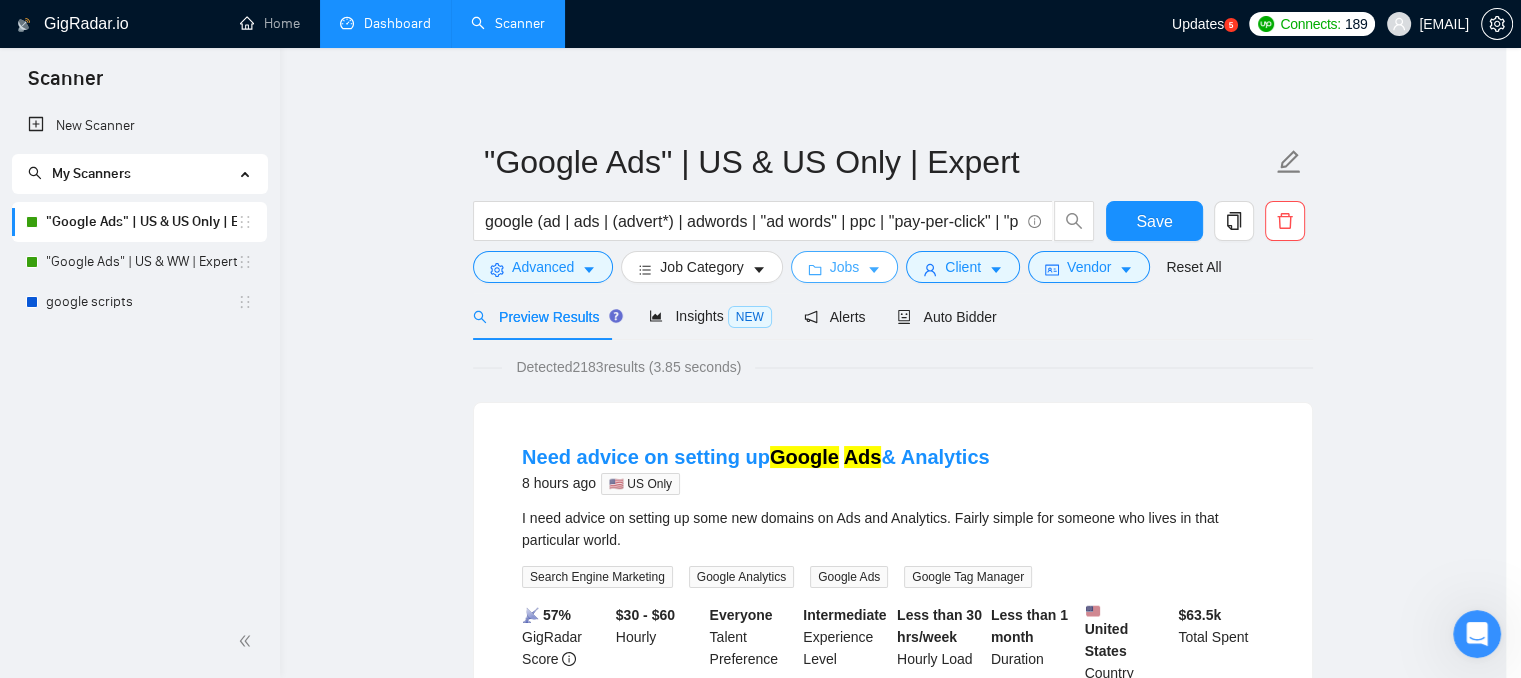 scroll, scrollTop: 0, scrollLeft: 0, axis: both 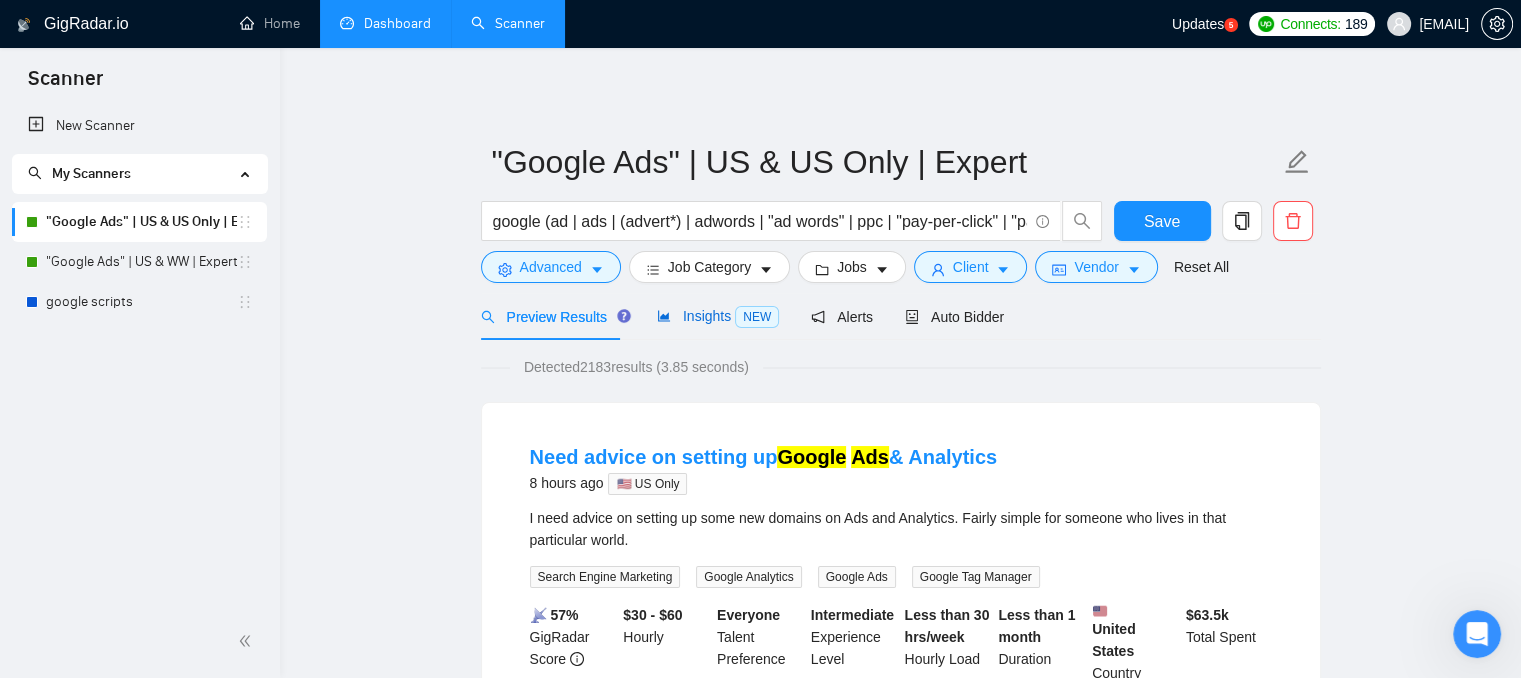 click on "Insights NEW" at bounding box center (718, 316) 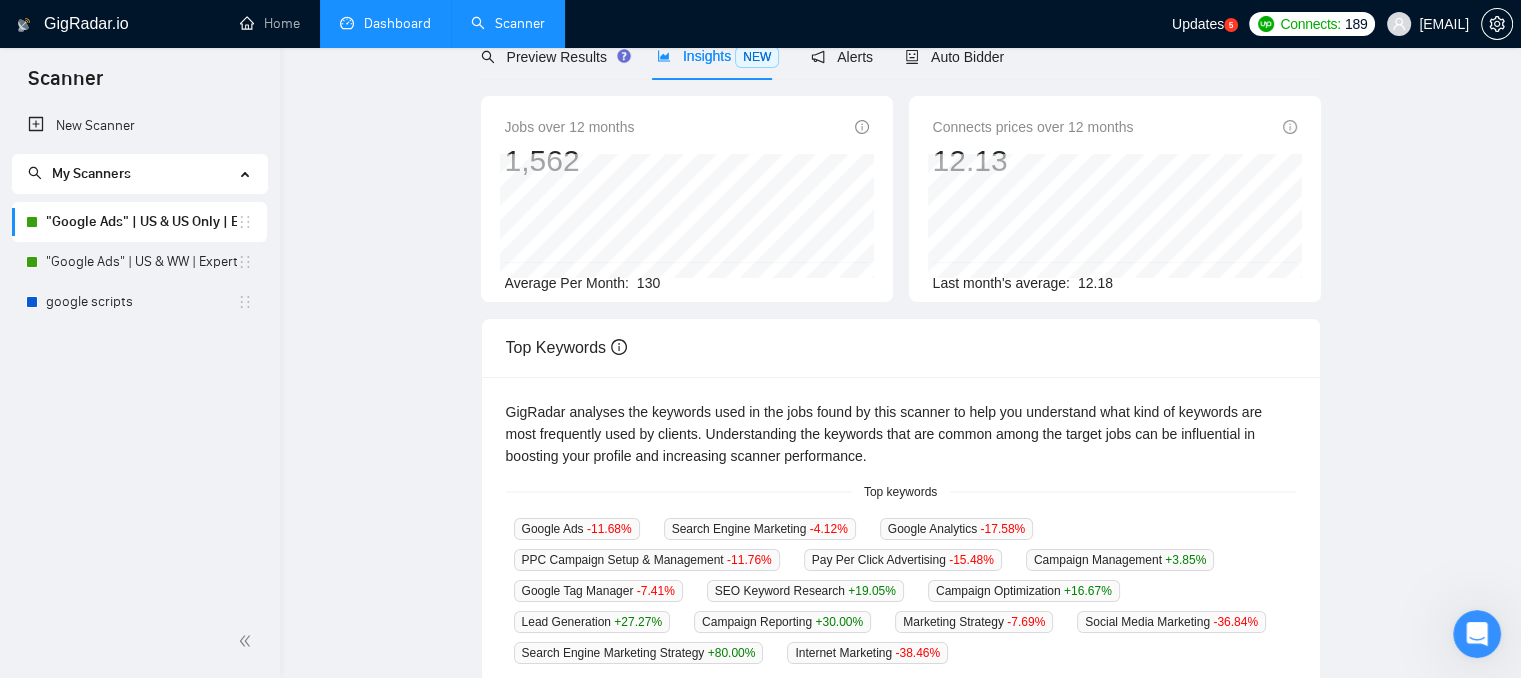 scroll, scrollTop: 0, scrollLeft: 0, axis: both 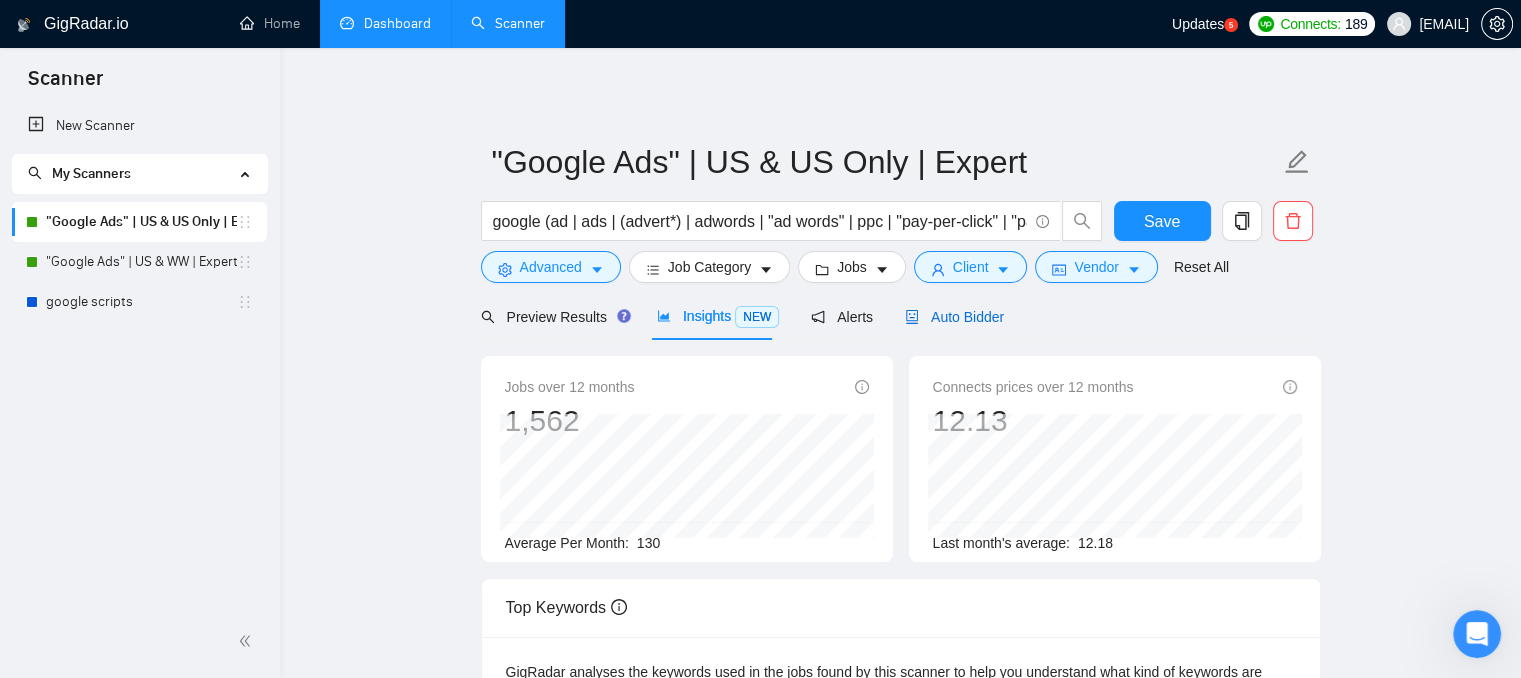 click on "Auto Bidder" at bounding box center (954, 317) 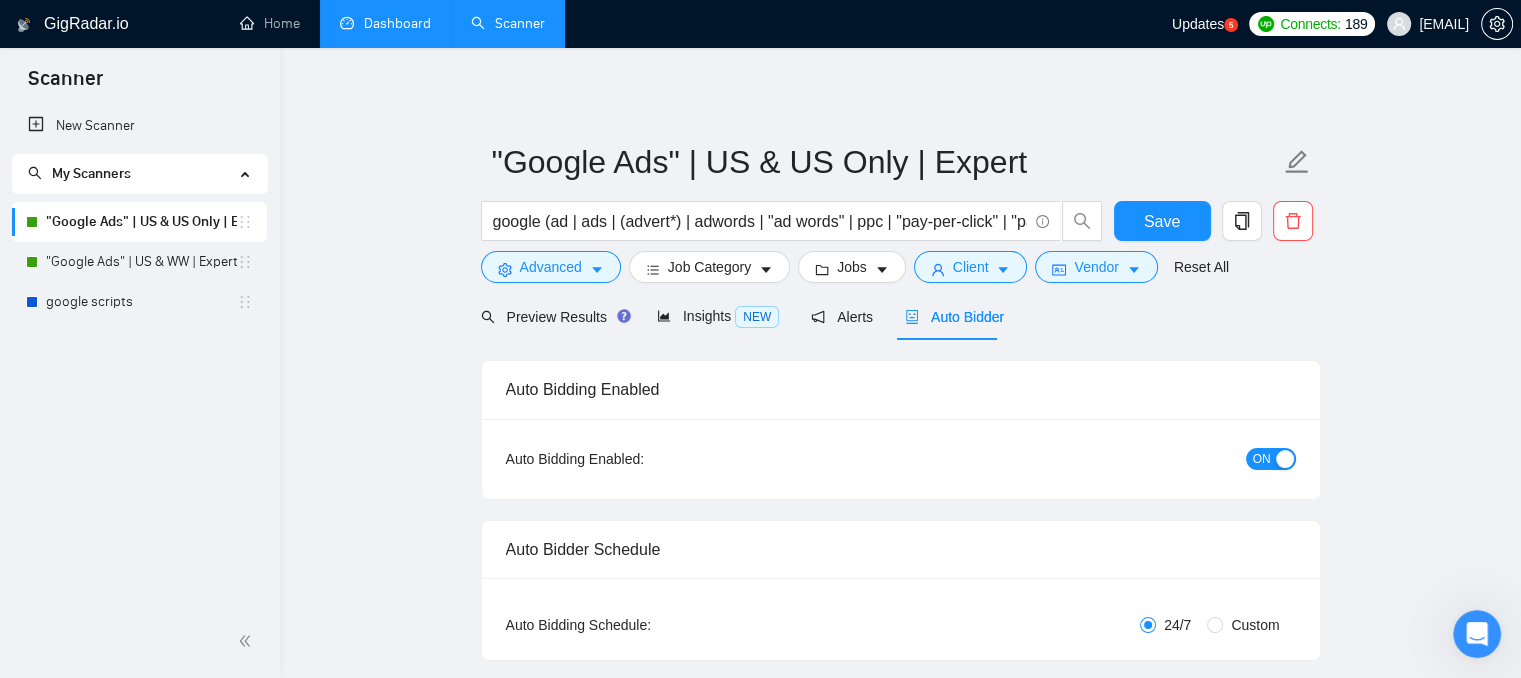 type 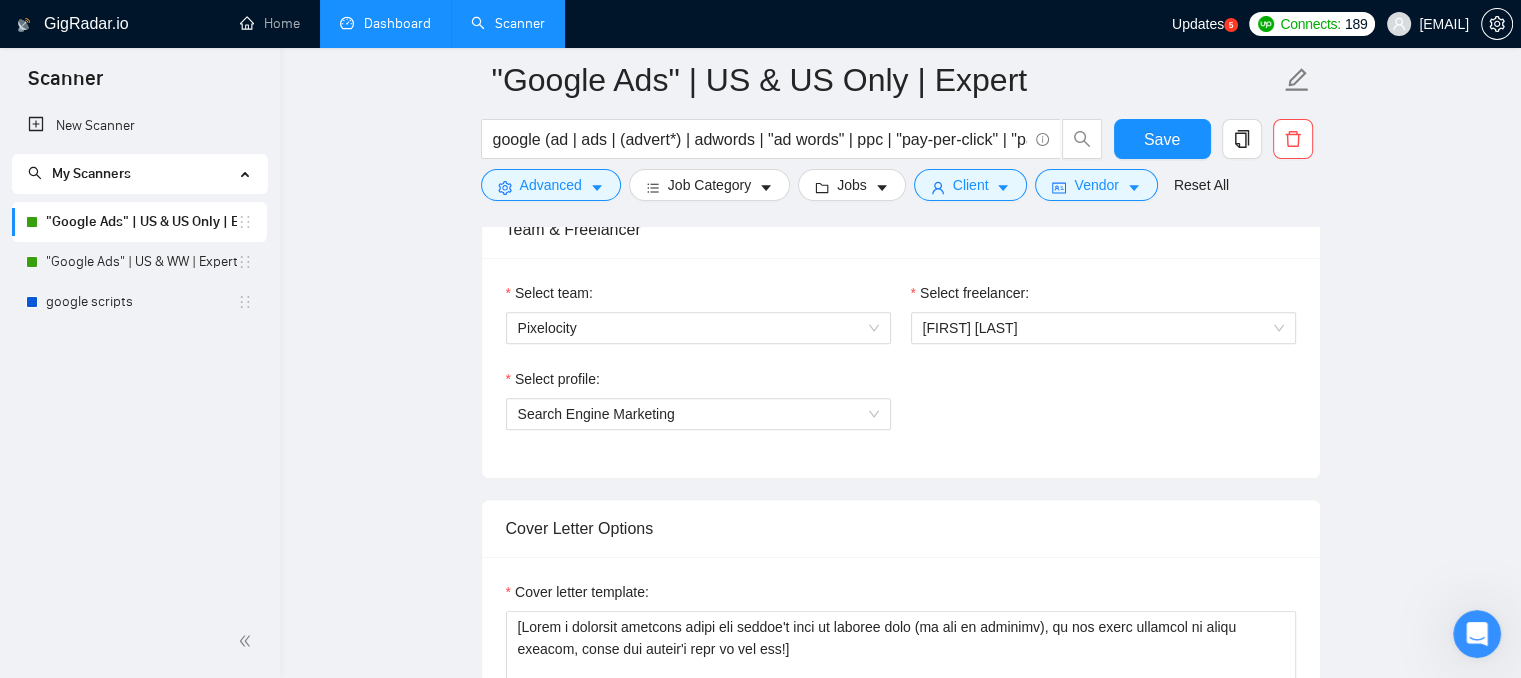 scroll, scrollTop: 1000, scrollLeft: 0, axis: vertical 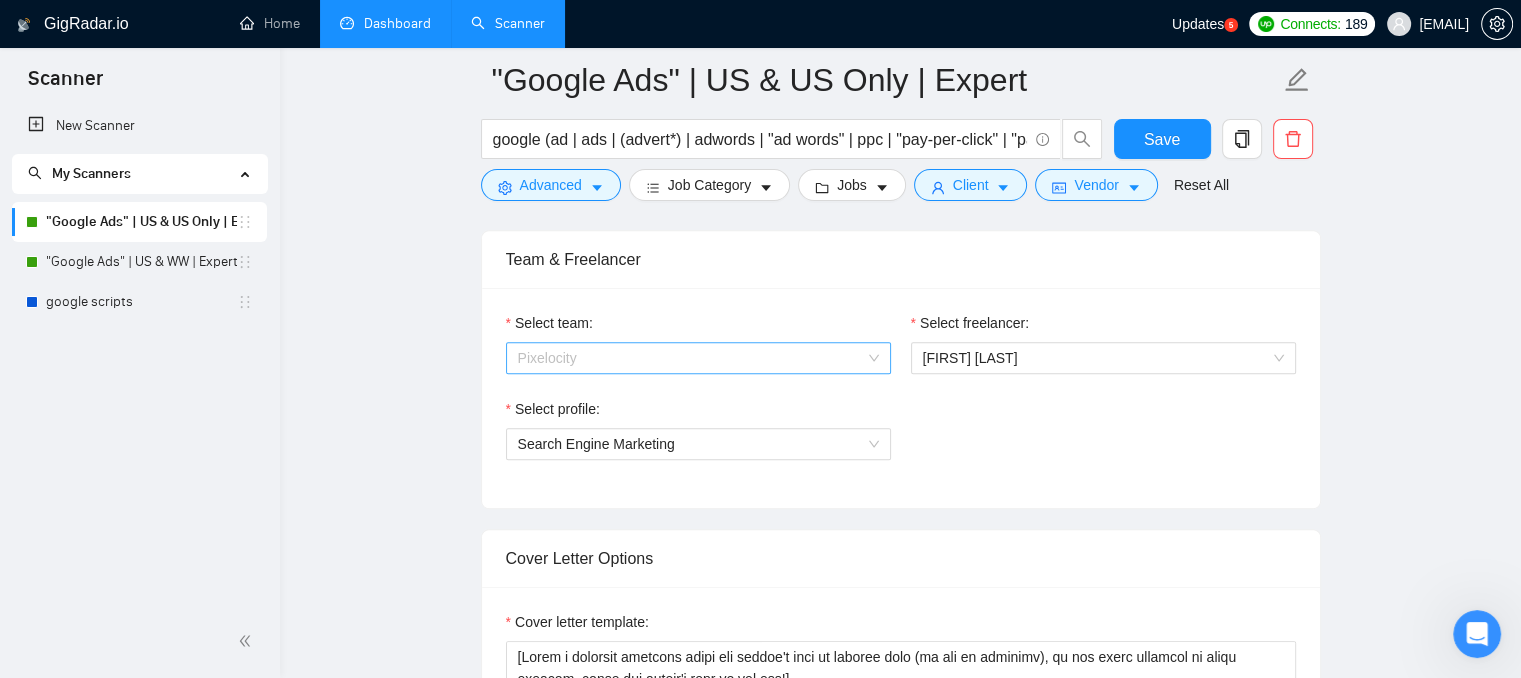 click on "Pixelocity" at bounding box center [698, 358] 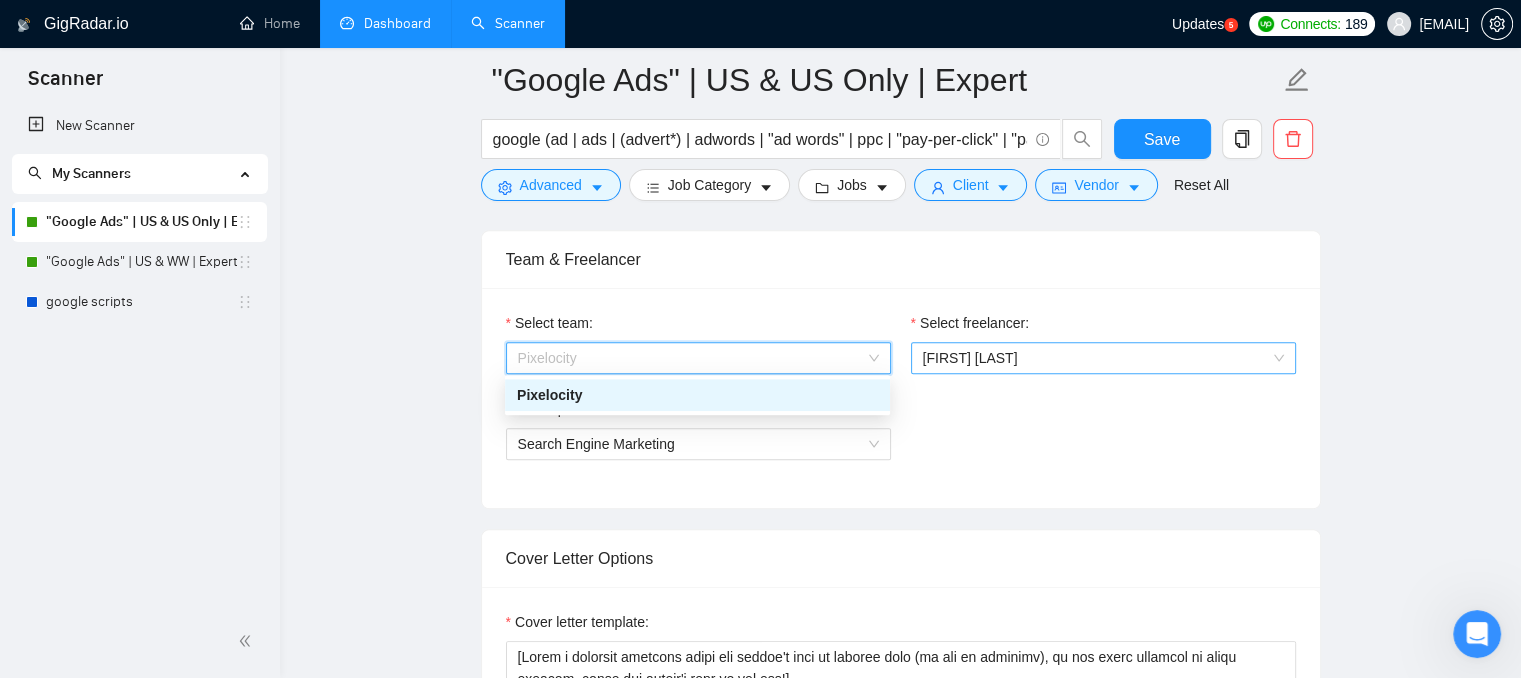 click on "[FIRST] [LAST]" at bounding box center (970, 358) 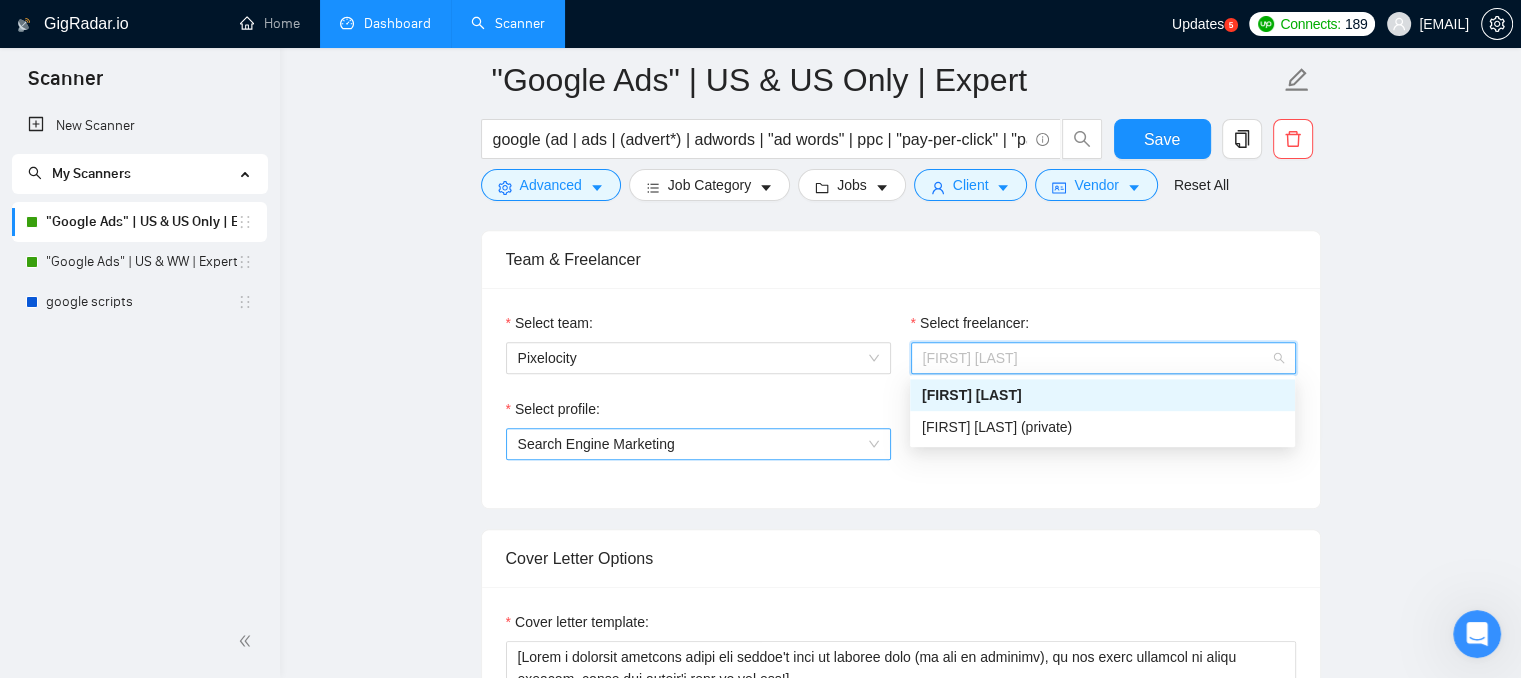 click on "Search Engine Marketing" at bounding box center [698, 444] 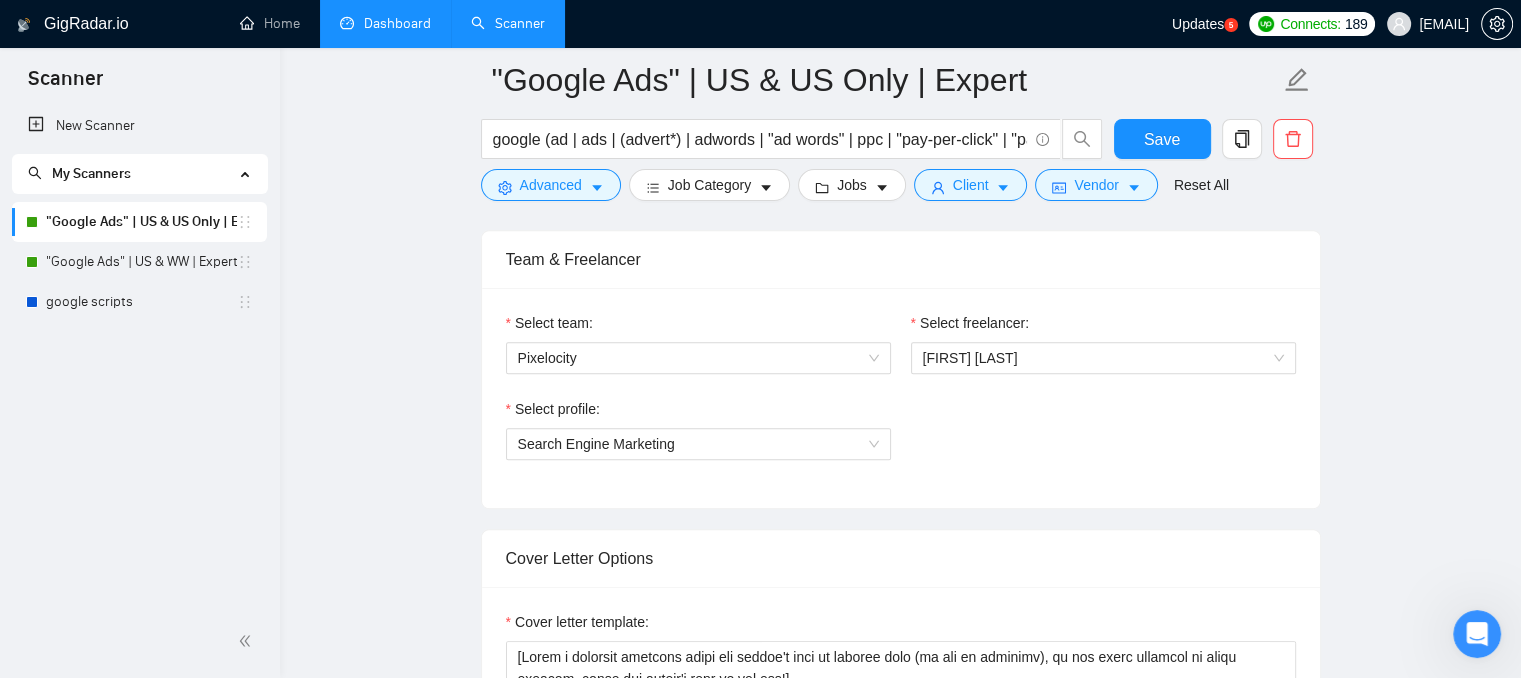 click on "Select profile: Search Engine Marketing" at bounding box center [901, 441] 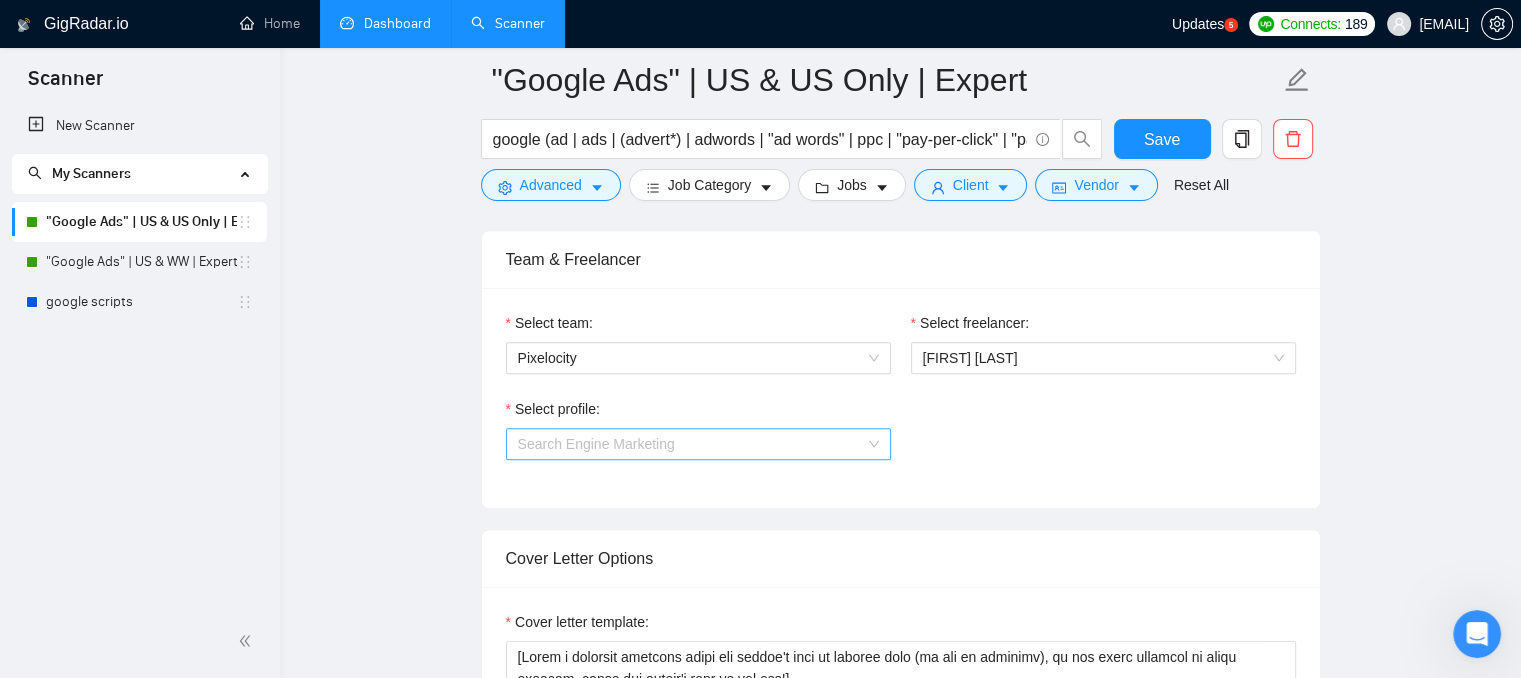 click on "Search Engine Marketing" at bounding box center [698, 444] 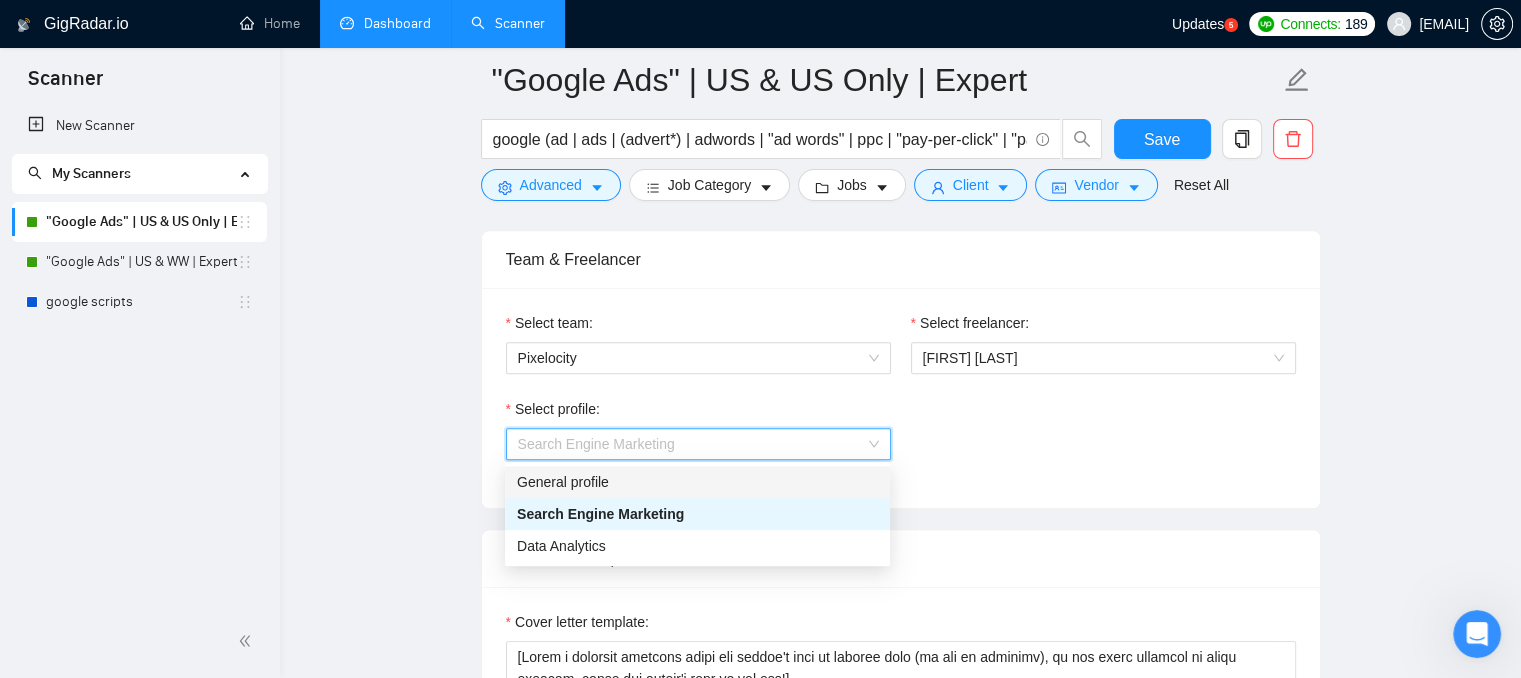 click on "Select profile: Search Engine Marketing" at bounding box center (901, 441) 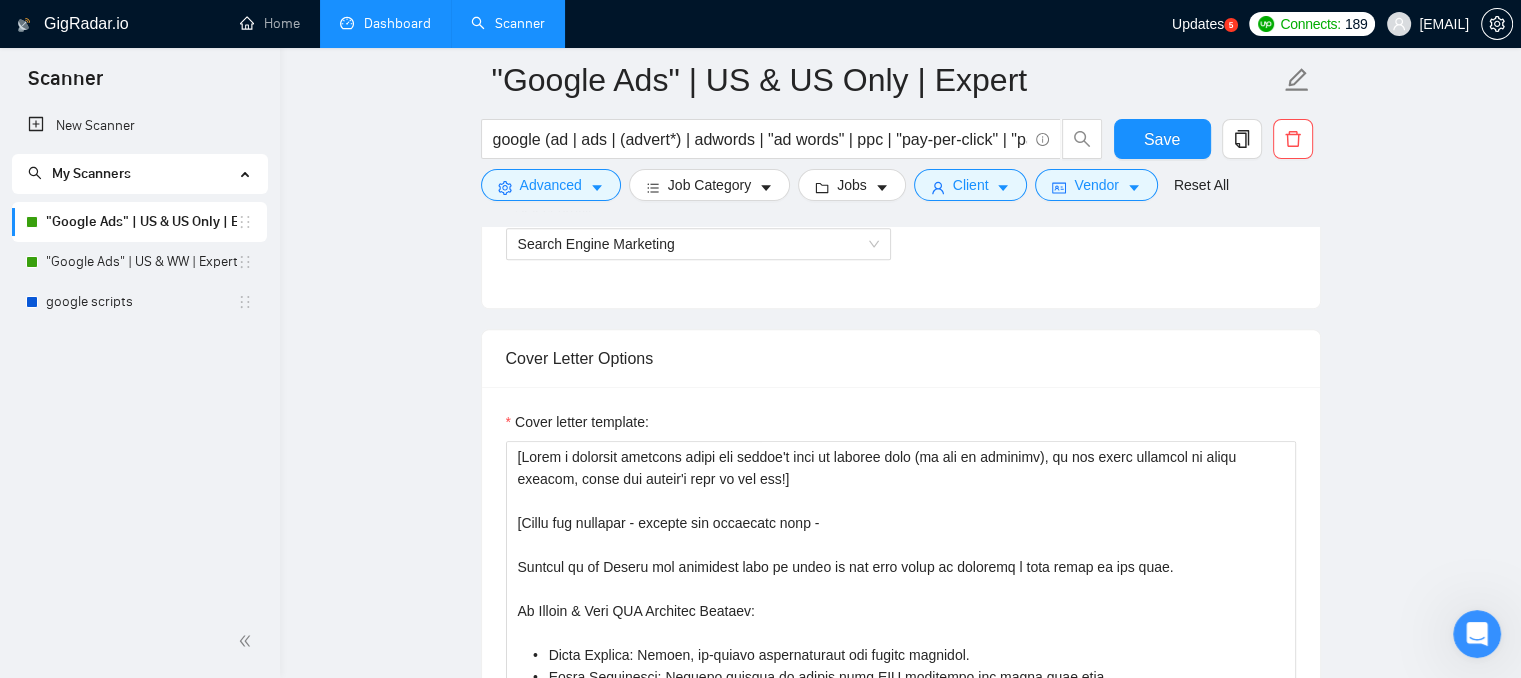 scroll, scrollTop: 1300, scrollLeft: 0, axis: vertical 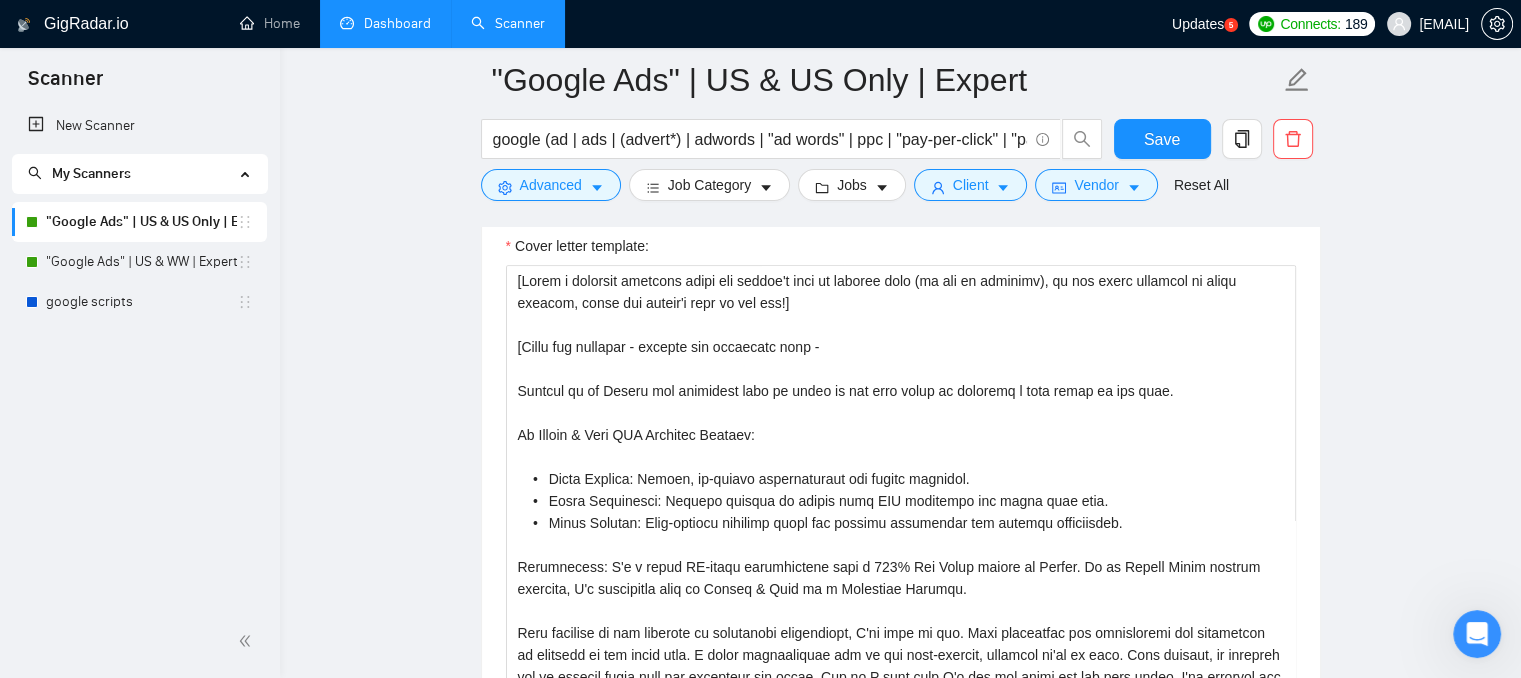 click on "Dashboard" at bounding box center (385, 23) 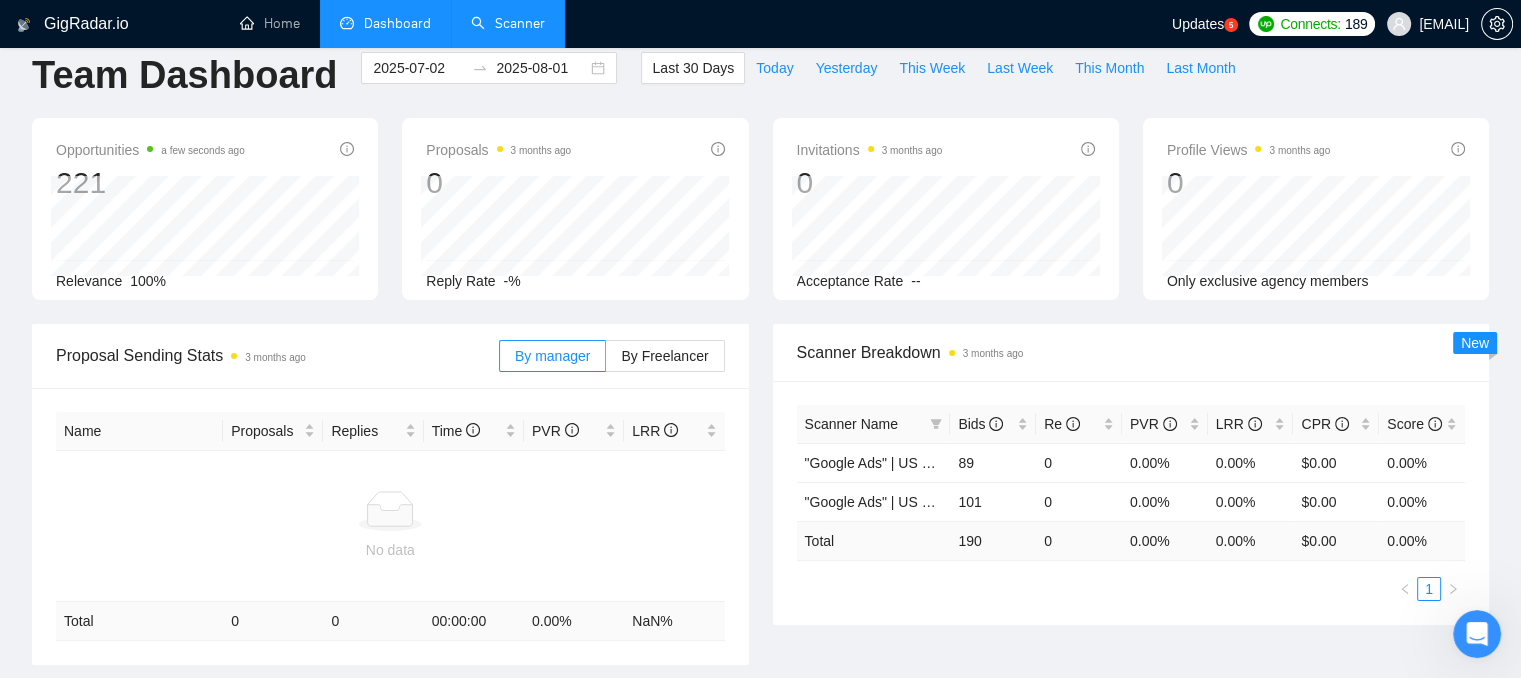 scroll, scrollTop: 0, scrollLeft: 0, axis: both 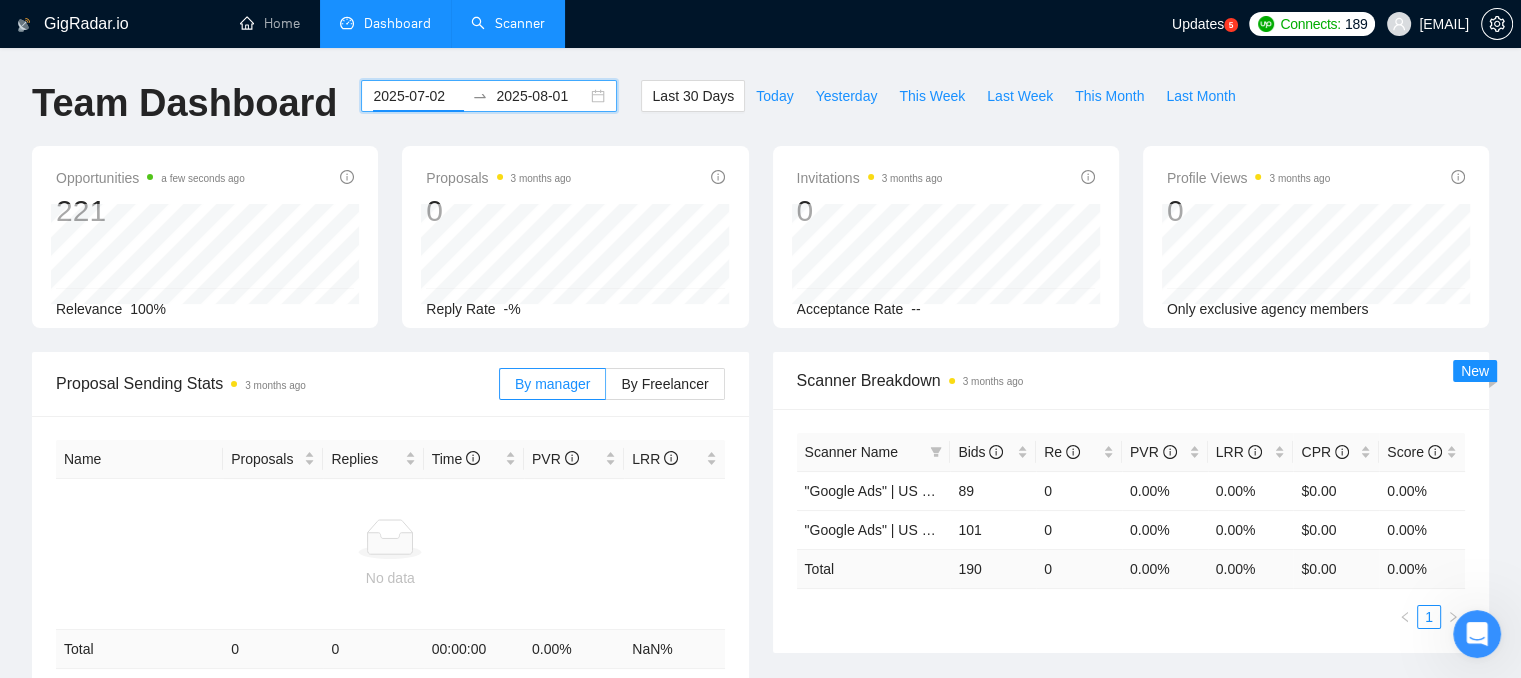 click on "2025-07-02" at bounding box center [418, 96] 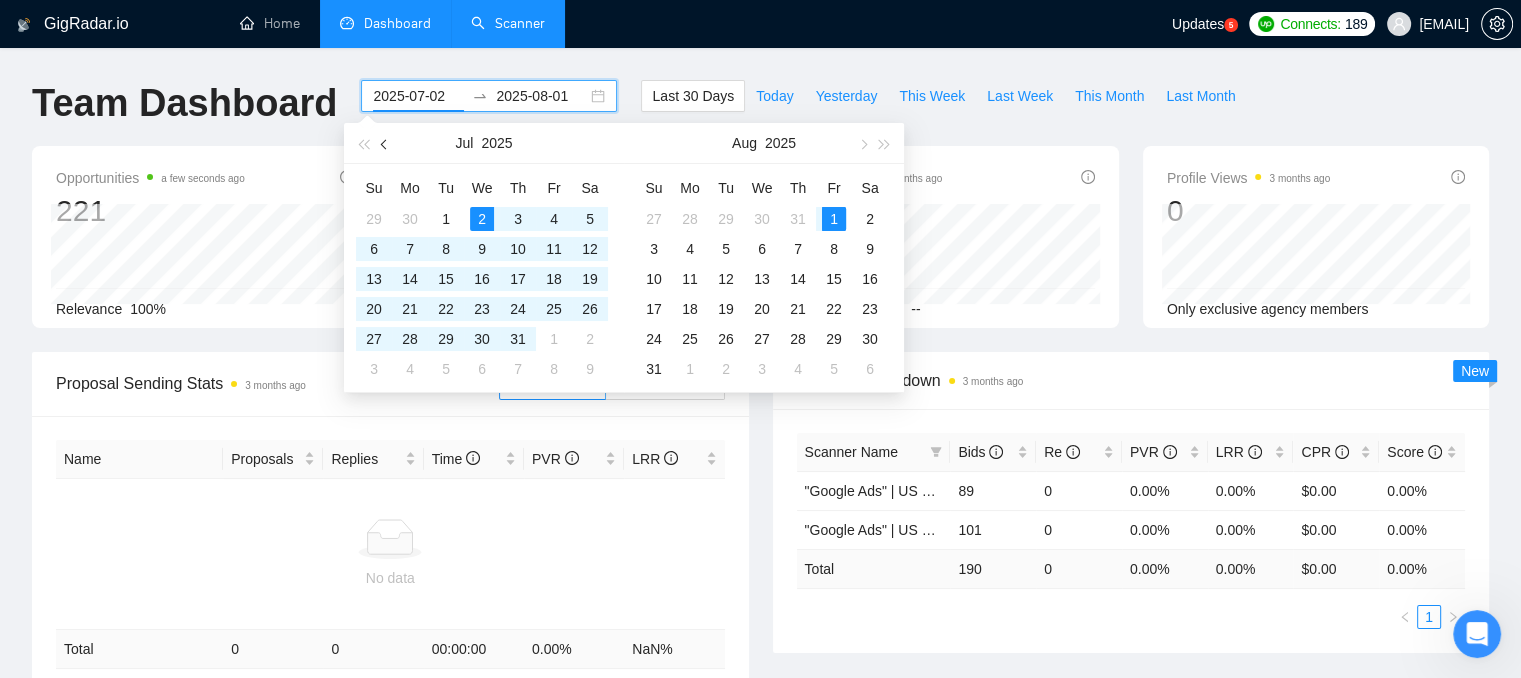 click at bounding box center (386, 144) 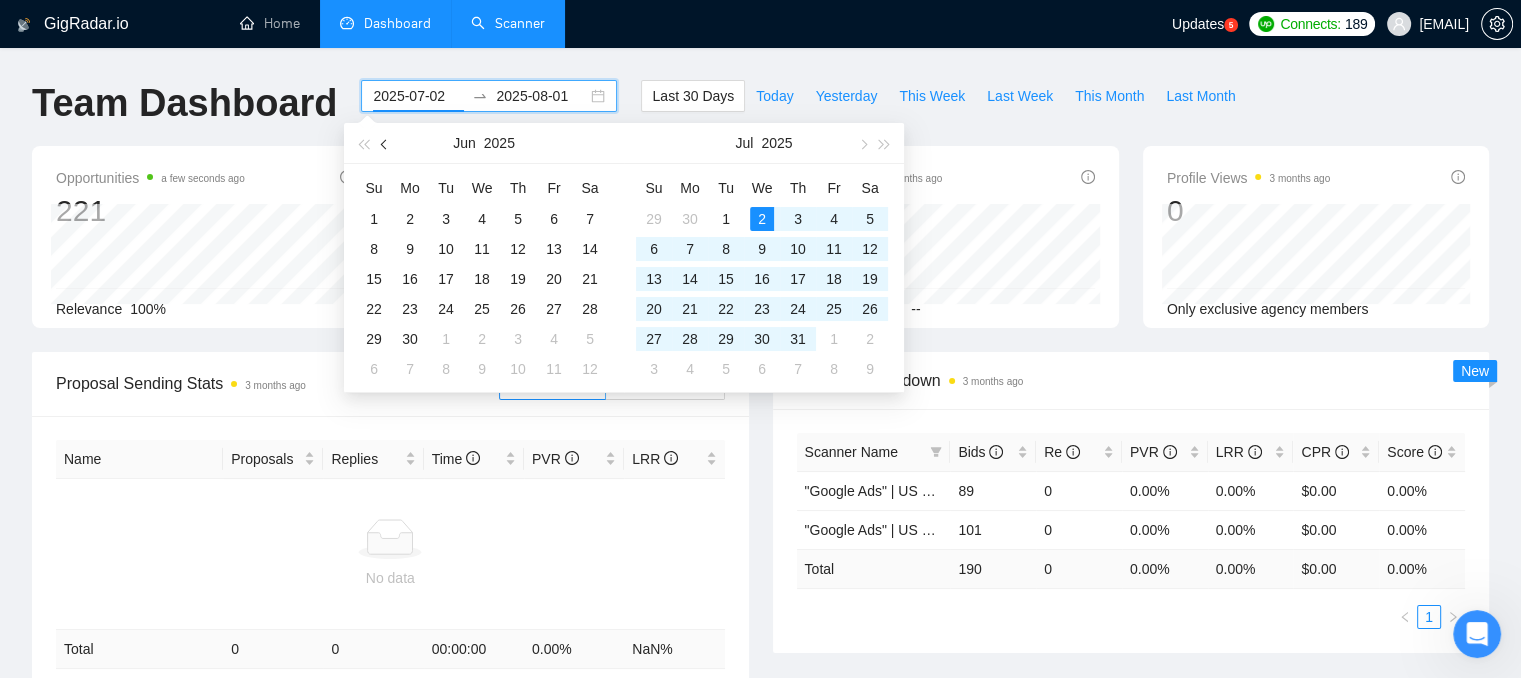 click at bounding box center (386, 144) 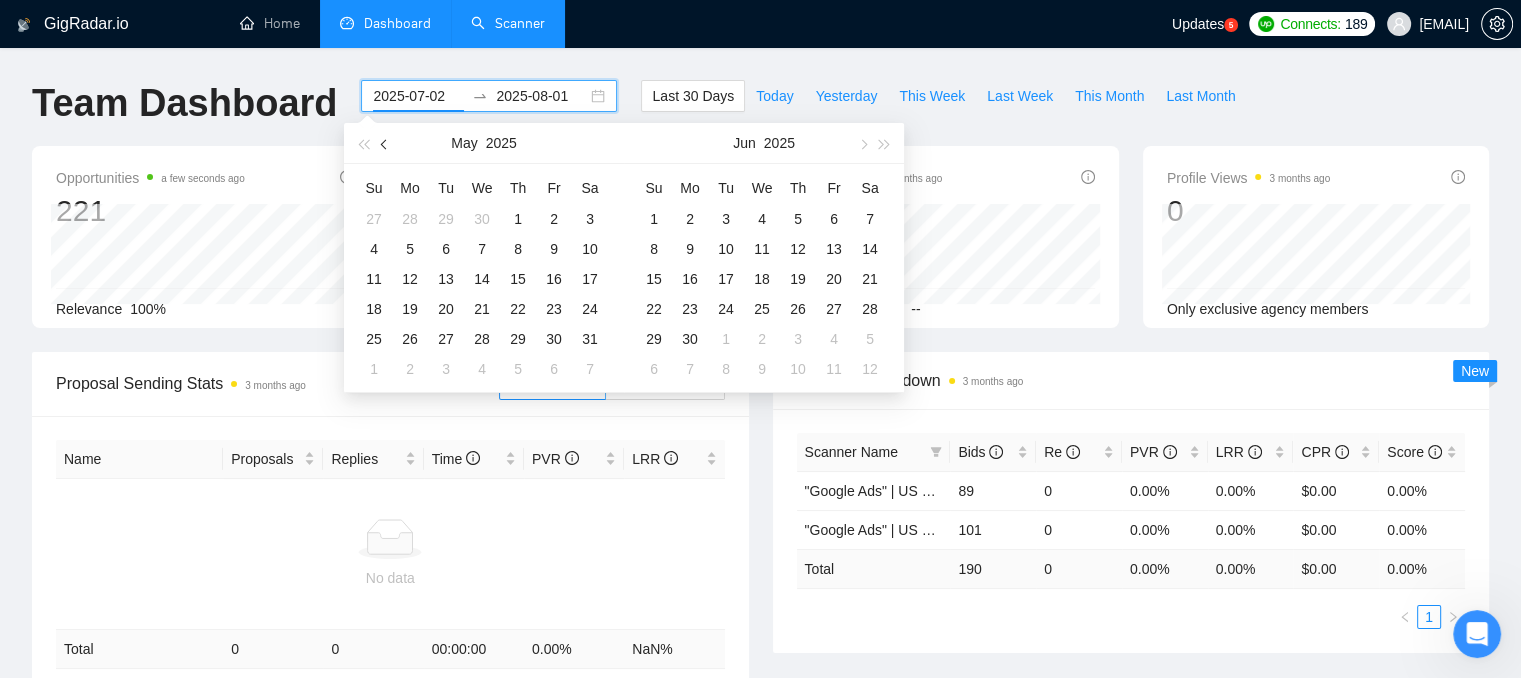 click at bounding box center (386, 144) 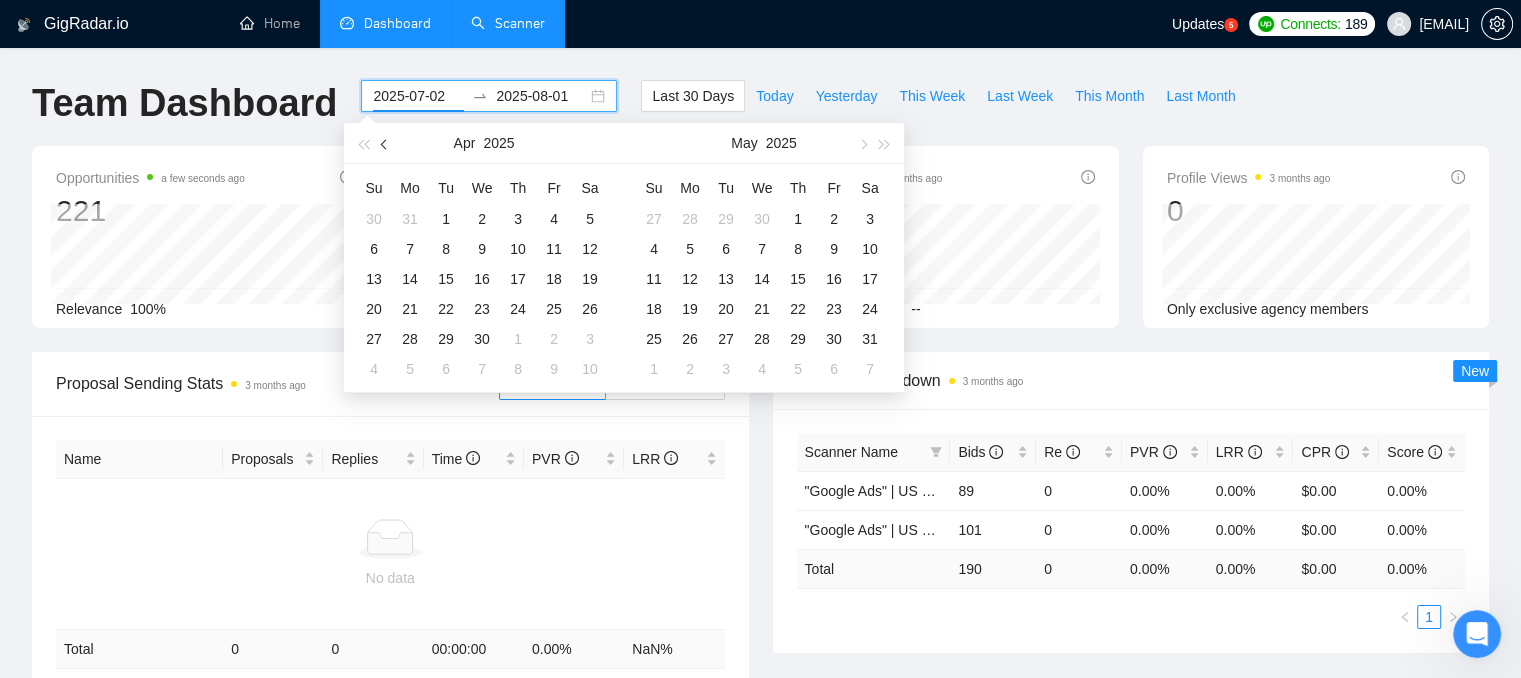 click at bounding box center [386, 144] 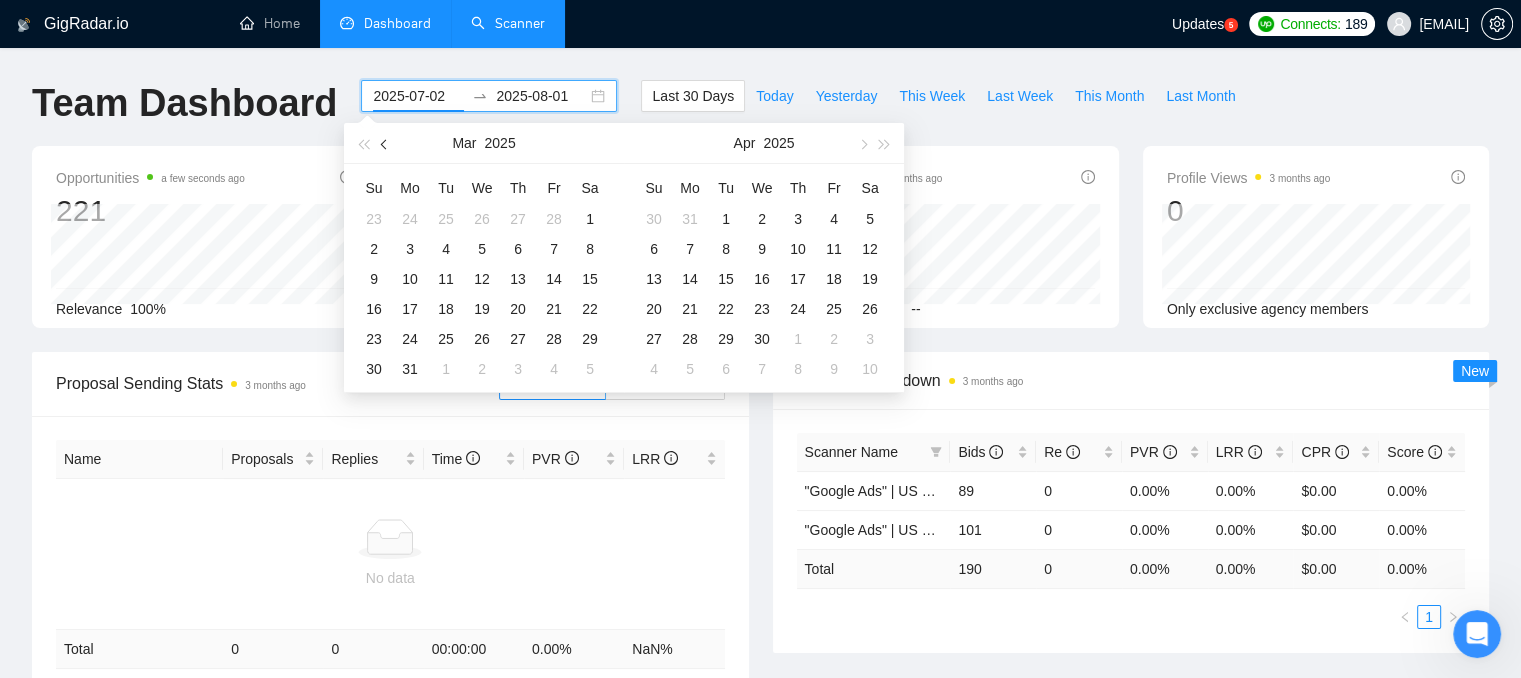 click at bounding box center [386, 144] 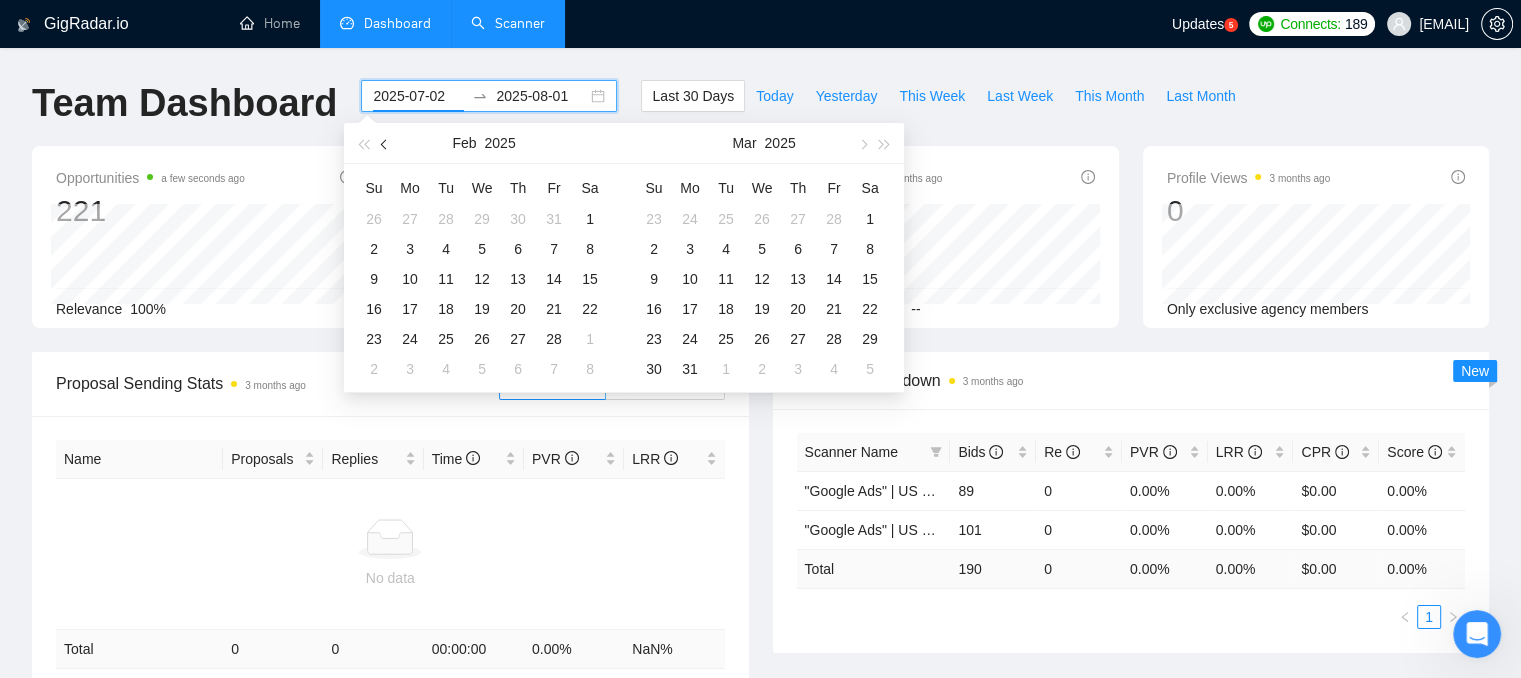click at bounding box center (386, 144) 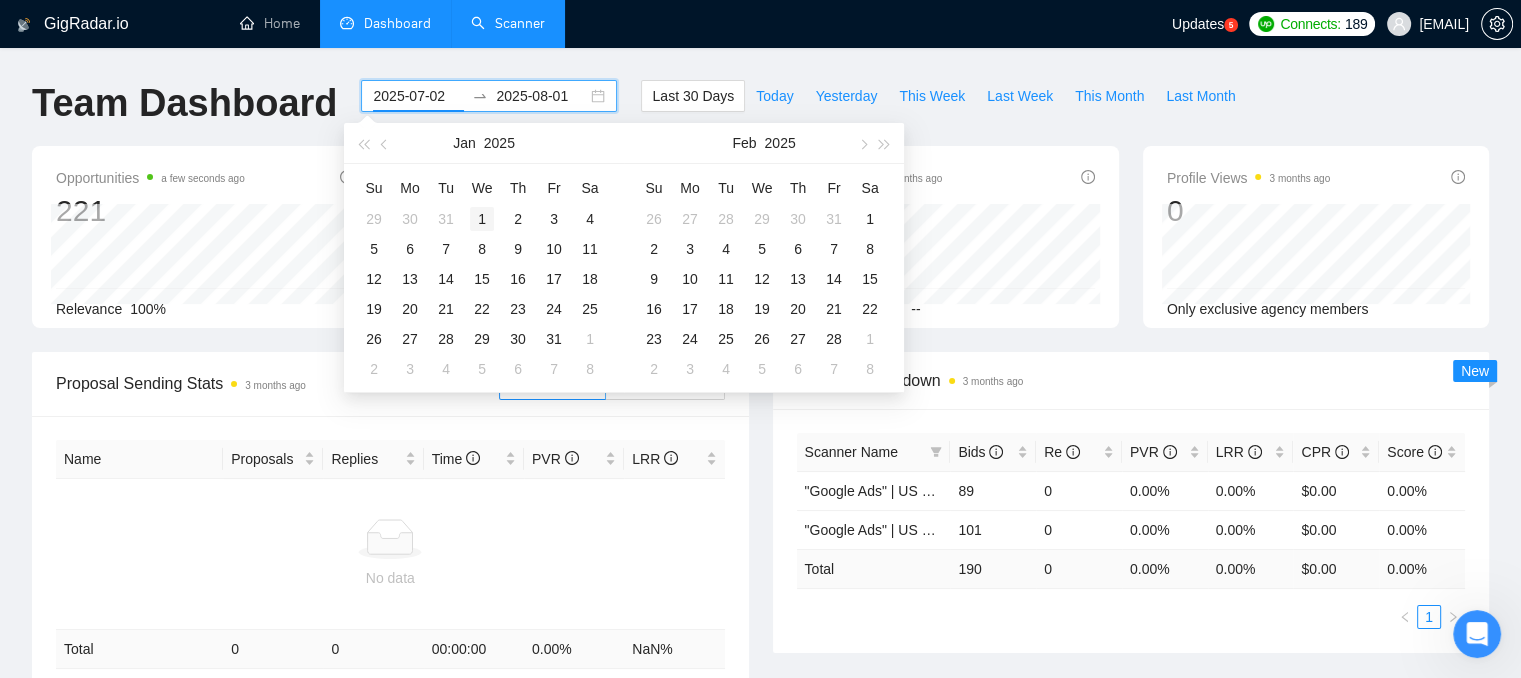type on "2025-01-01" 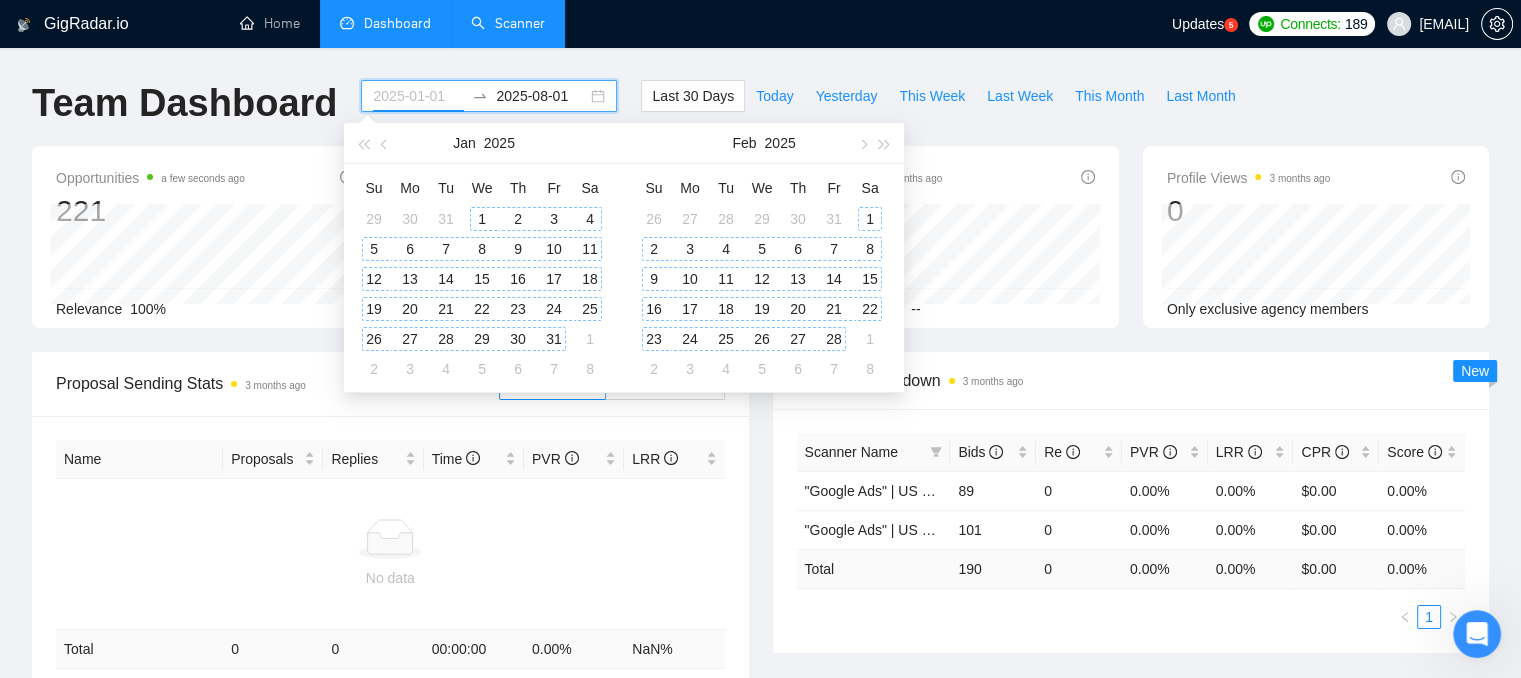 click on "1" at bounding box center [482, 219] 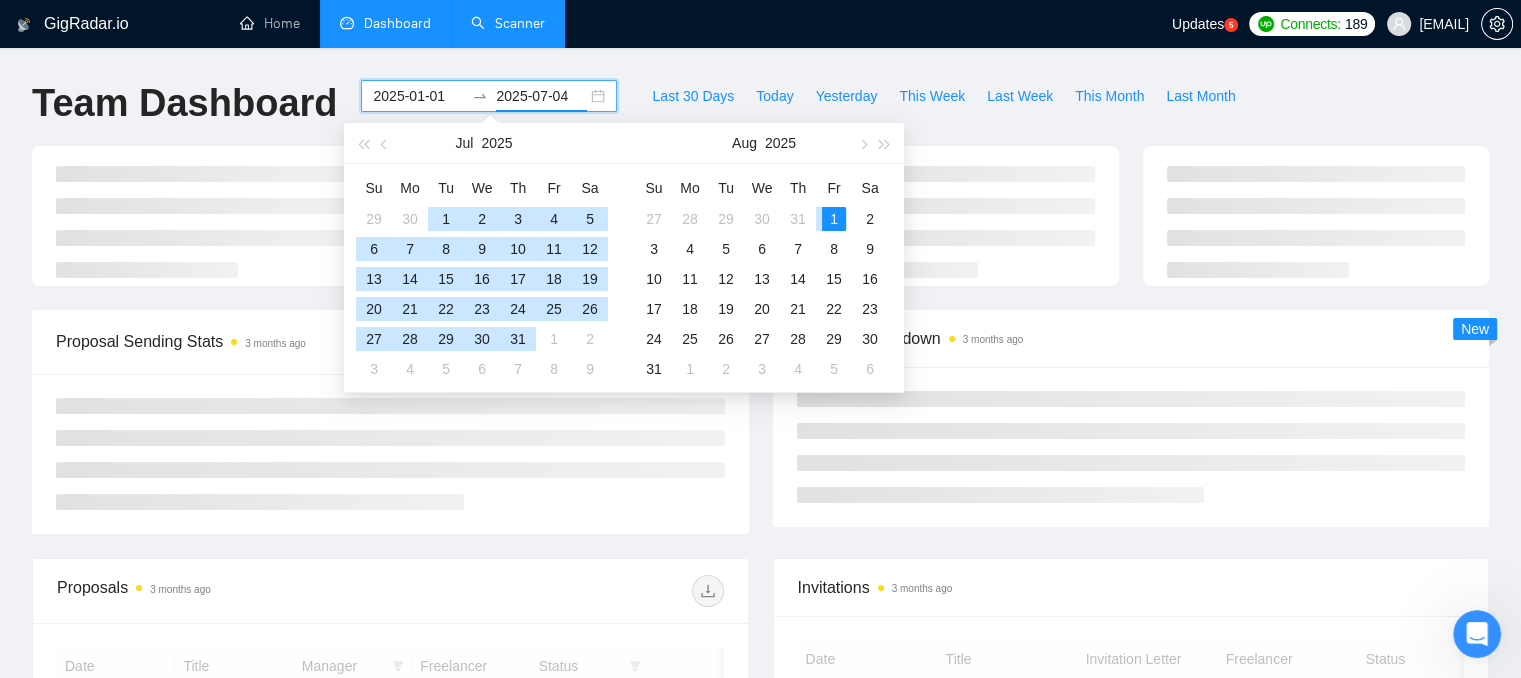 type on "2025-08-01" 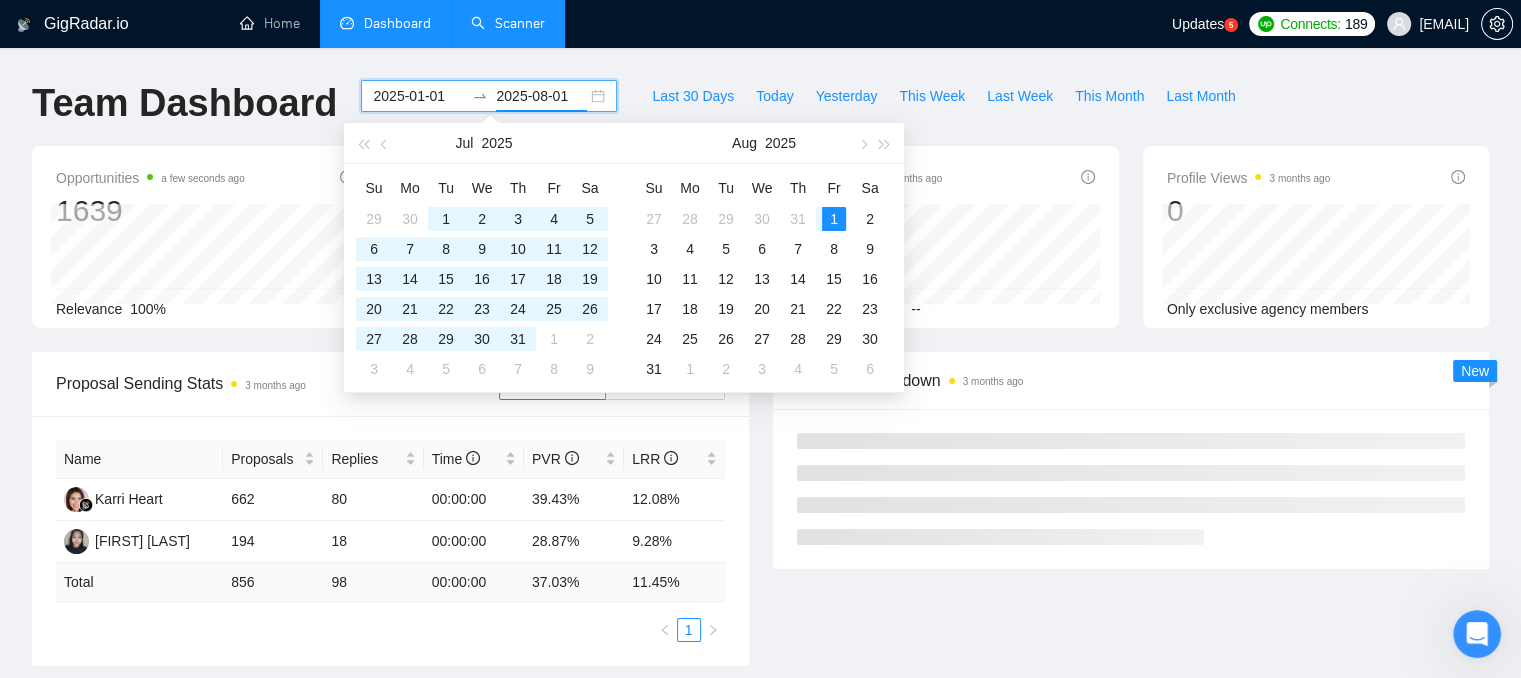 click on "Last 30 Days Today Yesterday This Week Last Week This Month Last Month" at bounding box center [943, 113] 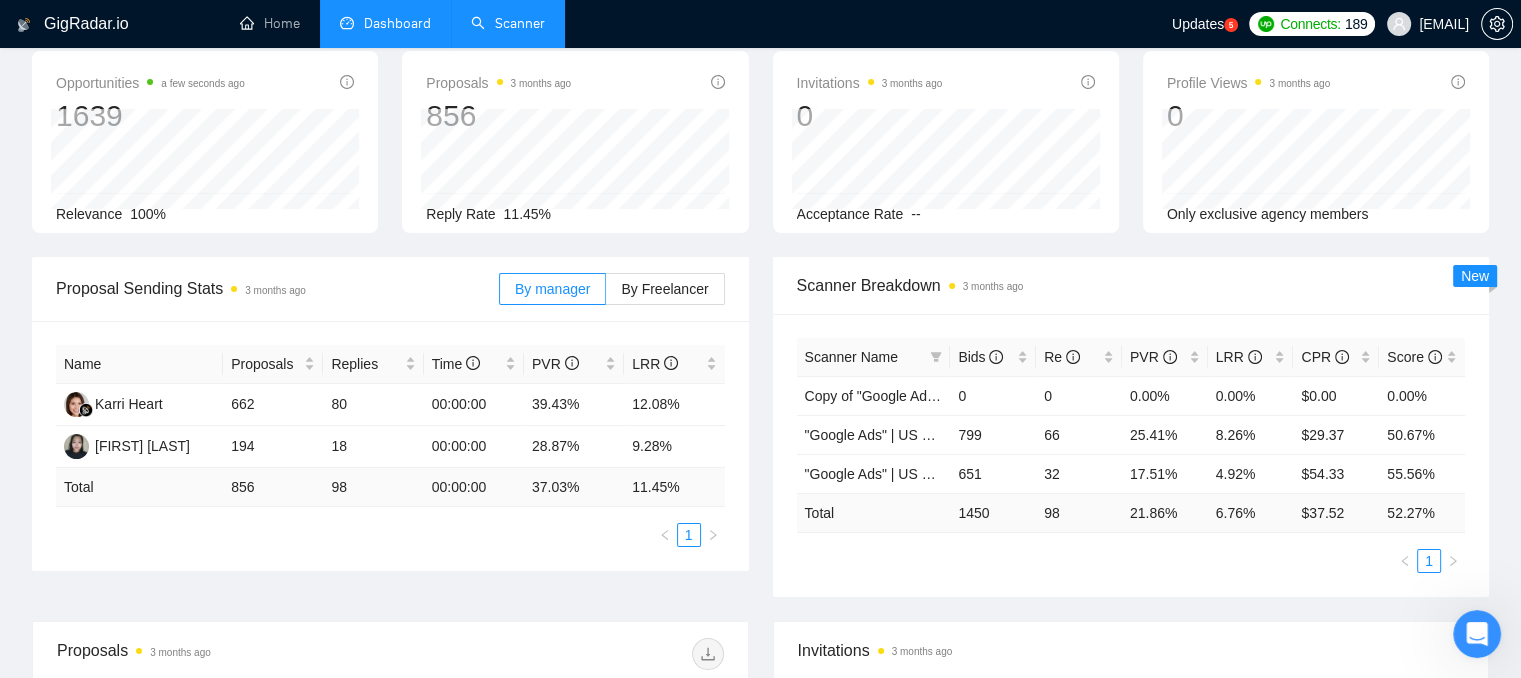 scroll, scrollTop: 100, scrollLeft: 0, axis: vertical 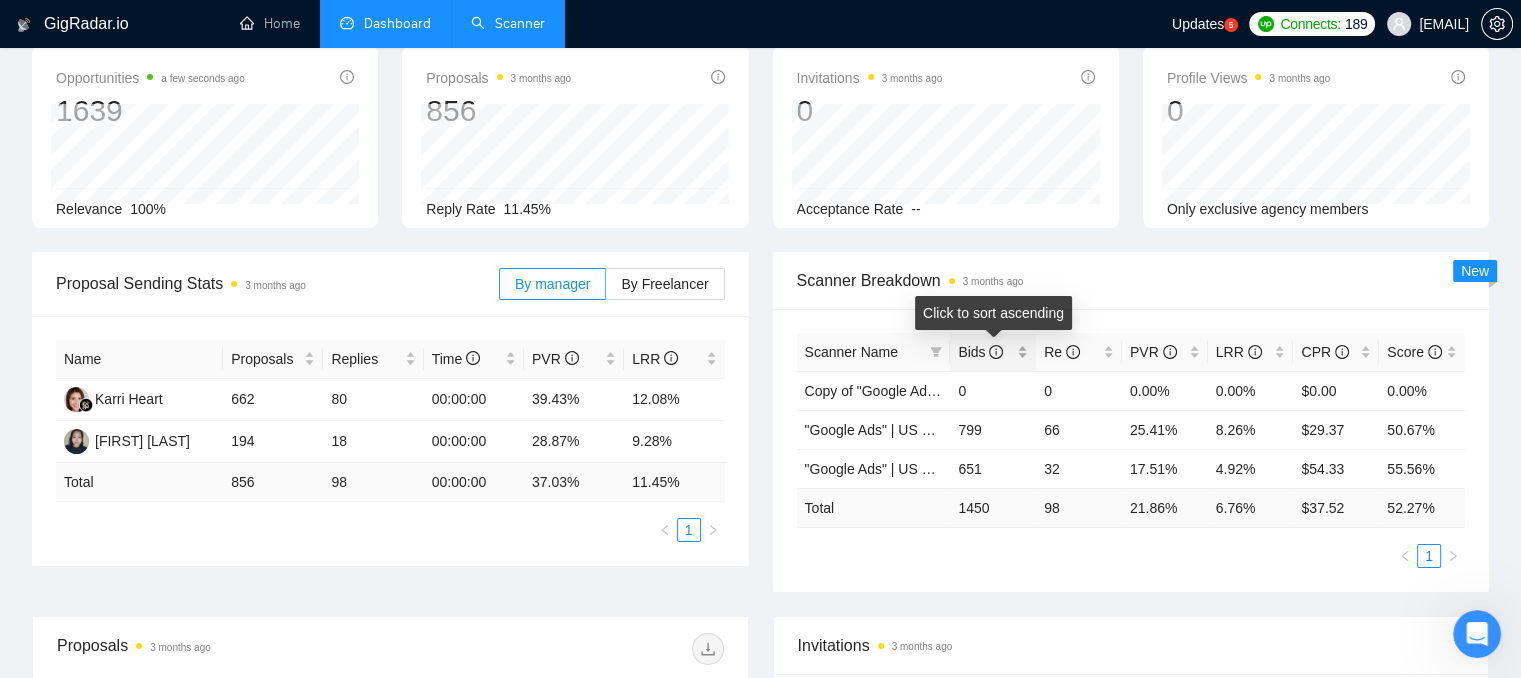 click on "Bids" at bounding box center [993, 352] 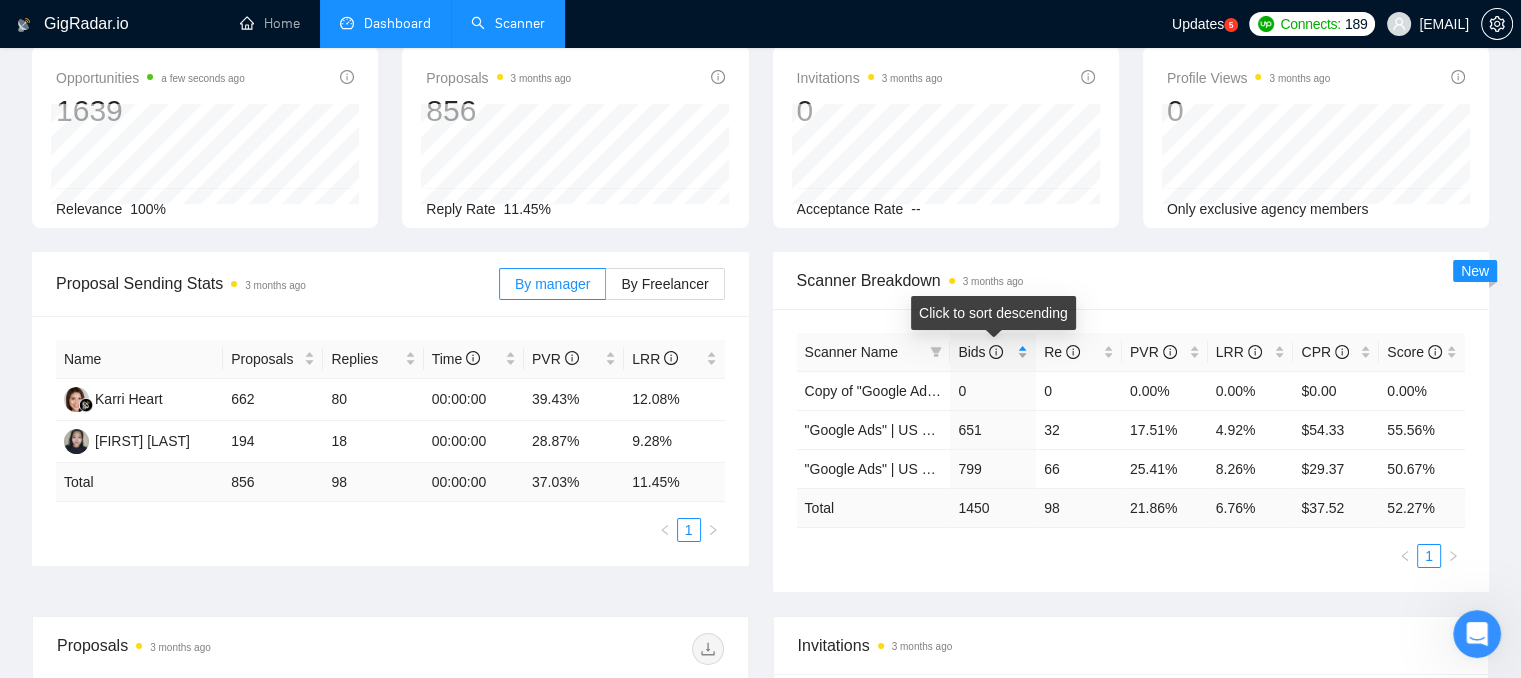click on "Bids" at bounding box center [993, 352] 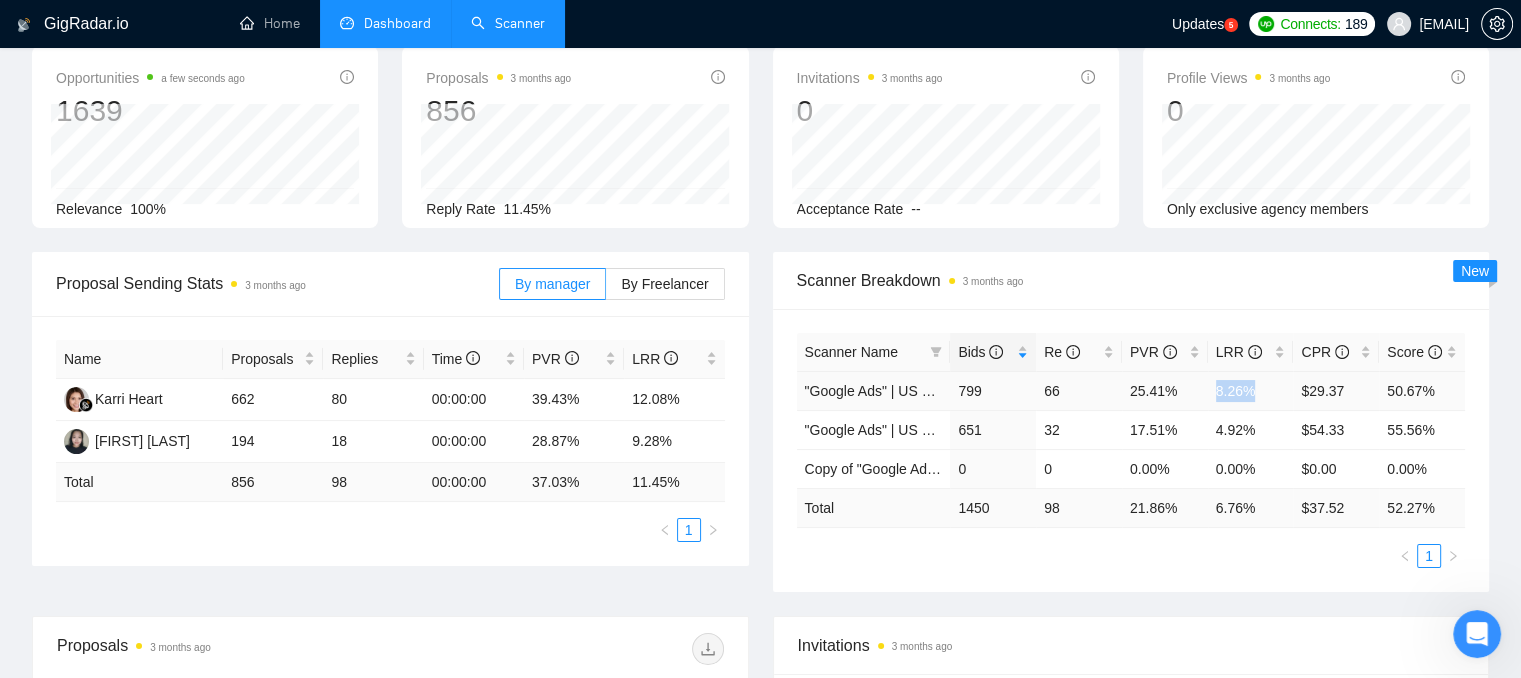 drag, startPoint x: 1213, startPoint y: 388, endPoint x: 1256, endPoint y: 393, distance: 43.289722 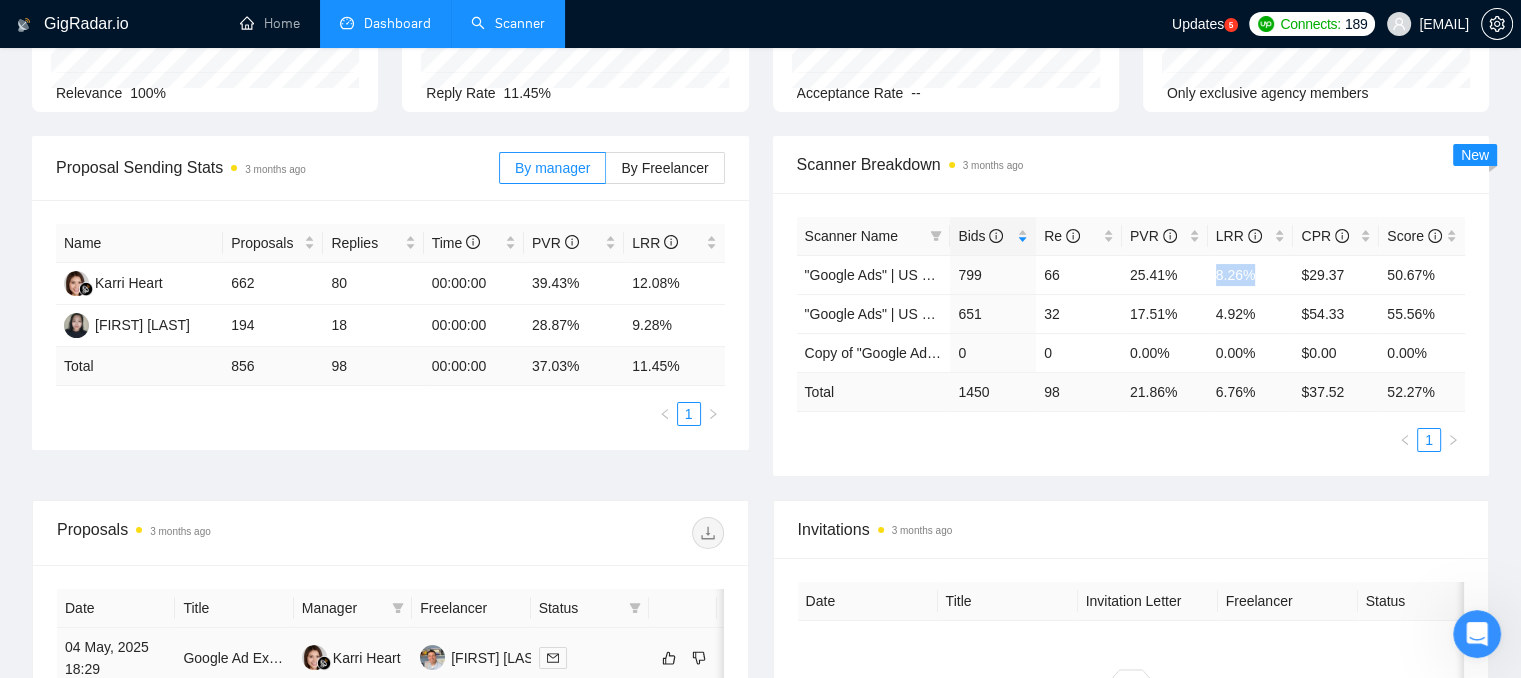 scroll, scrollTop: 400, scrollLeft: 0, axis: vertical 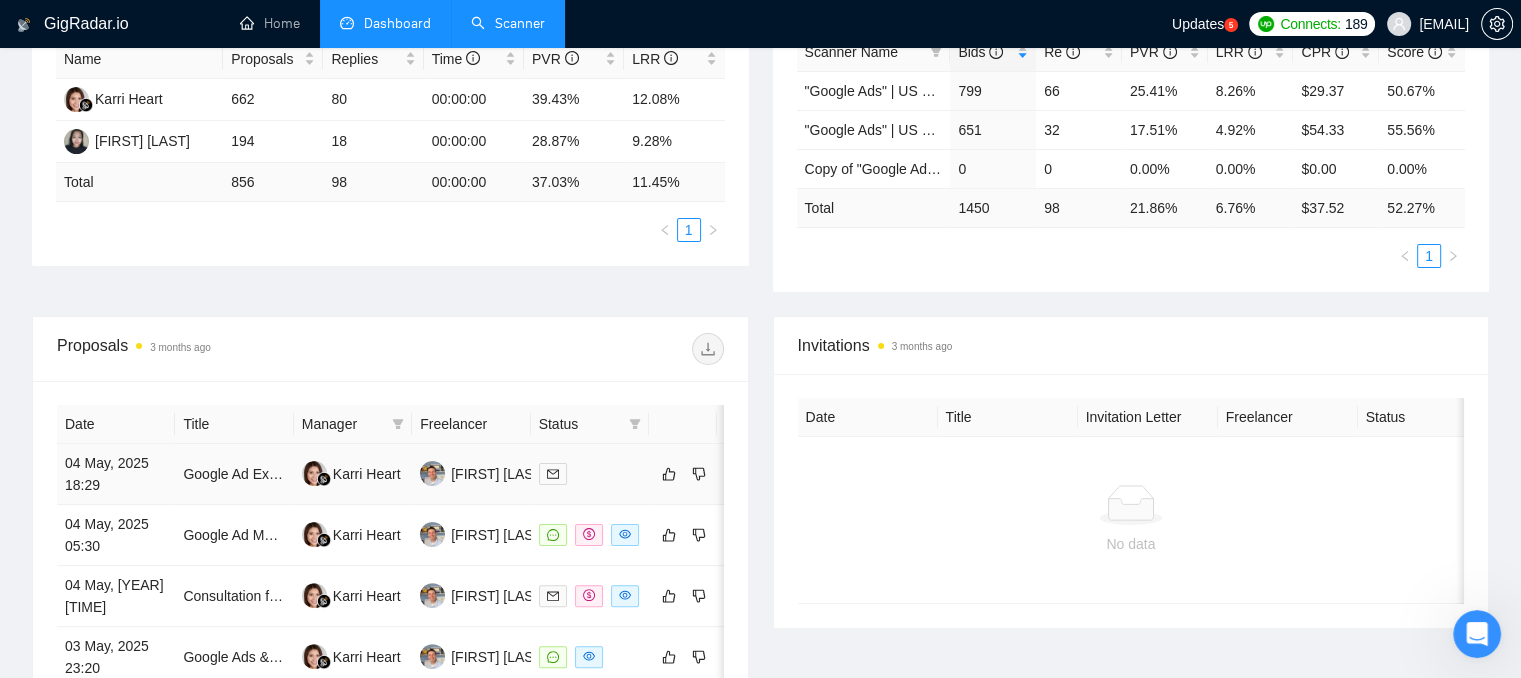 click at bounding box center [590, 473] 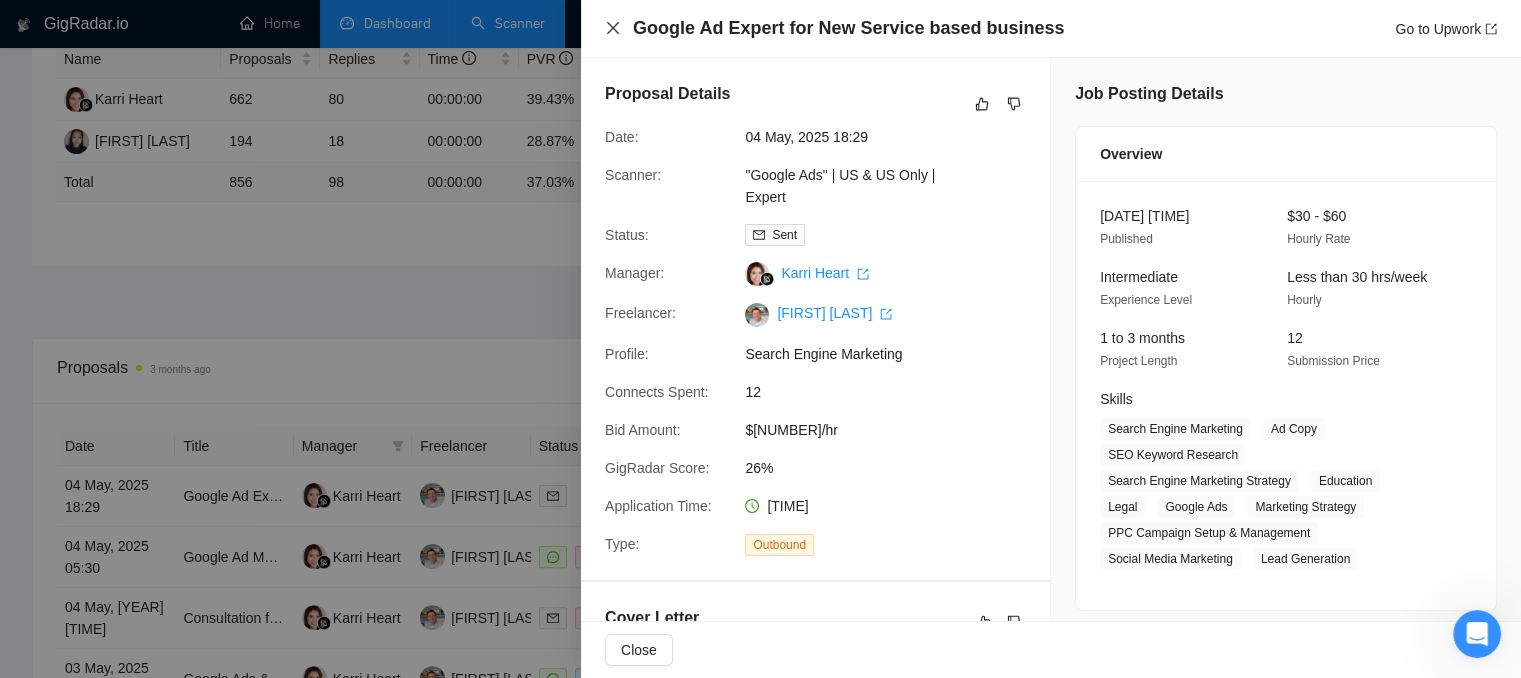 click 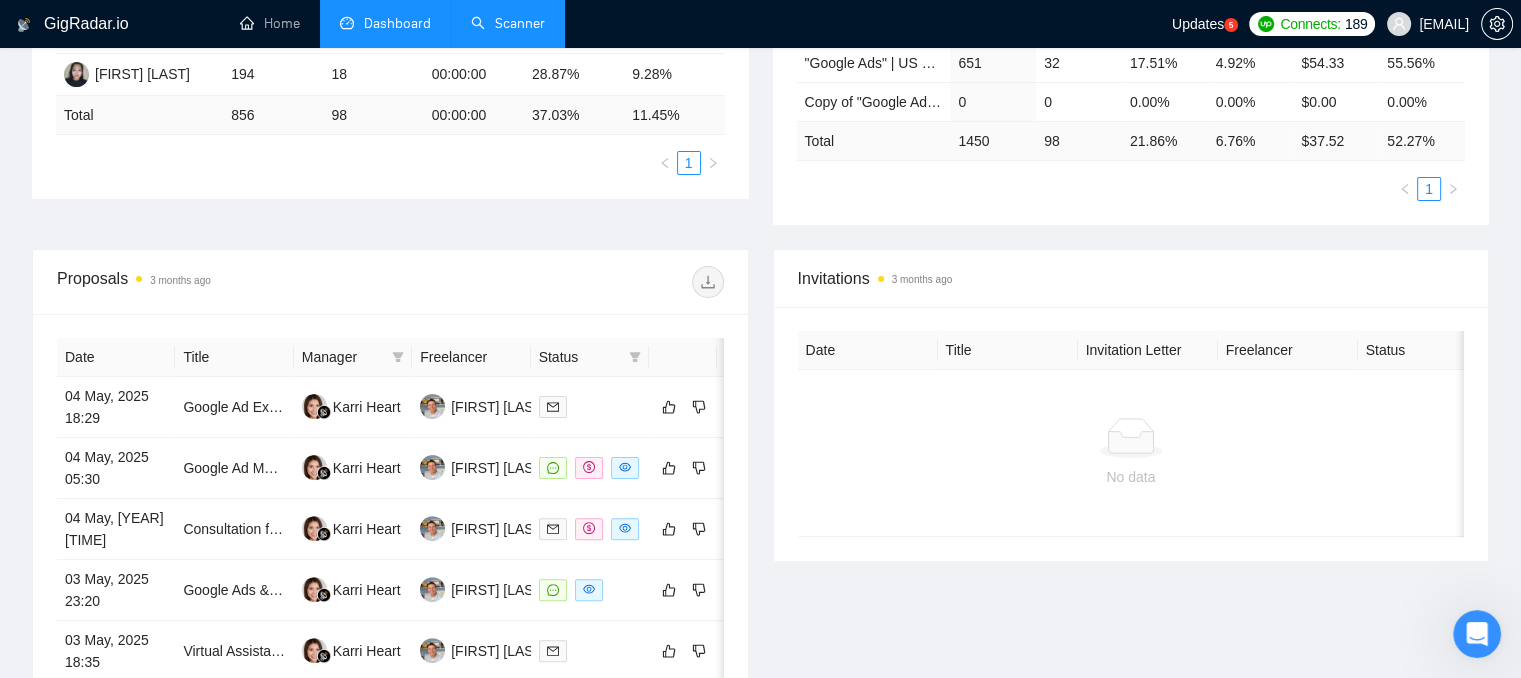scroll, scrollTop: 500, scrollLeft: 0, axis: vertical 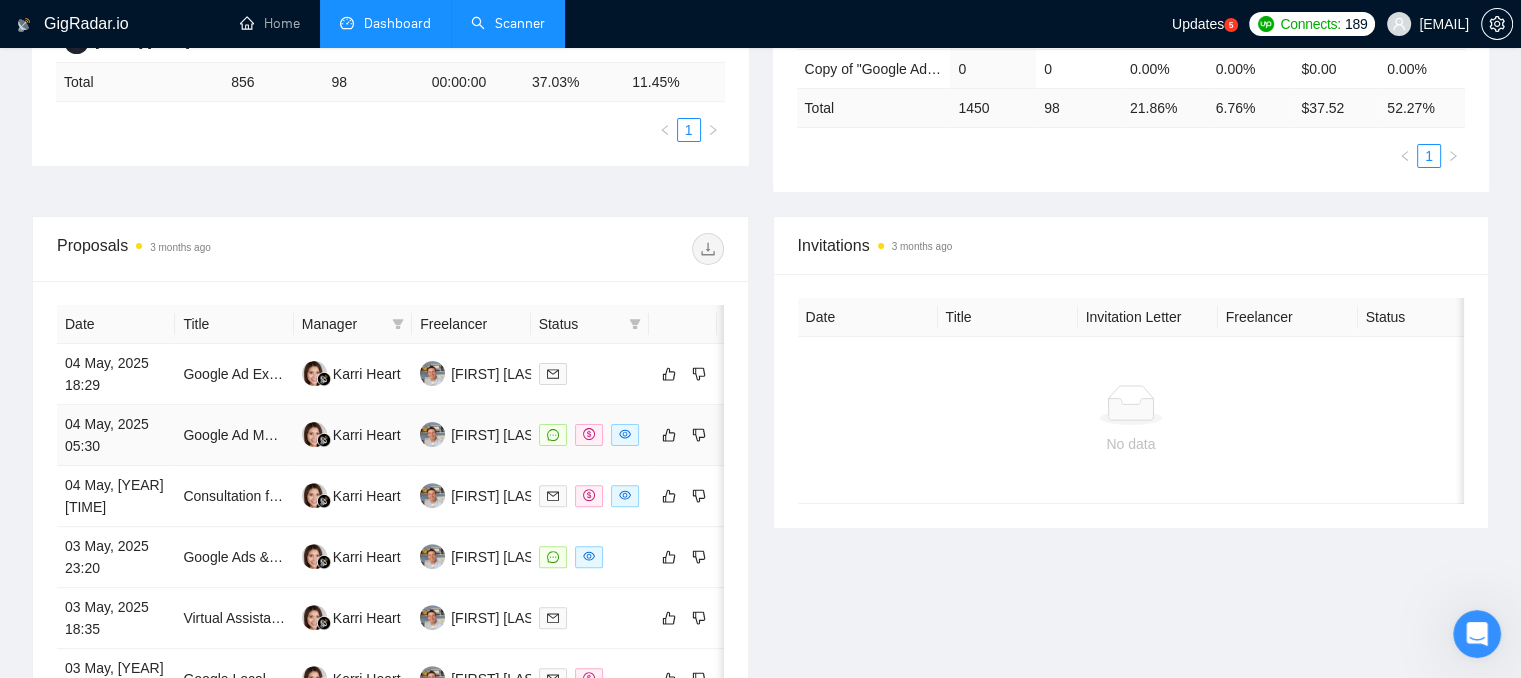 click at bounding box center [683, 435] 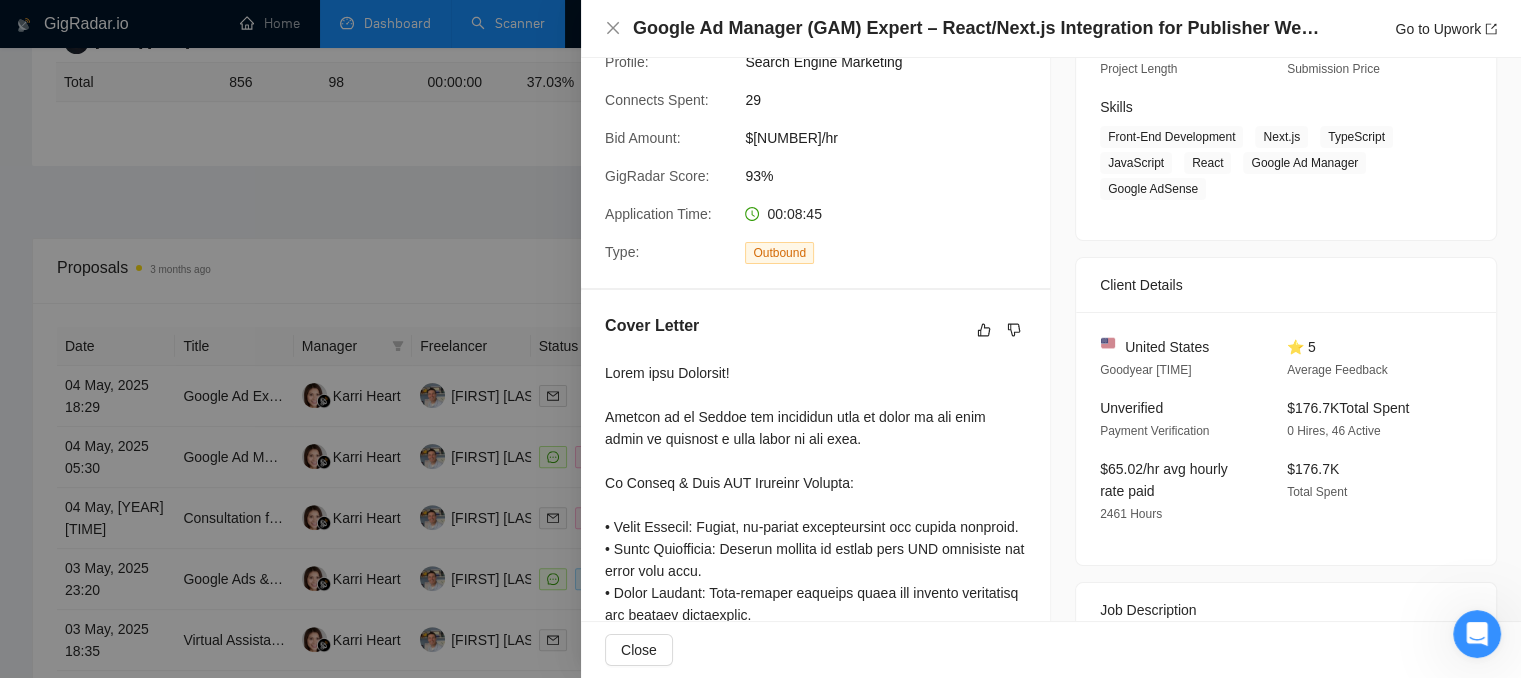 scroll, scrollTop: 0, scrollLeft: 0, axis: both 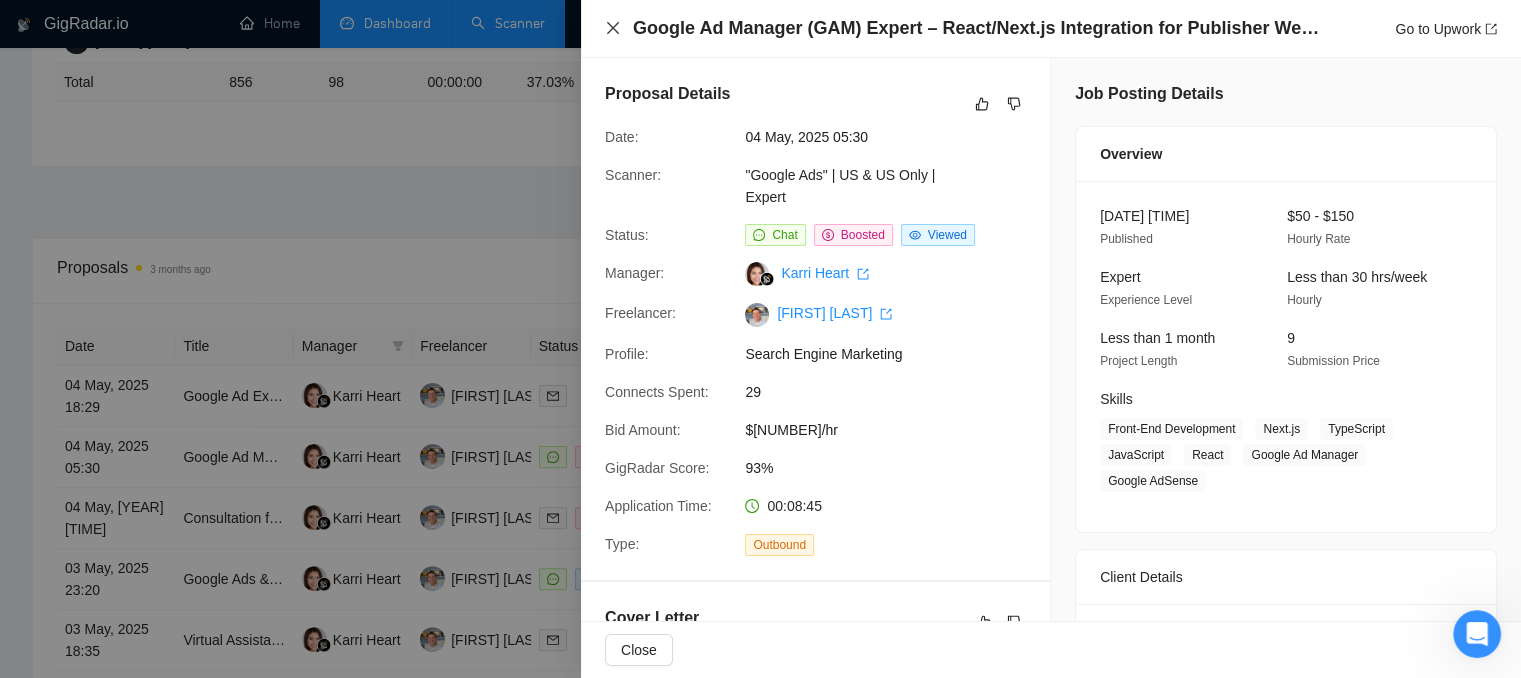 click 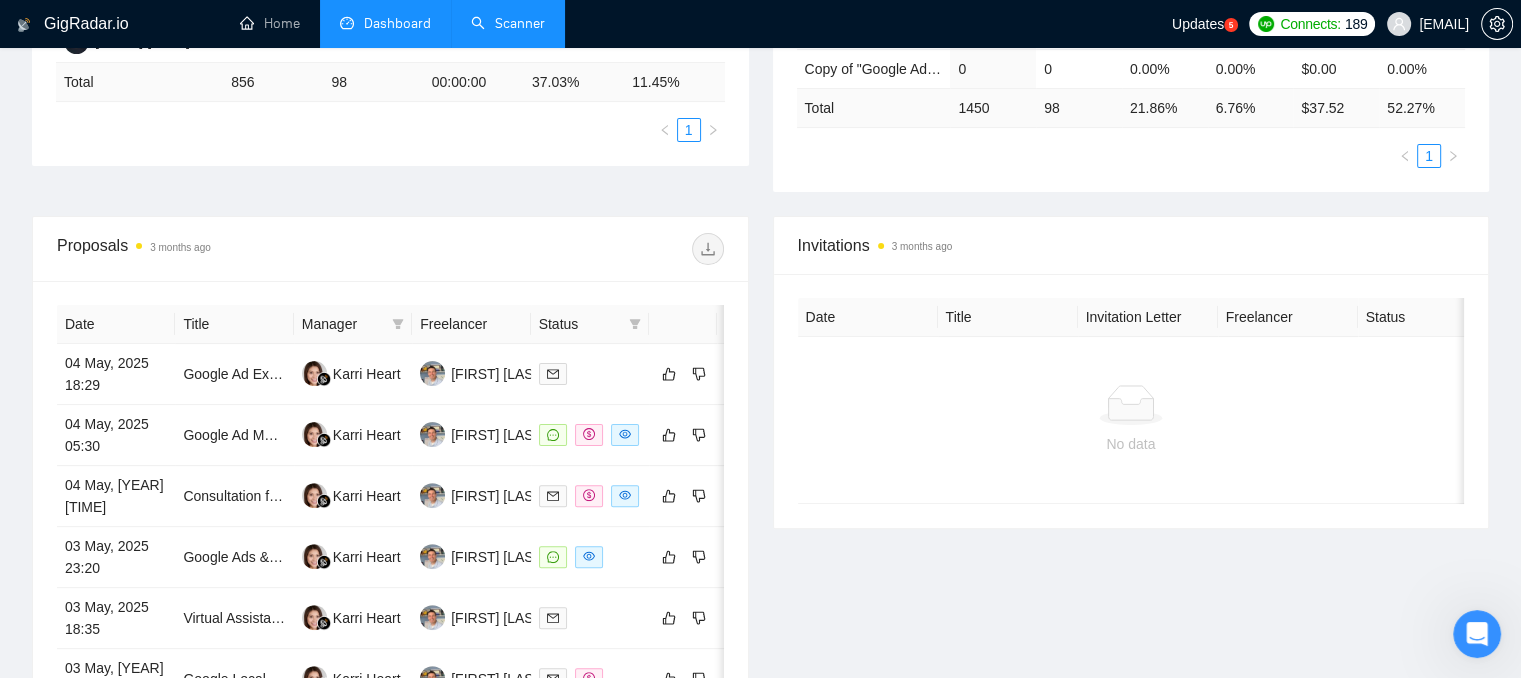 click on "Scanner" at bounding box center (508, 23) 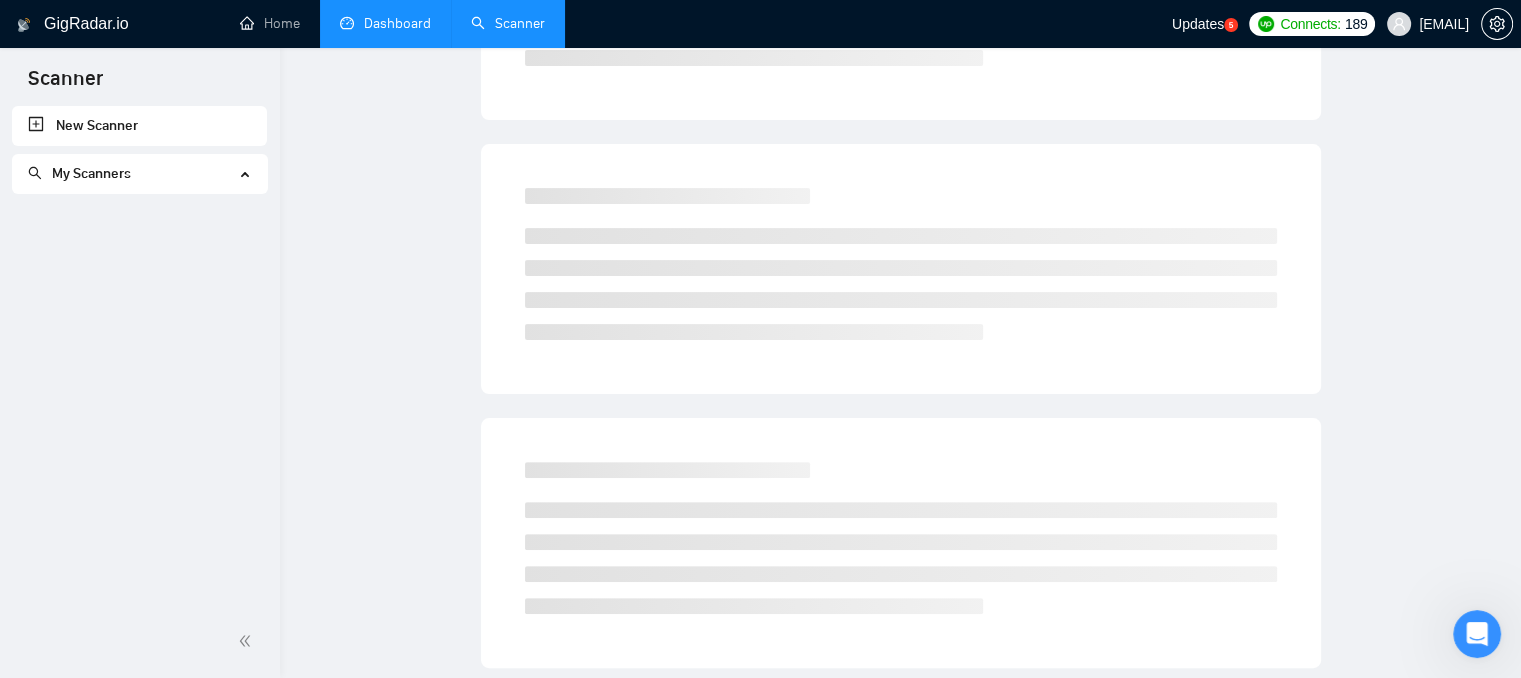scroll, scrollTop: 0, scrollLeft: 0, axis: both 